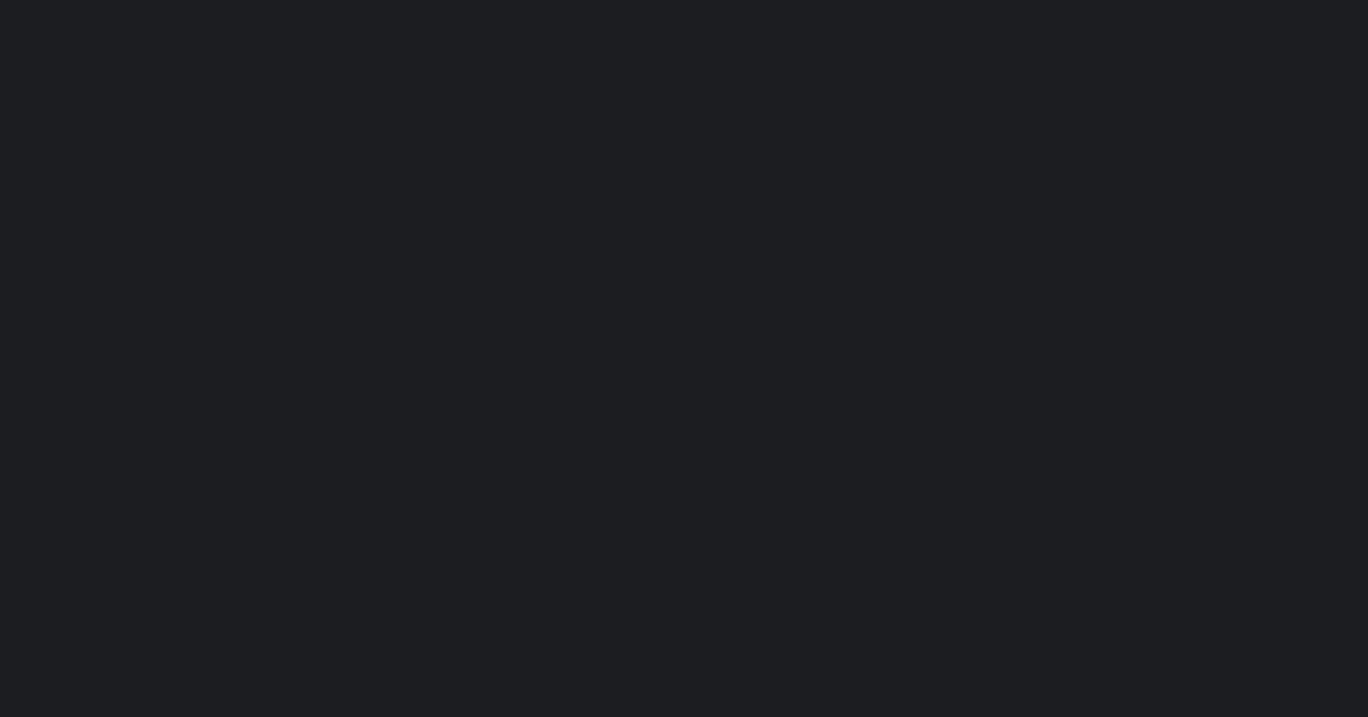 scroll, scrollTop: 0, scrollLeft: 0, axis: both 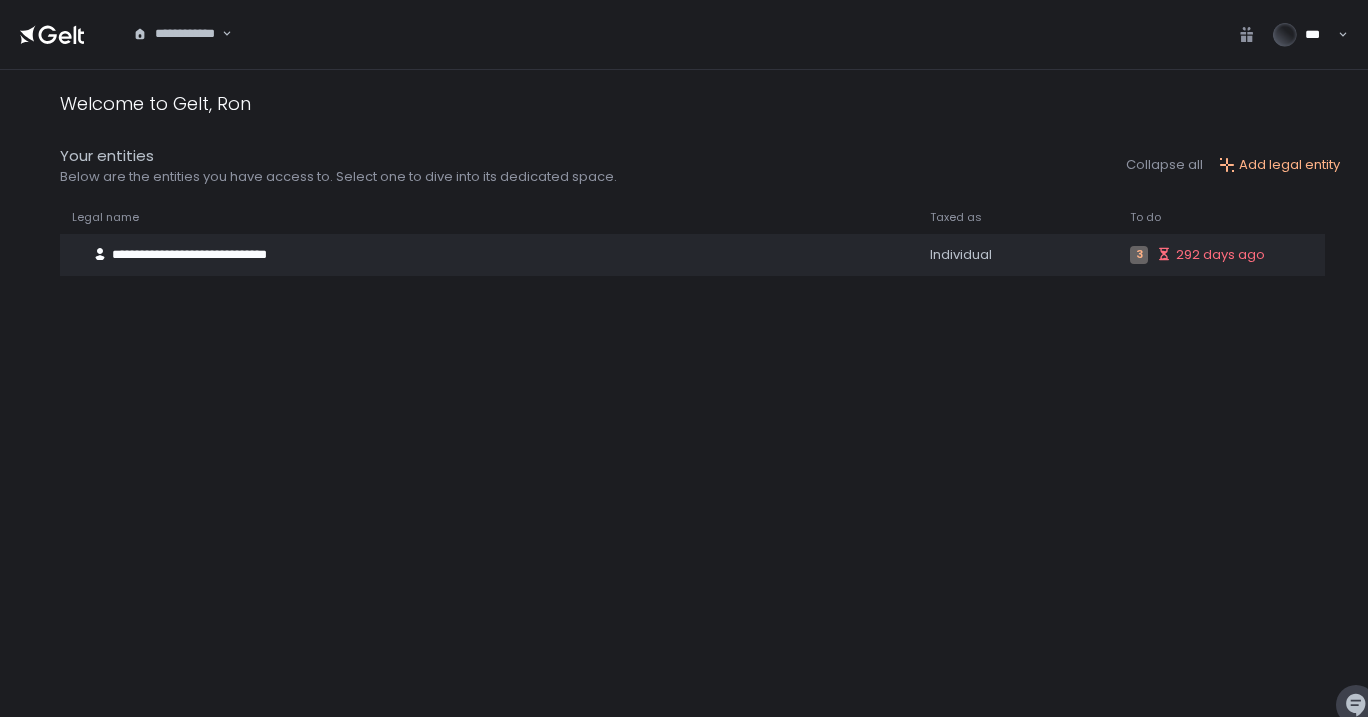 drag, startPoint x: 227, startPoint y: 259, endPoint x: 259, endPoint y: 388, distance: 132.90974 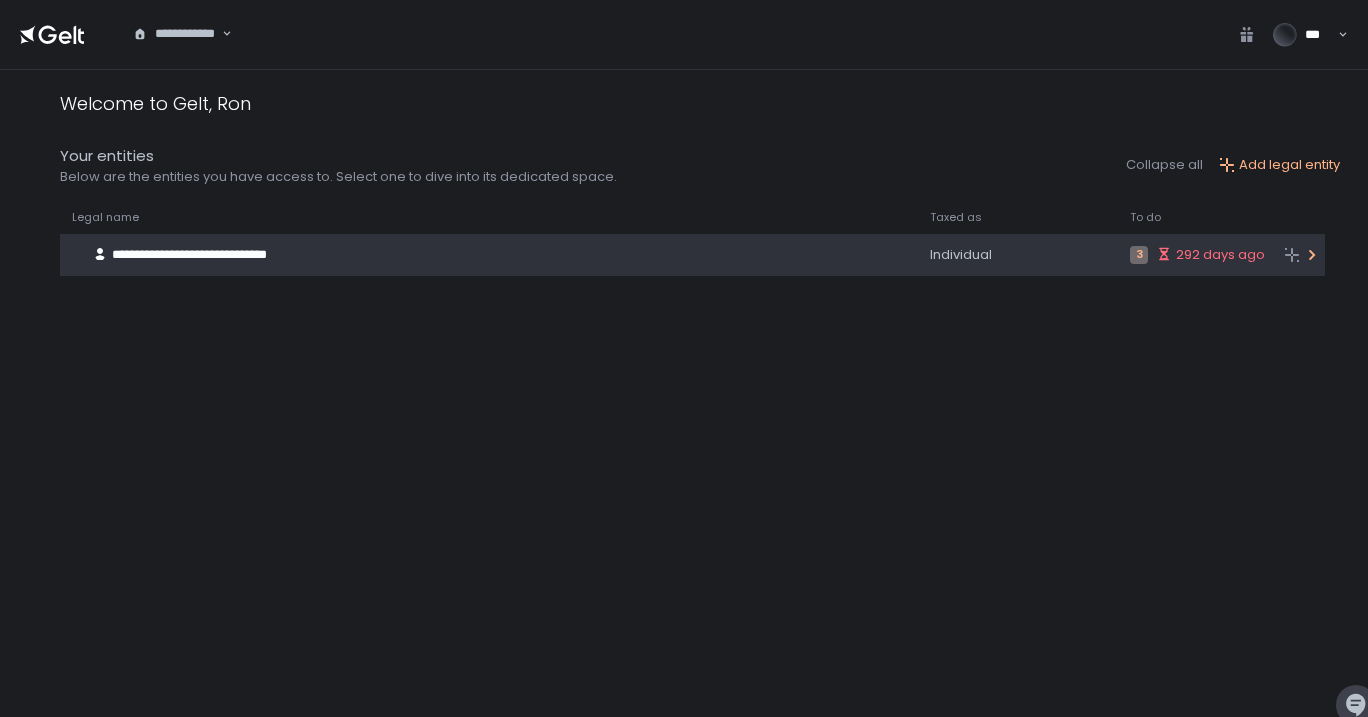 click on "**********" 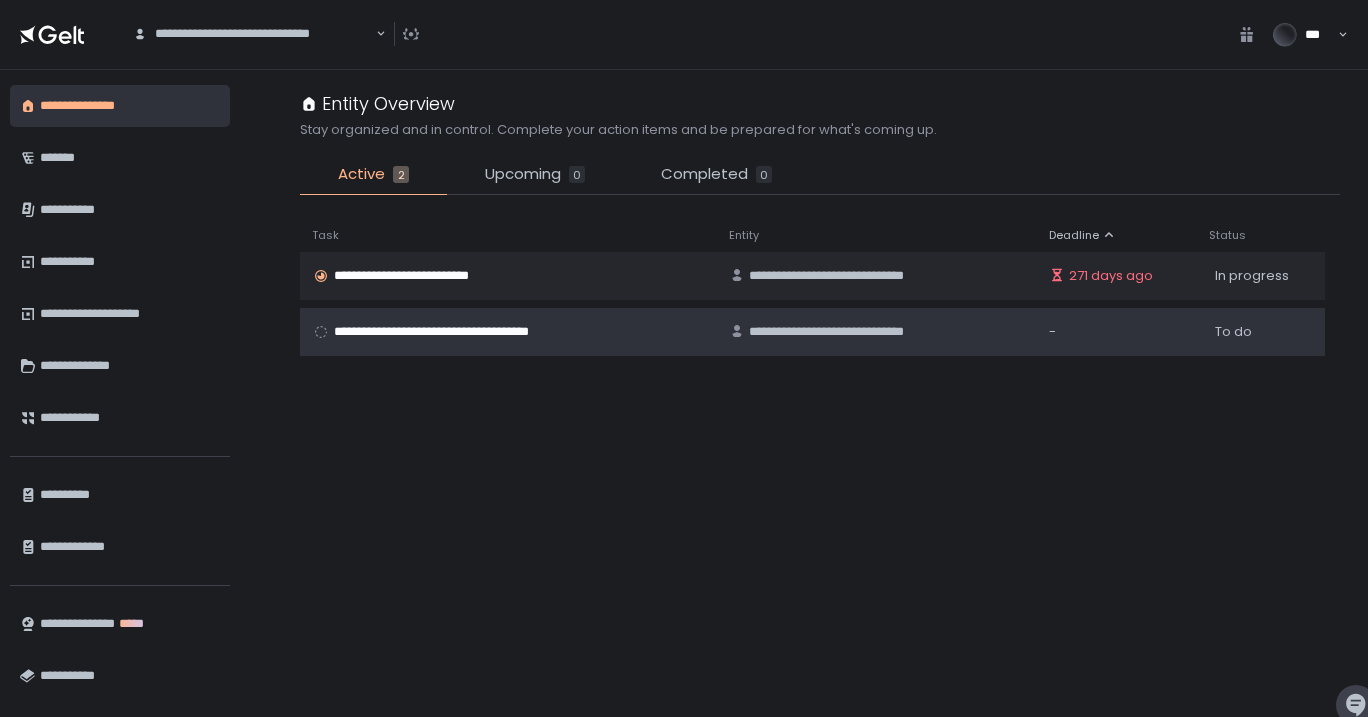 click on "**********" at bounding box center [456, 332] 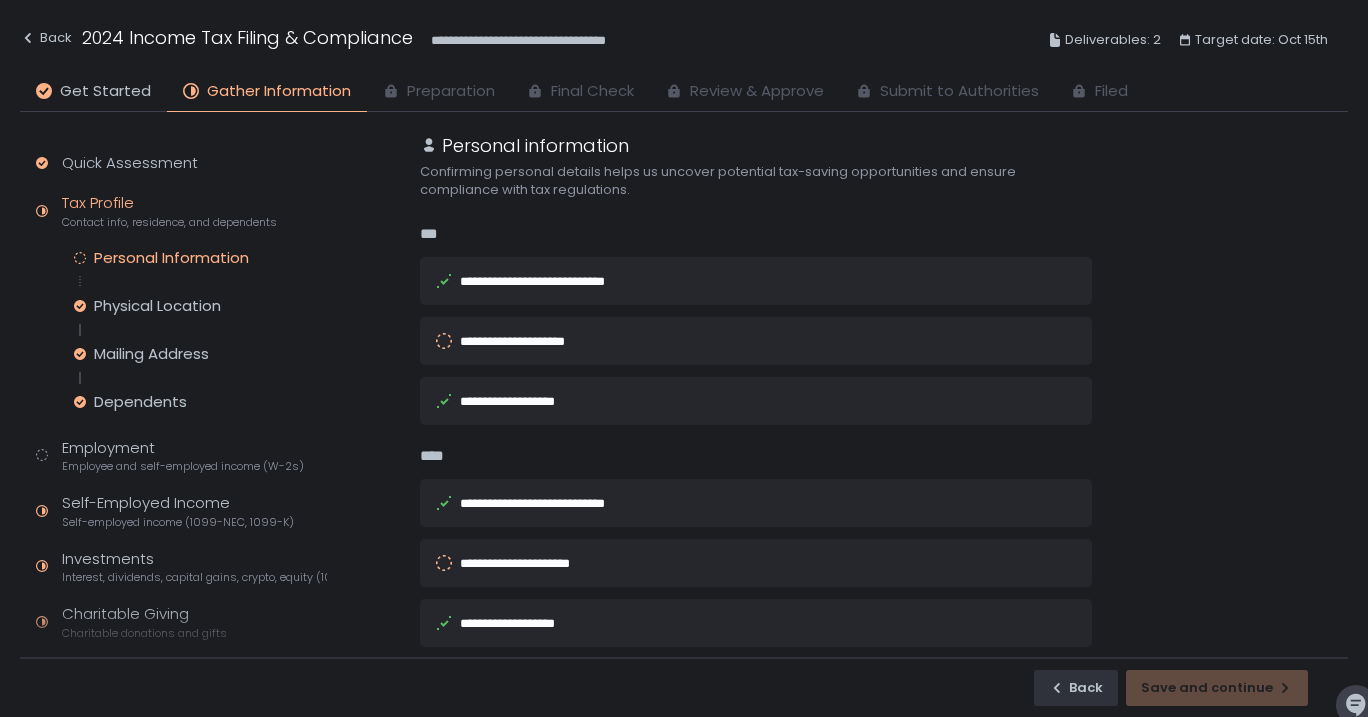 click on "**********" at bounding box center (522, 341) 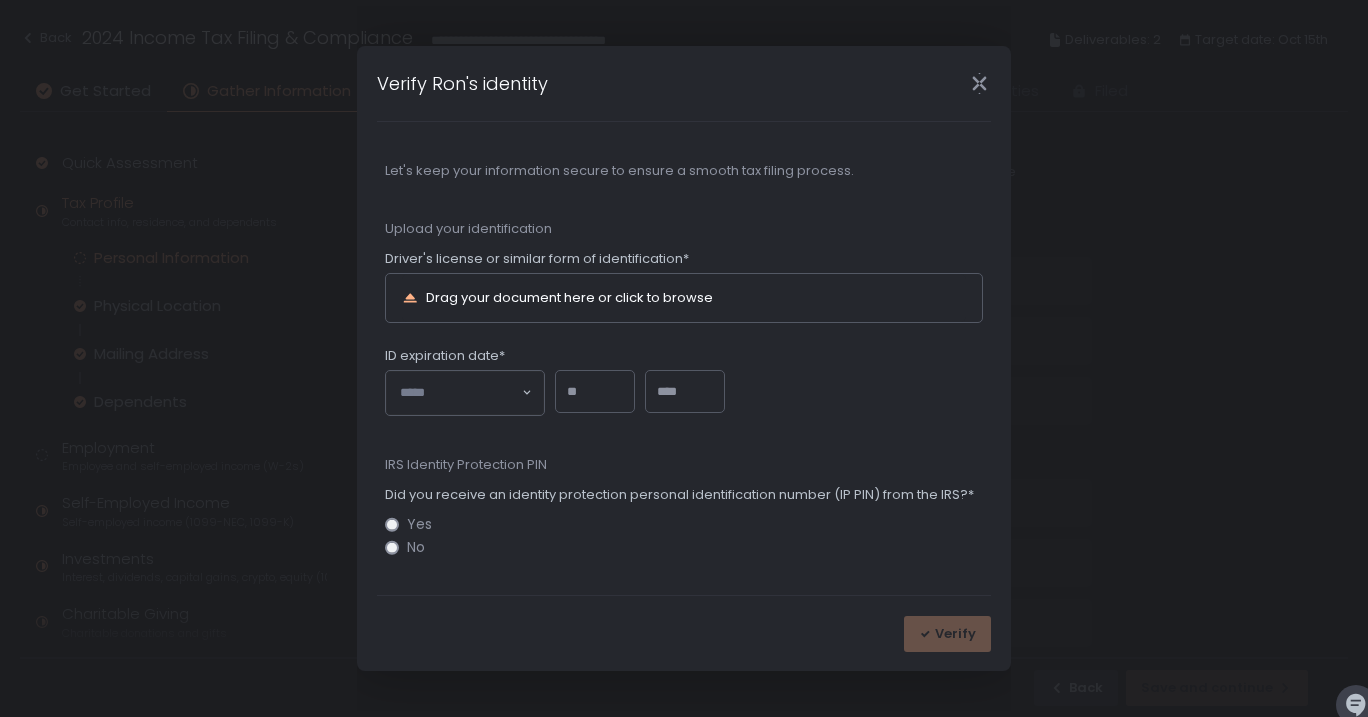 click 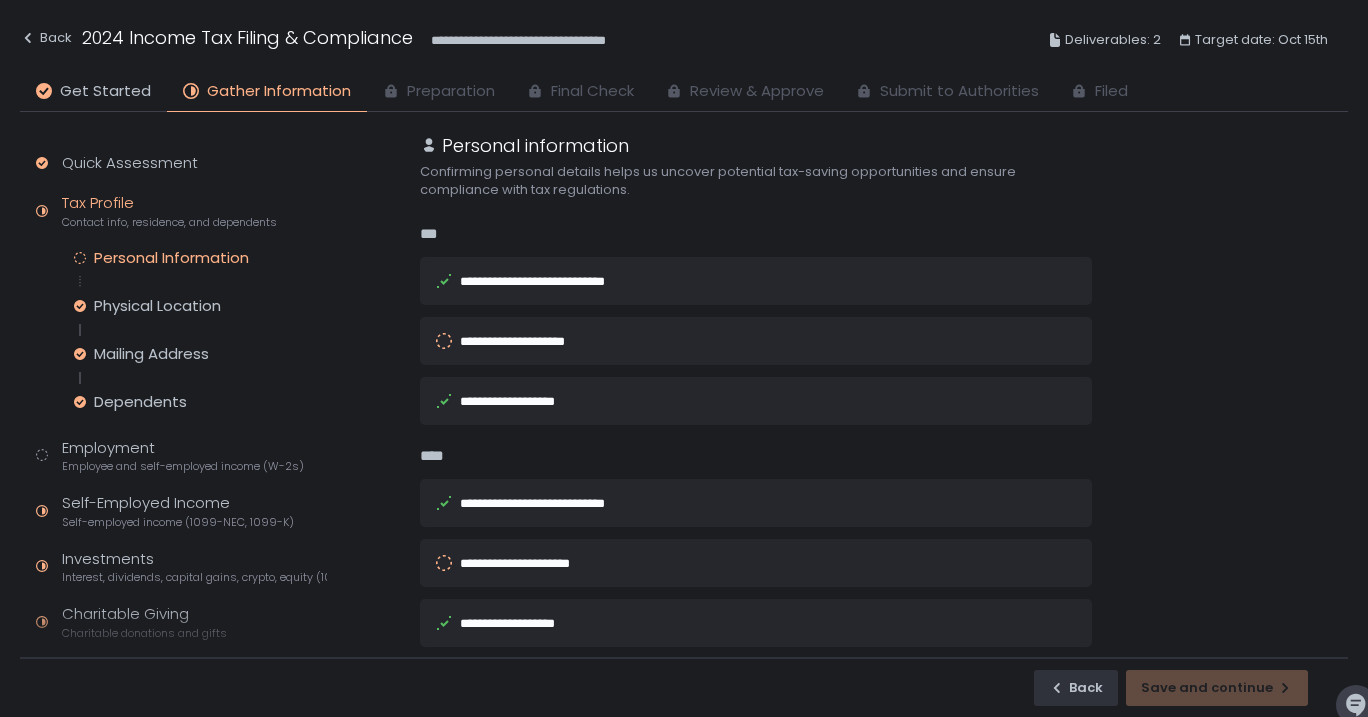 click on "**********" at bounding box center (728, 563) 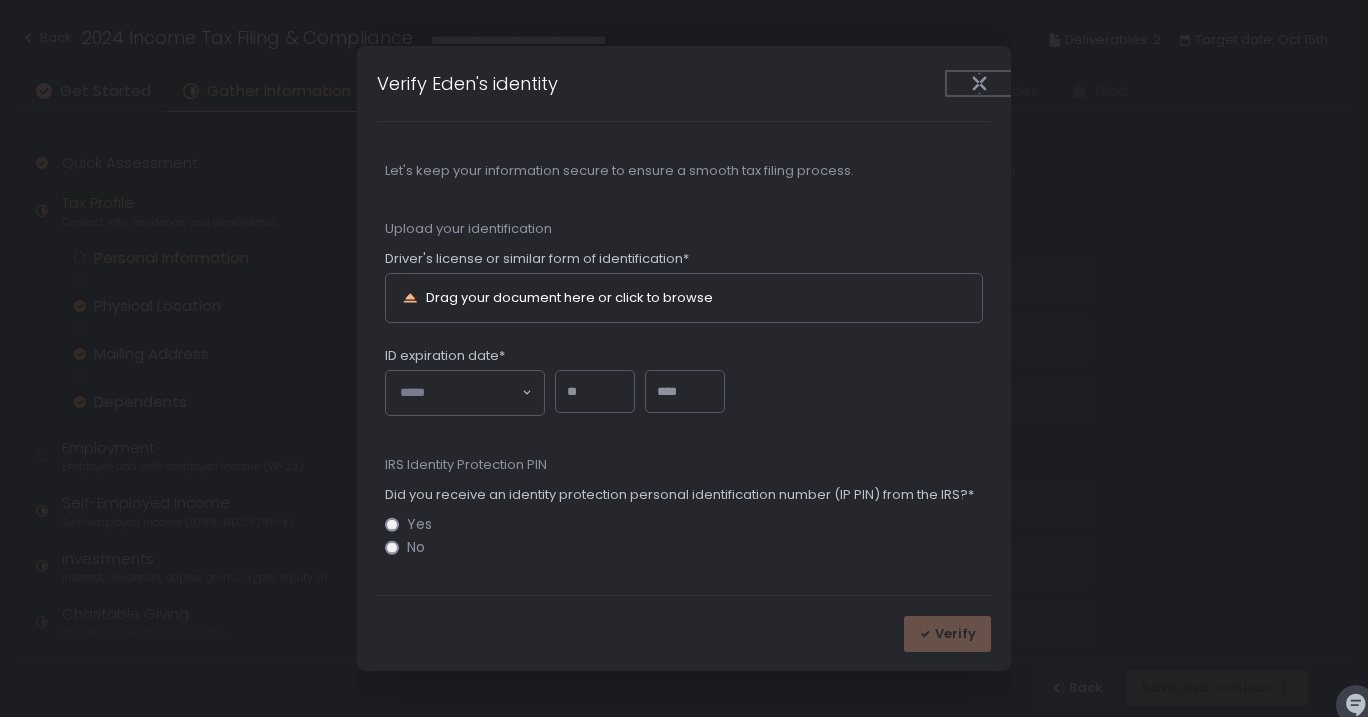 click 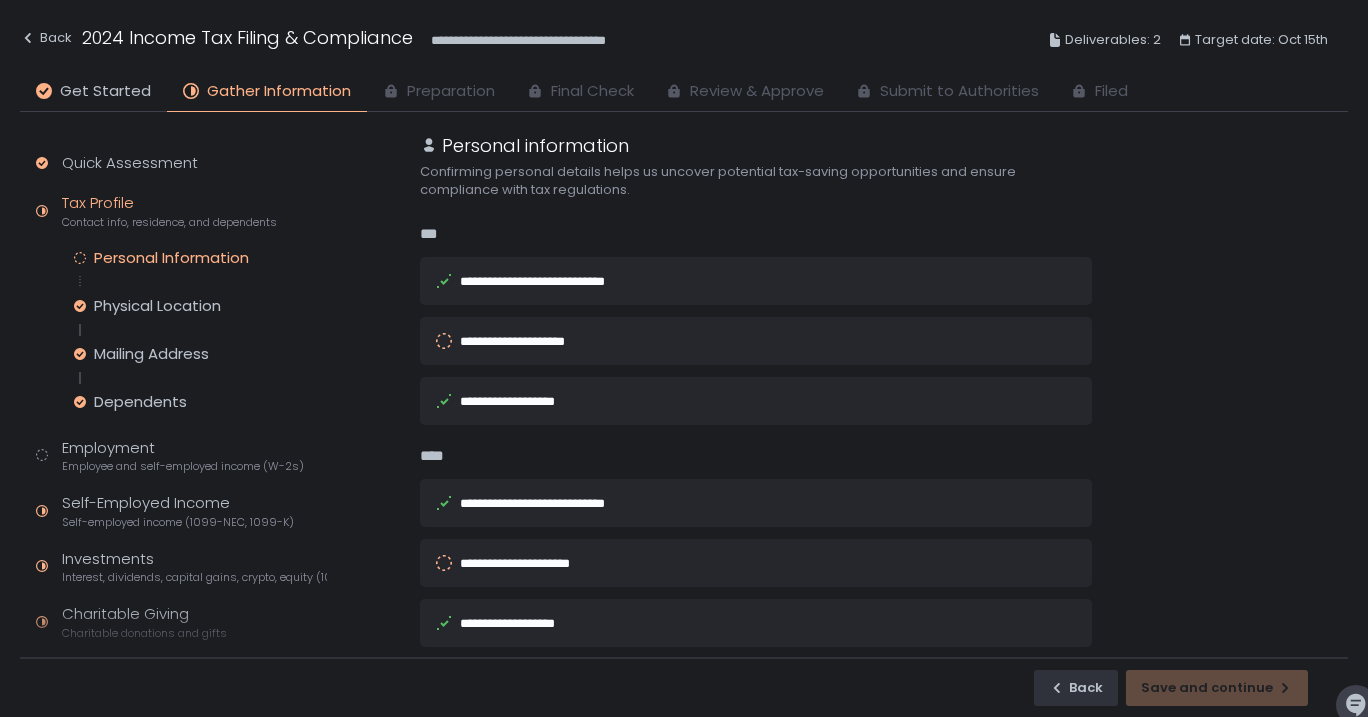 scroll, scrollTop: 70, scrollLeft: 0, axis: vertical 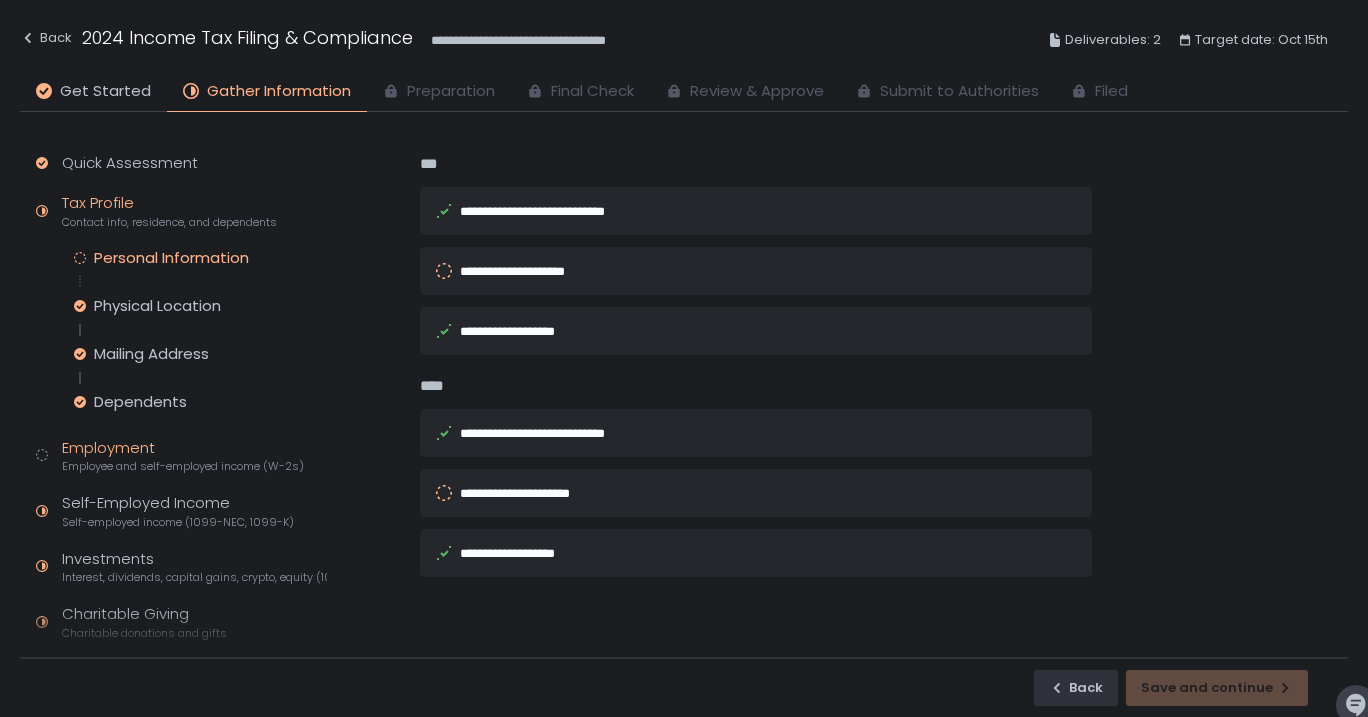 click on "Employee and self-employed income (W-2s)" 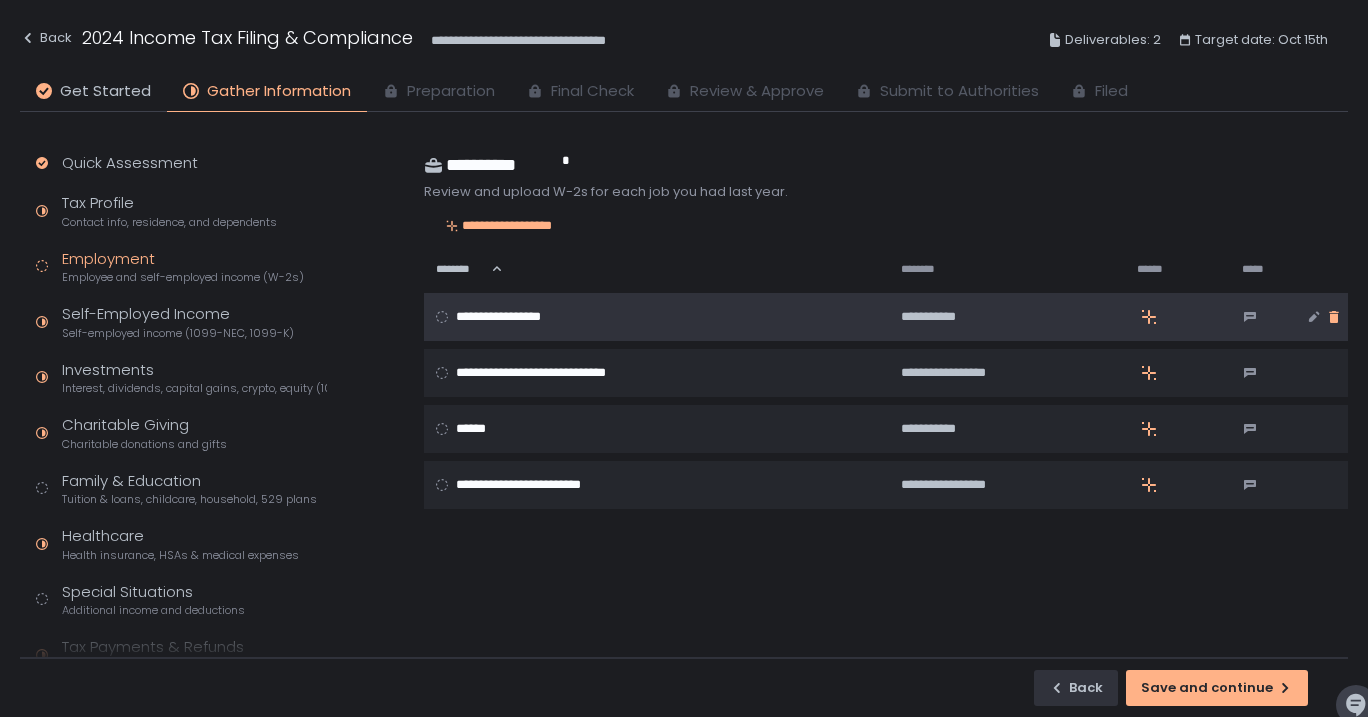 click 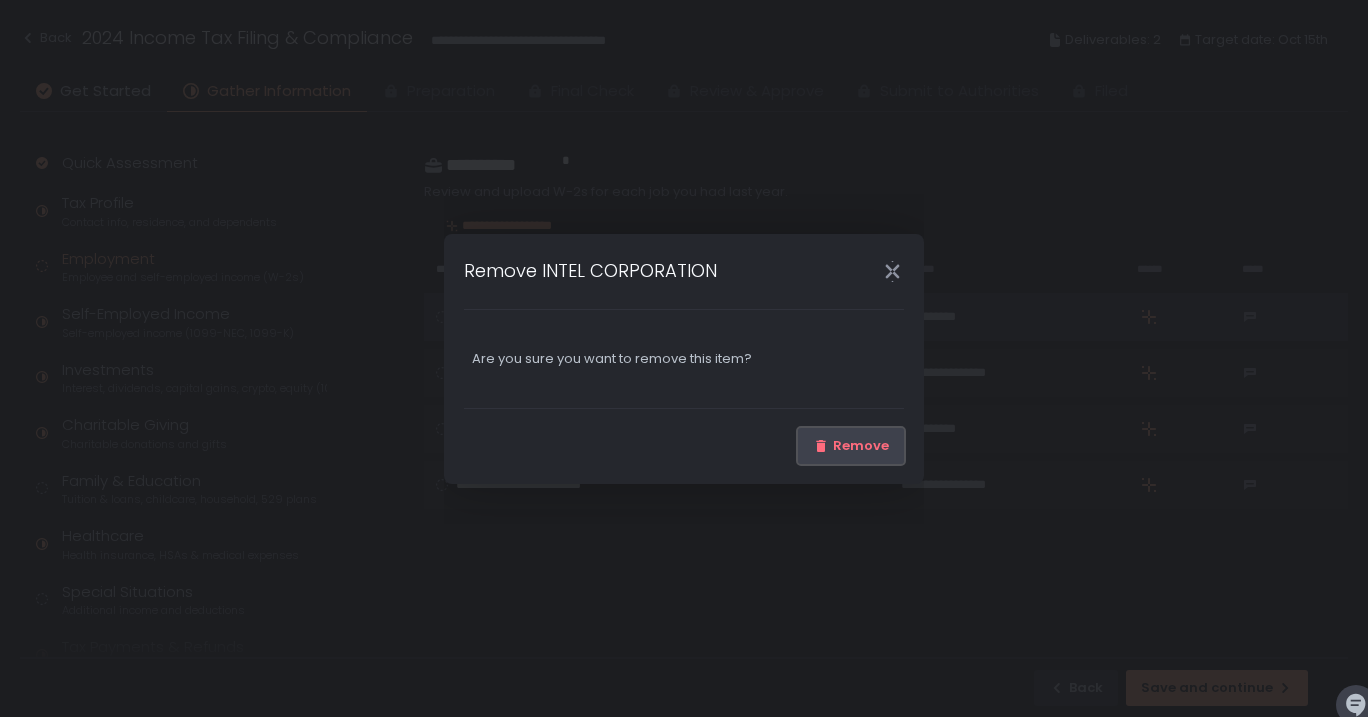 click on "Remove" 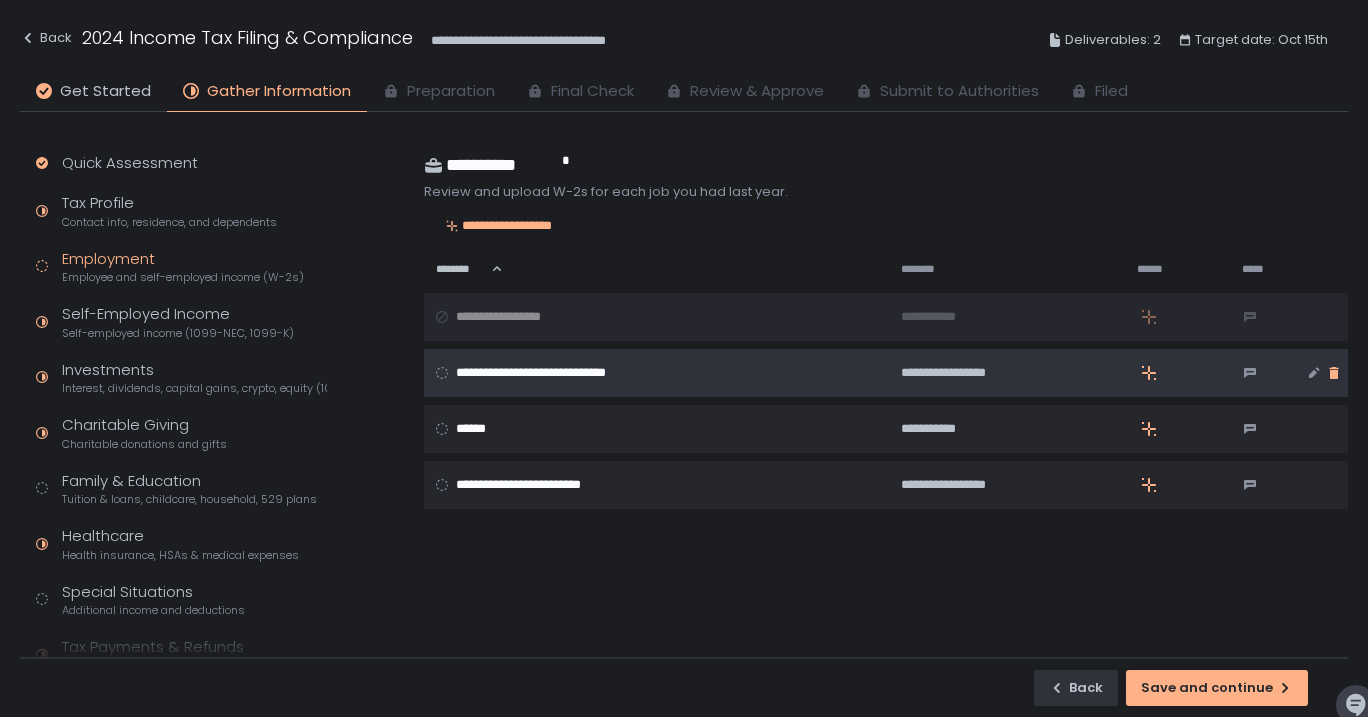 click 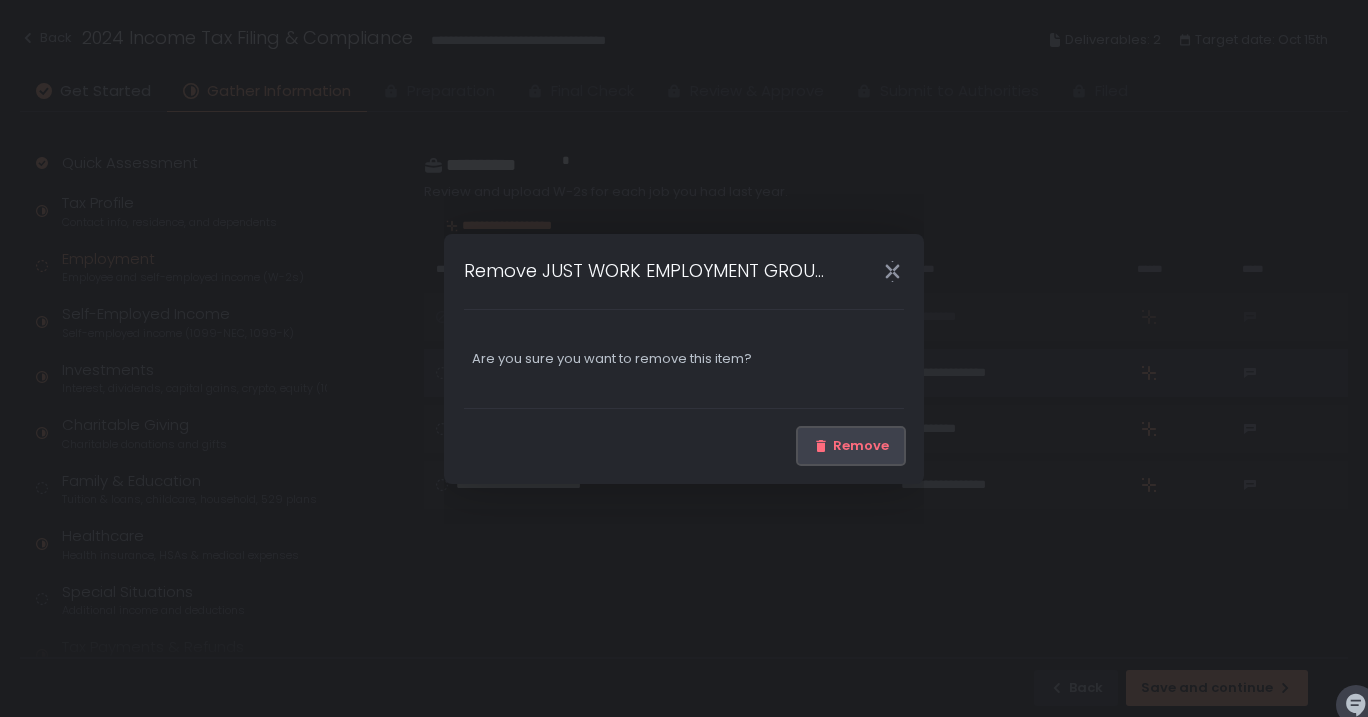 click on "Remove" 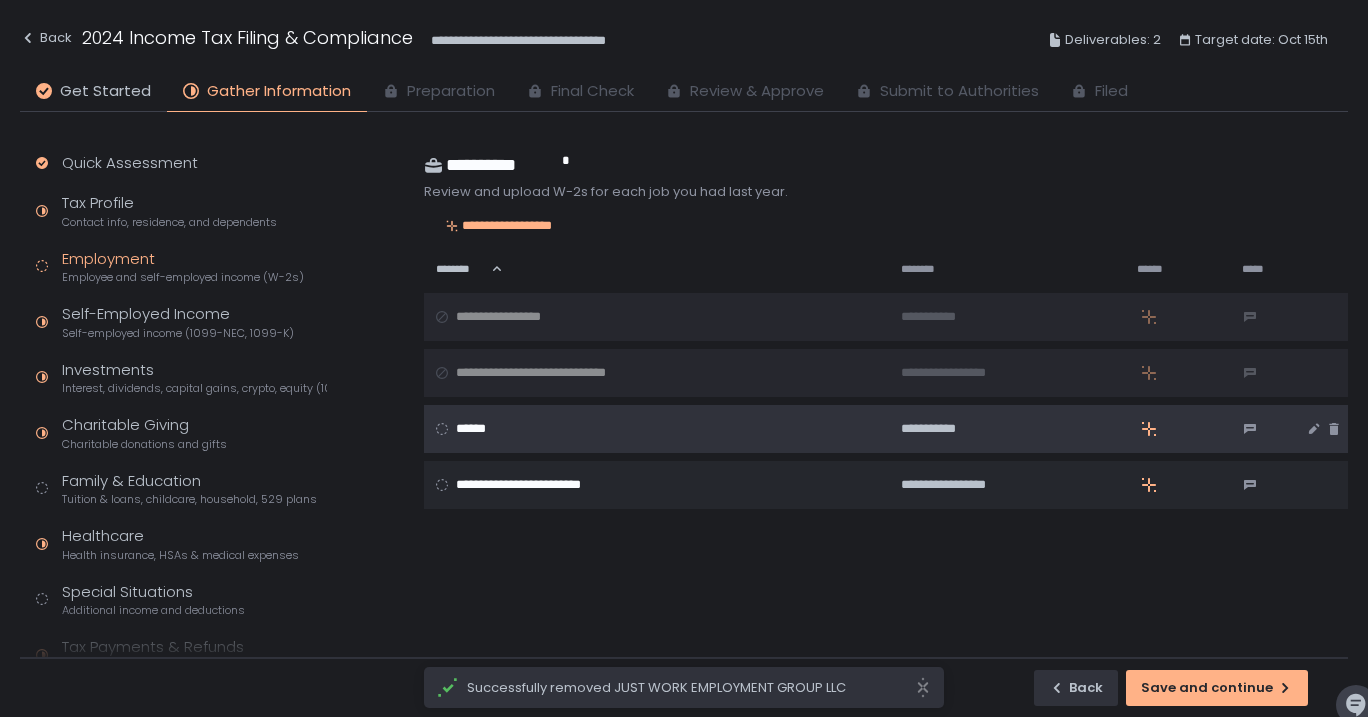 click on "******" 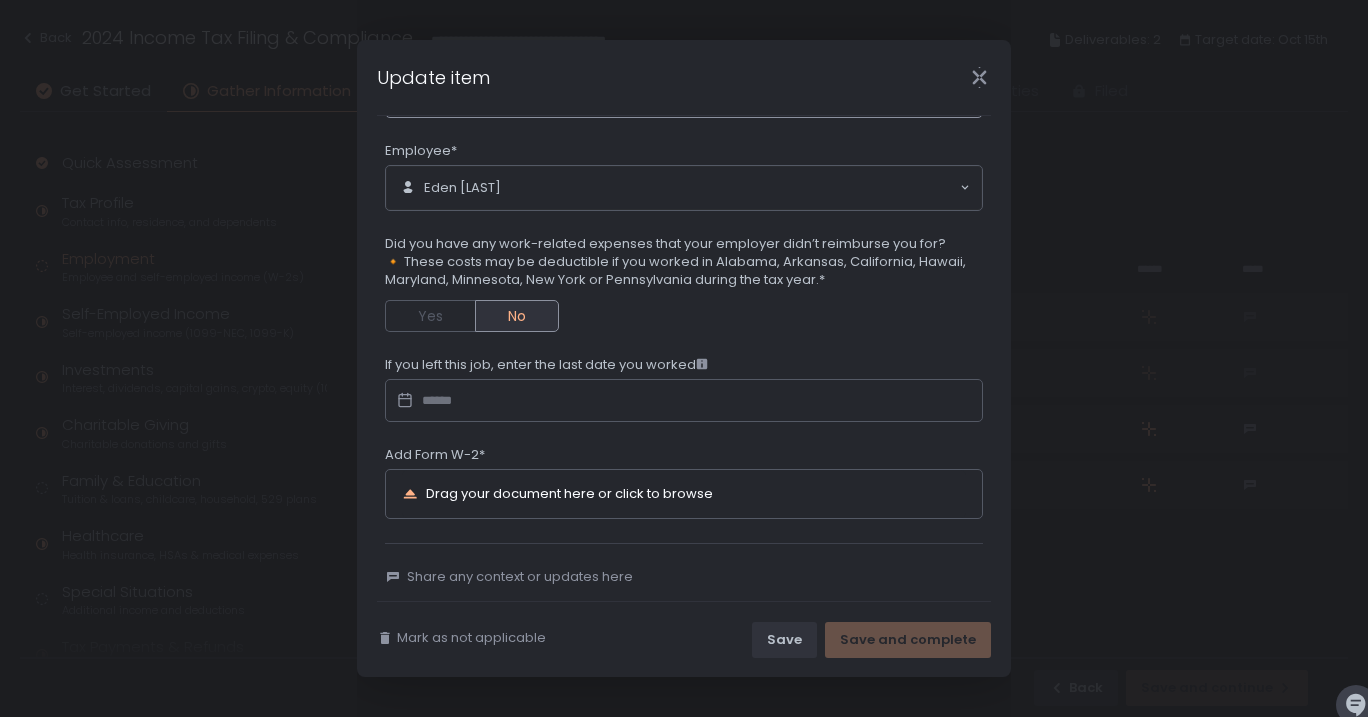 scroll, scrollTop: 127, scrollLeft: 0, axis: vertical 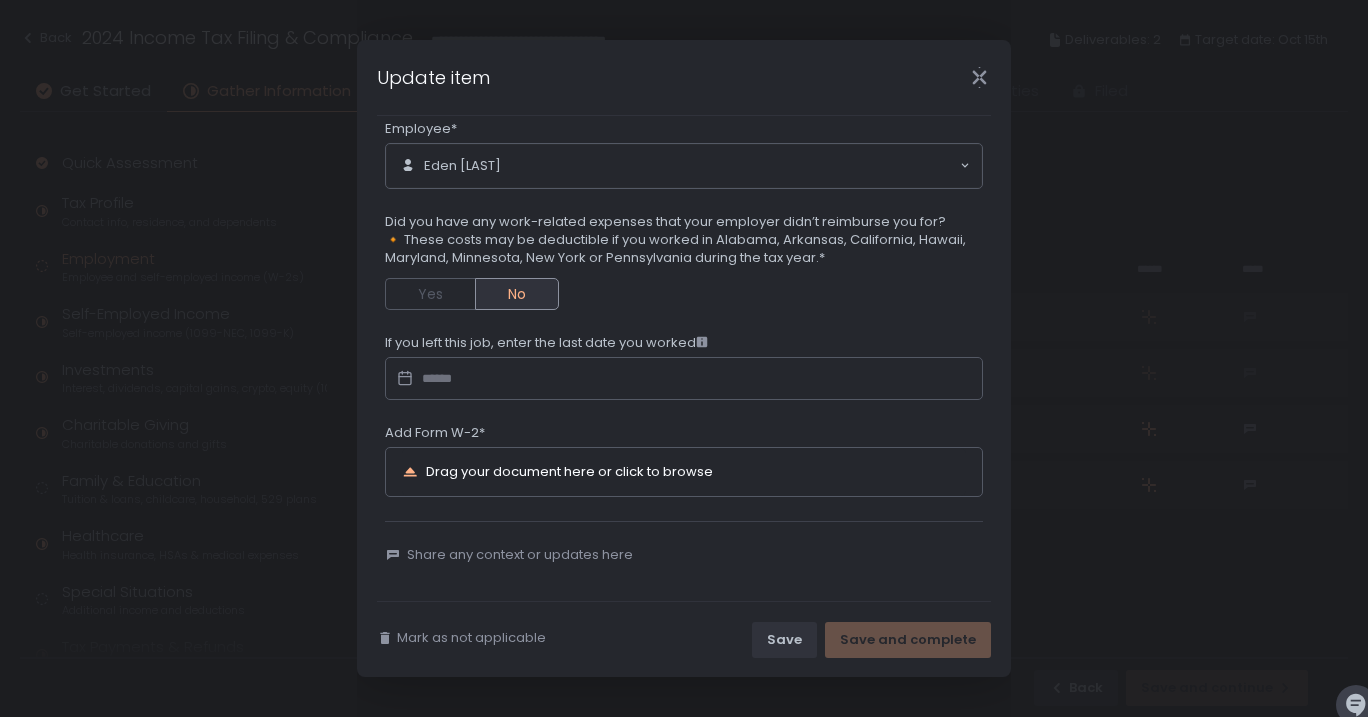 click on "Drag your document here or click to browse" at bounding box center [569, 471] 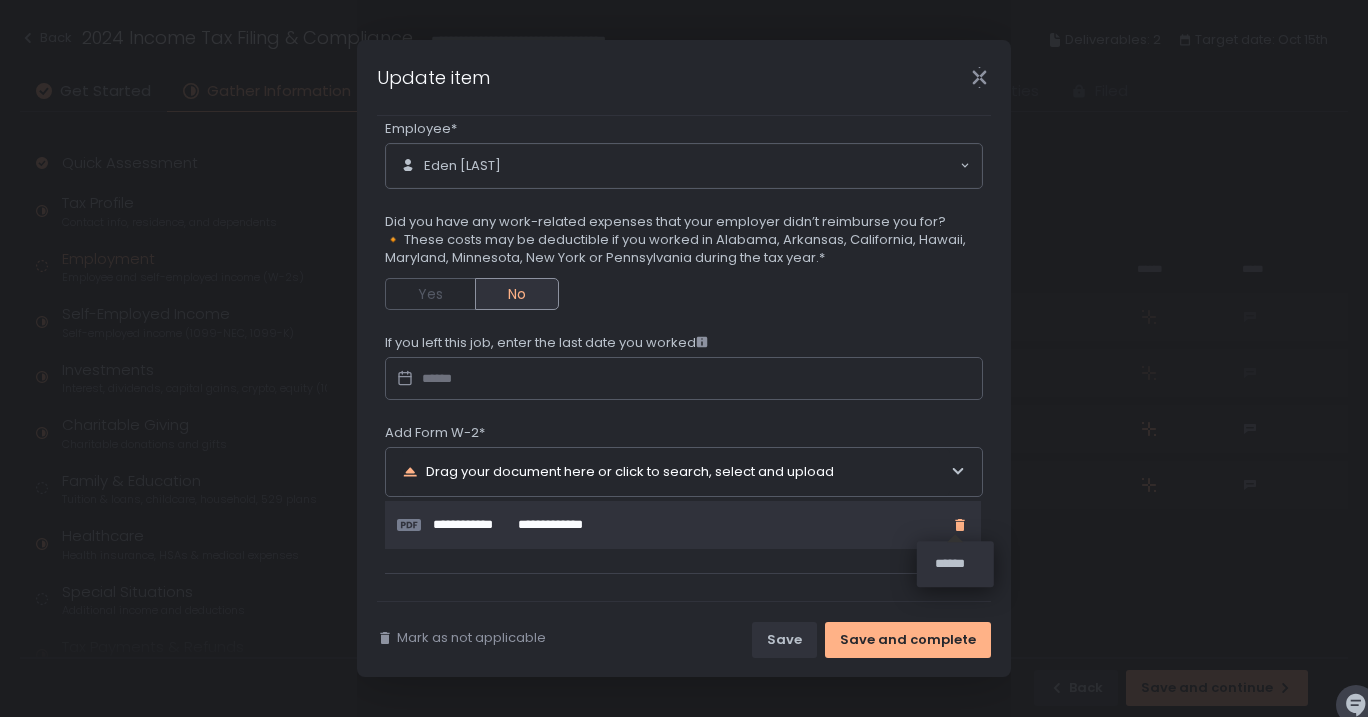 click 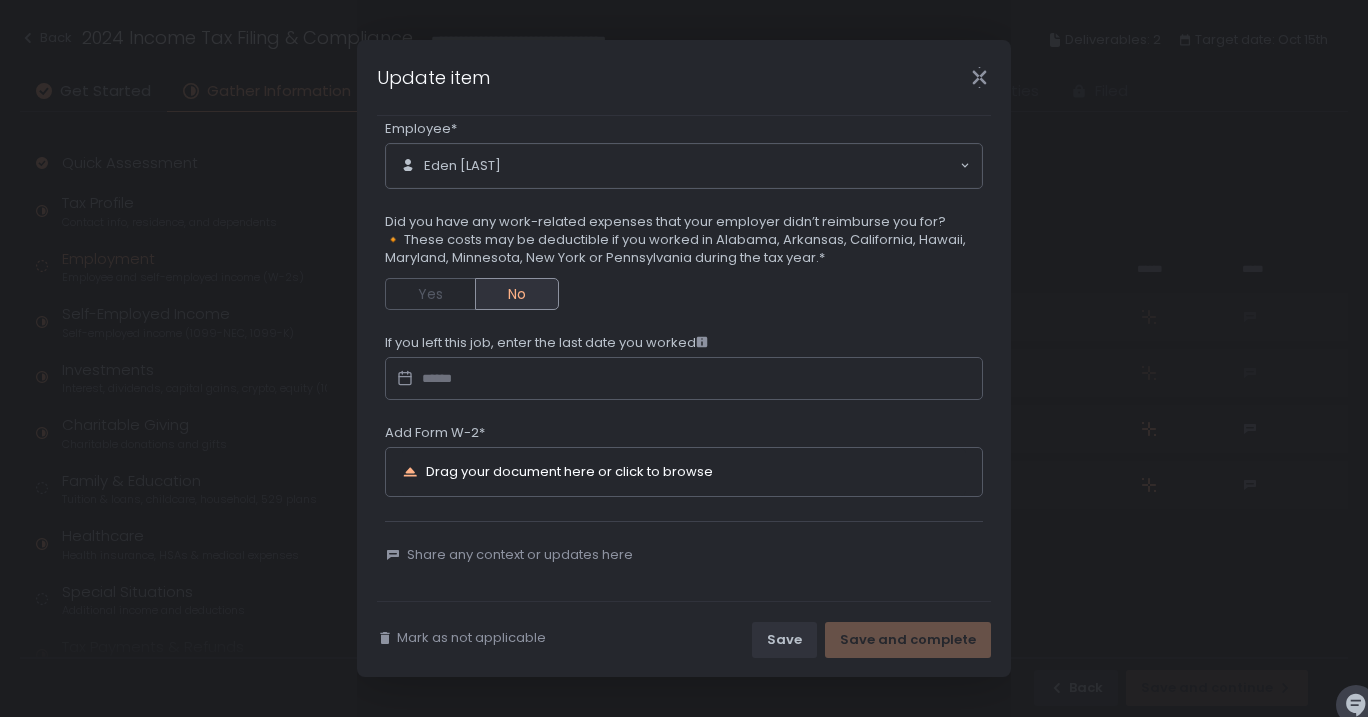 click on "Drag your document here or click to browse" at bounding box center [569, 471] 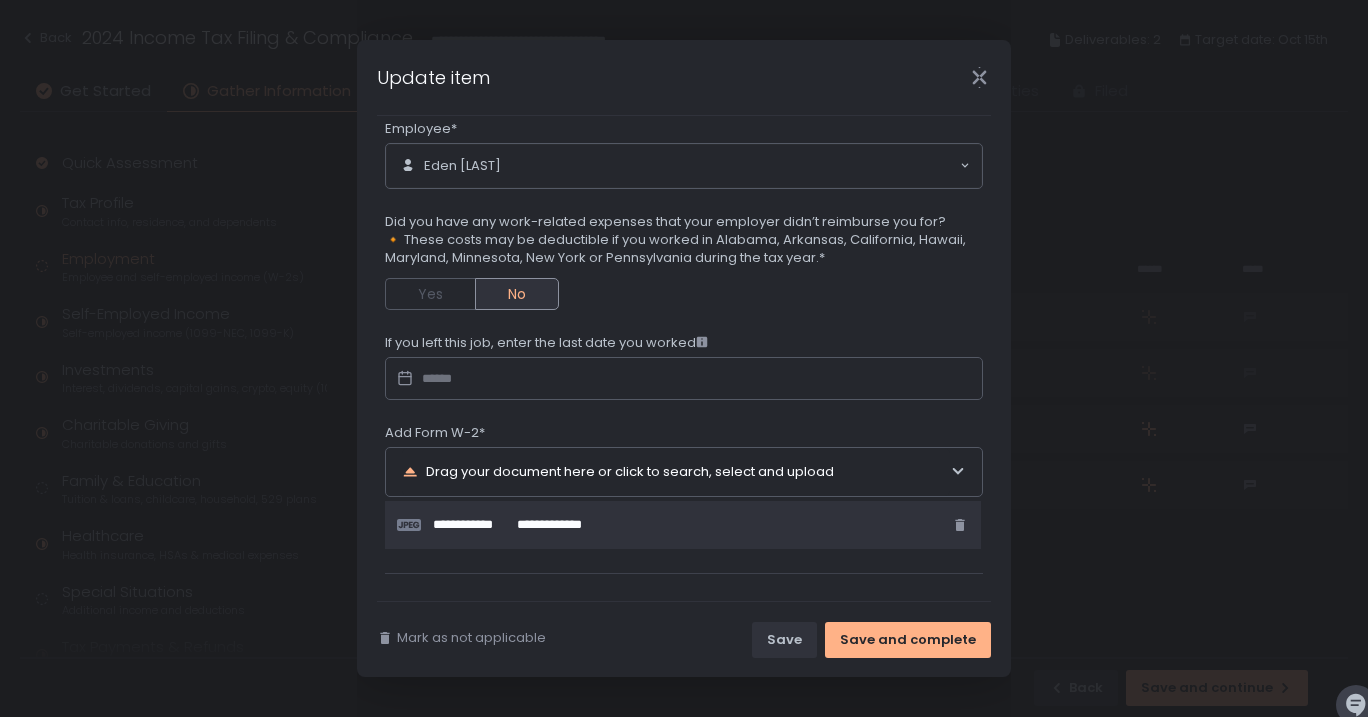 scroll, scrollTop: 179, scrollLeft: 0, axis: vertical 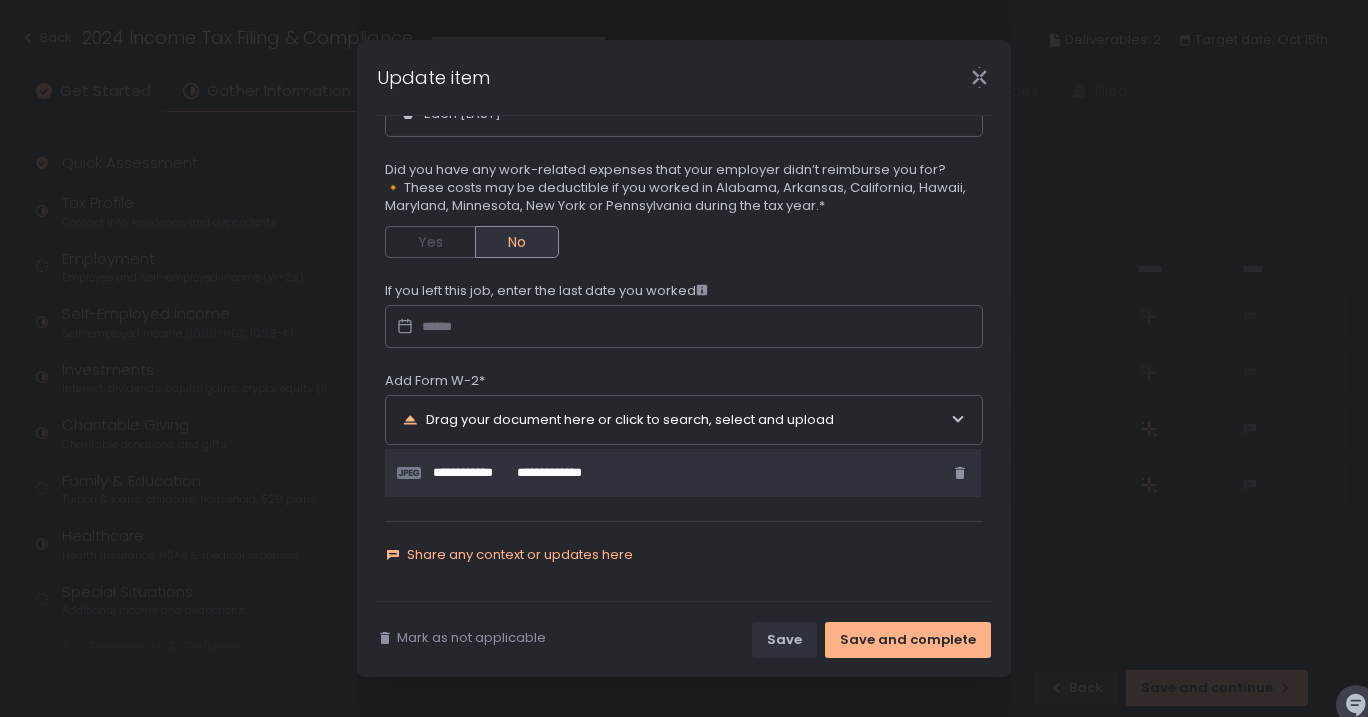 click on "Share any context or updates here" 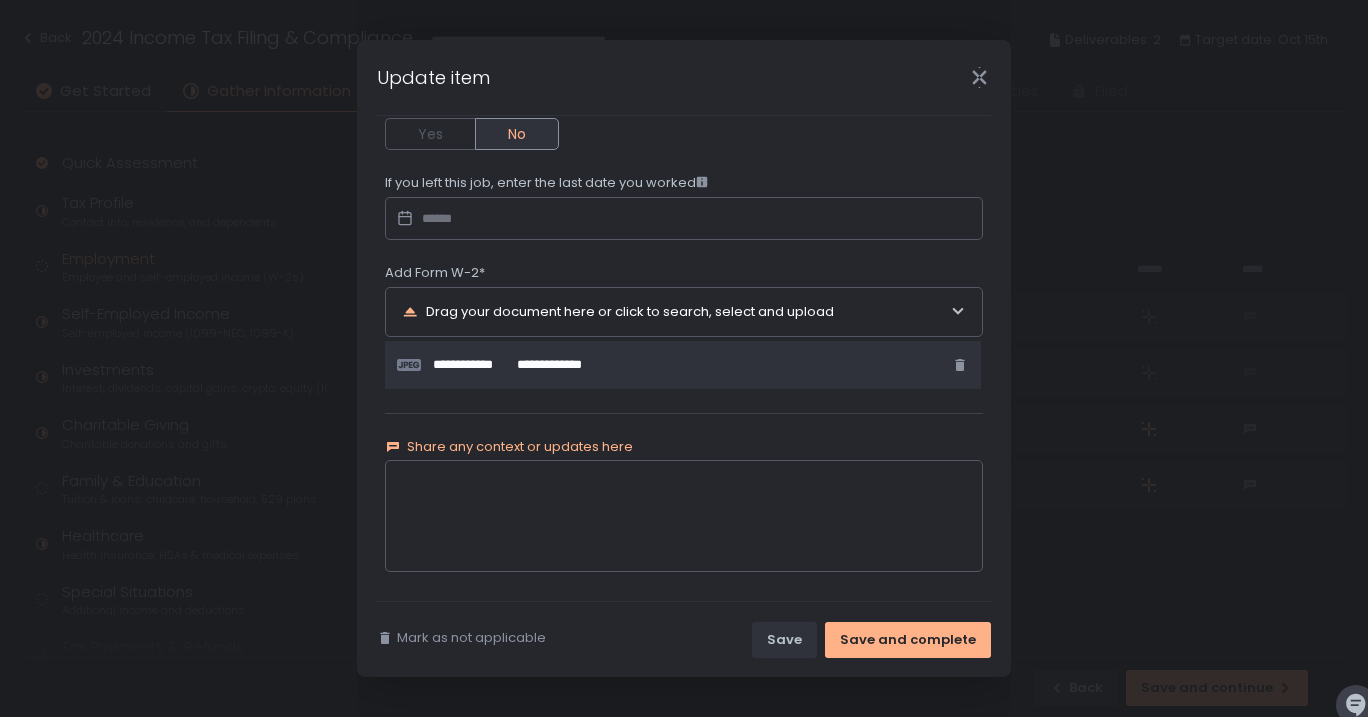 scroll, scrollTop: 295, scrollLeft: 0, axis: vertical 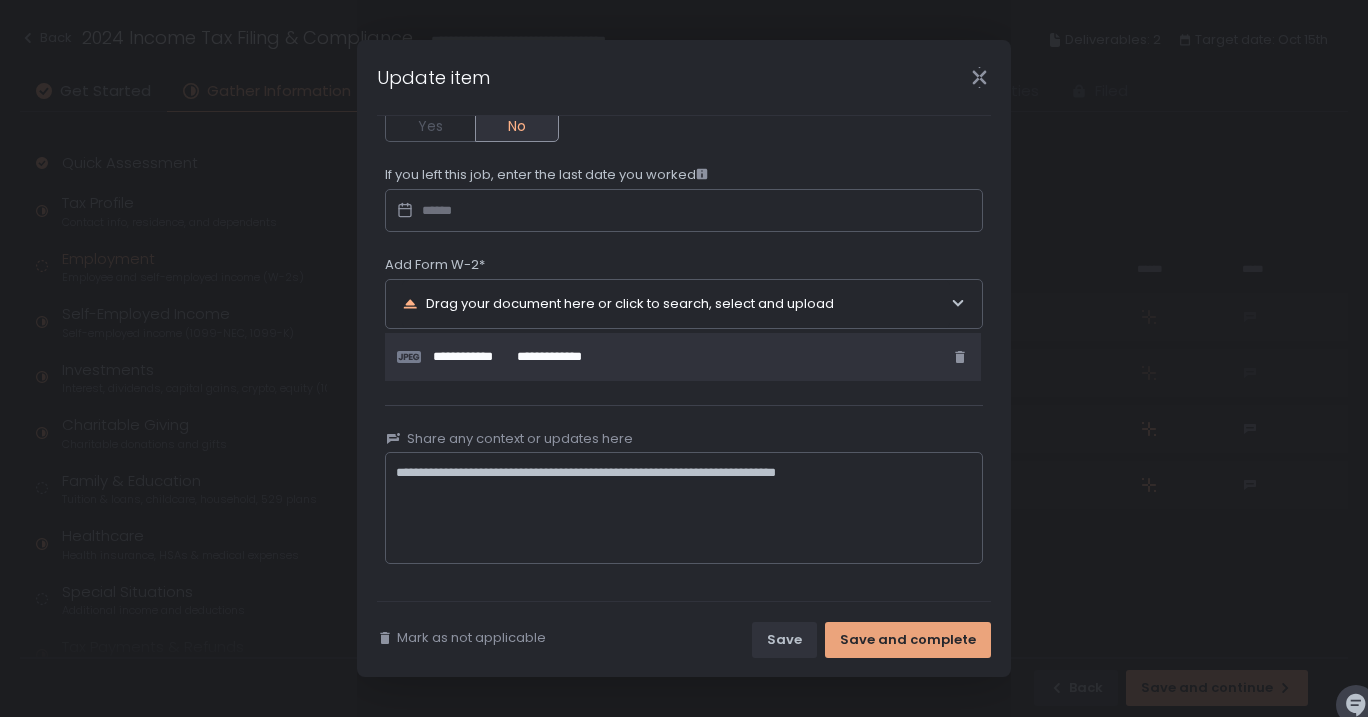 type on "**********" 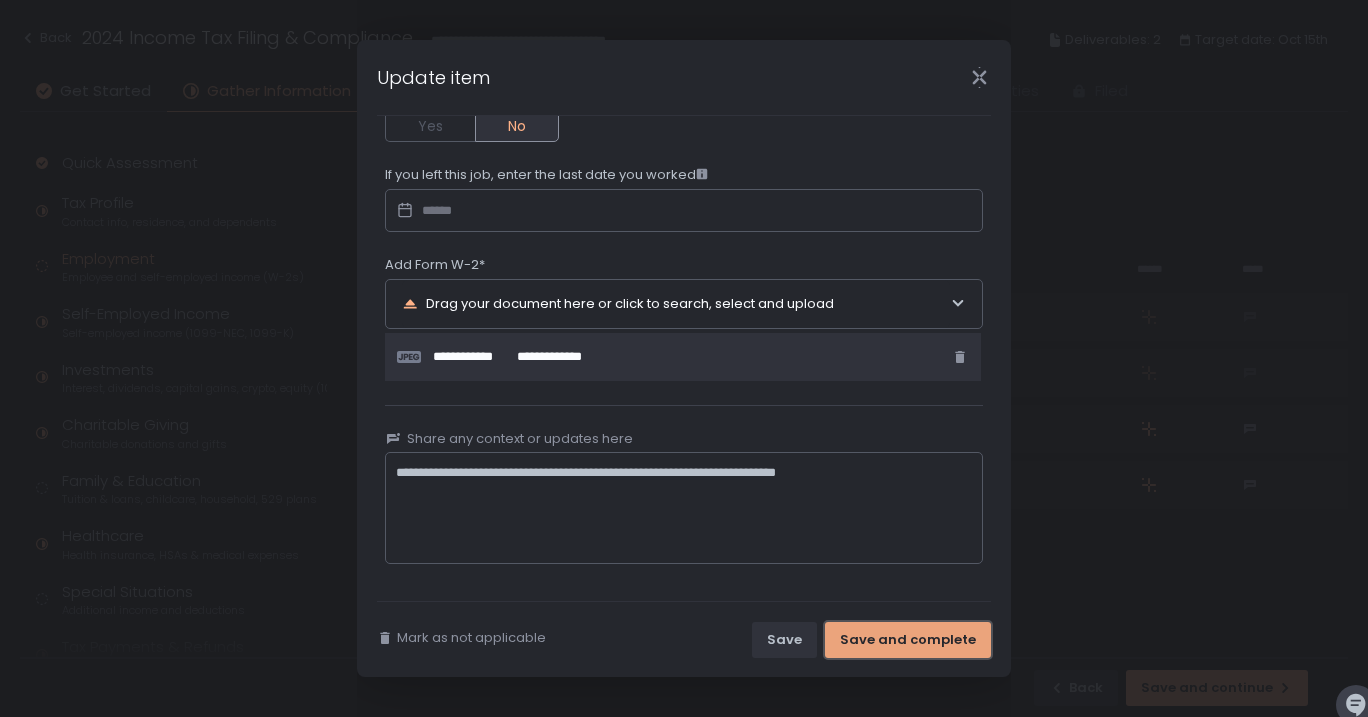 click on "Save and complete" at bounding box center (908, 640) 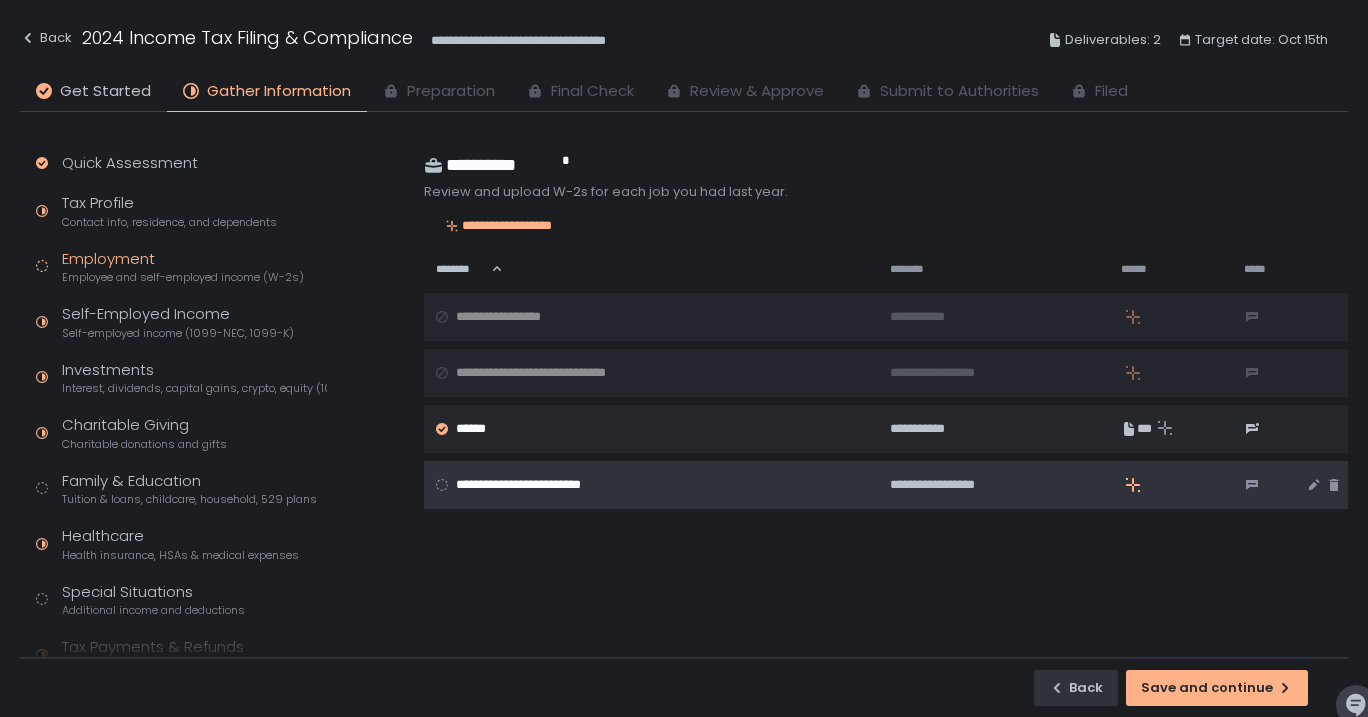 click on "**********" 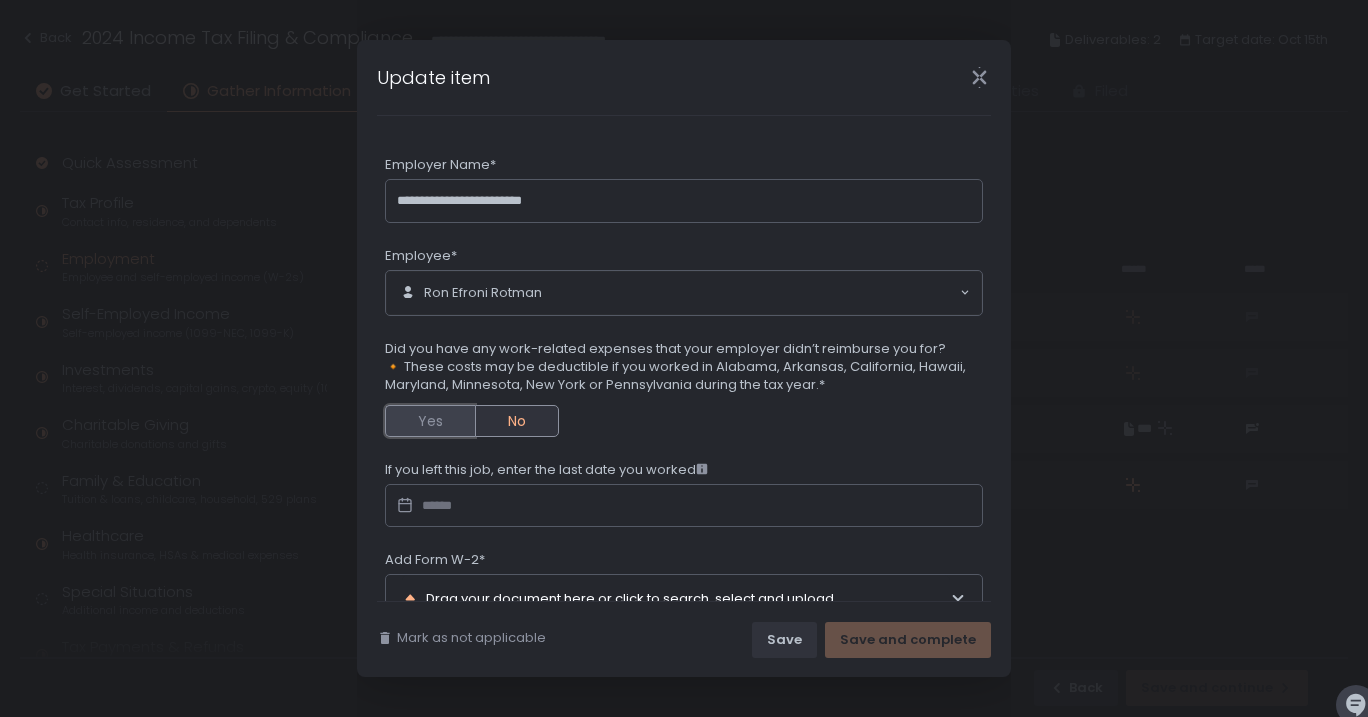 click on "Yes" at bounding box center [430, 421] 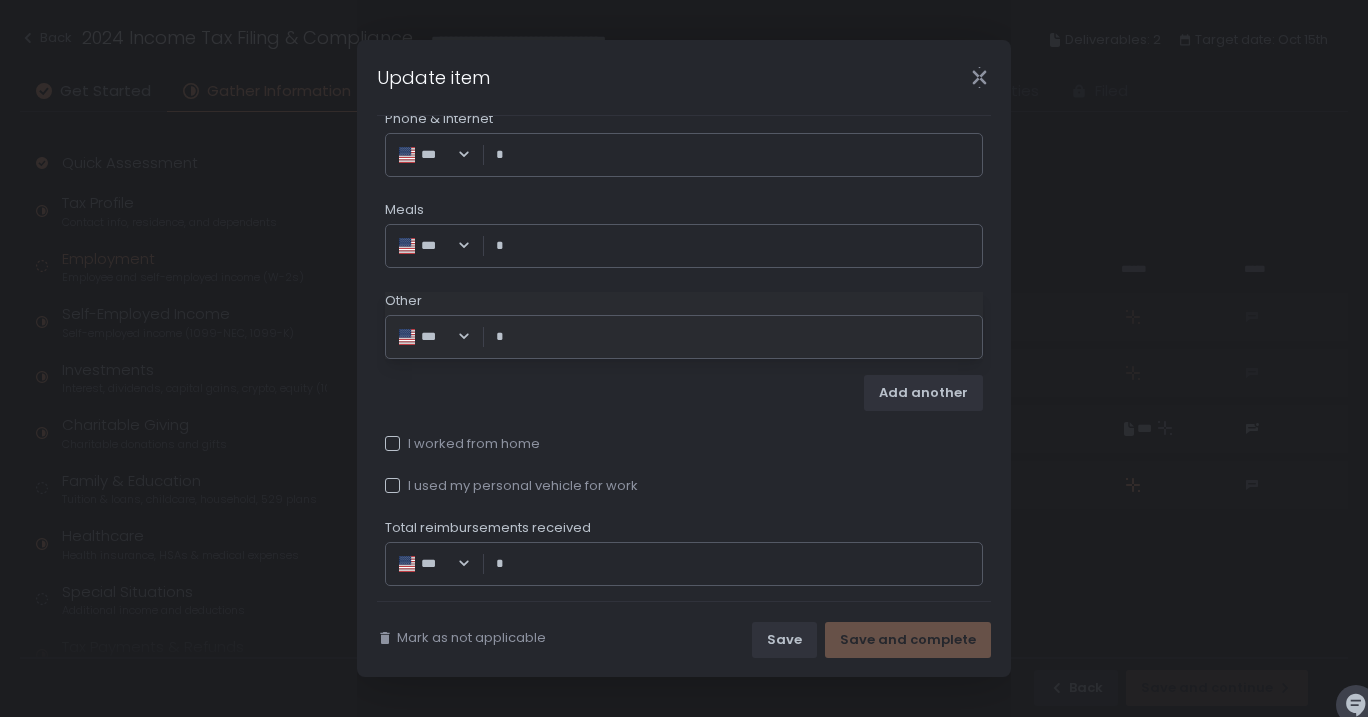 scroll, scrollTop: 696, scrollLeft: 0, axis: vertical 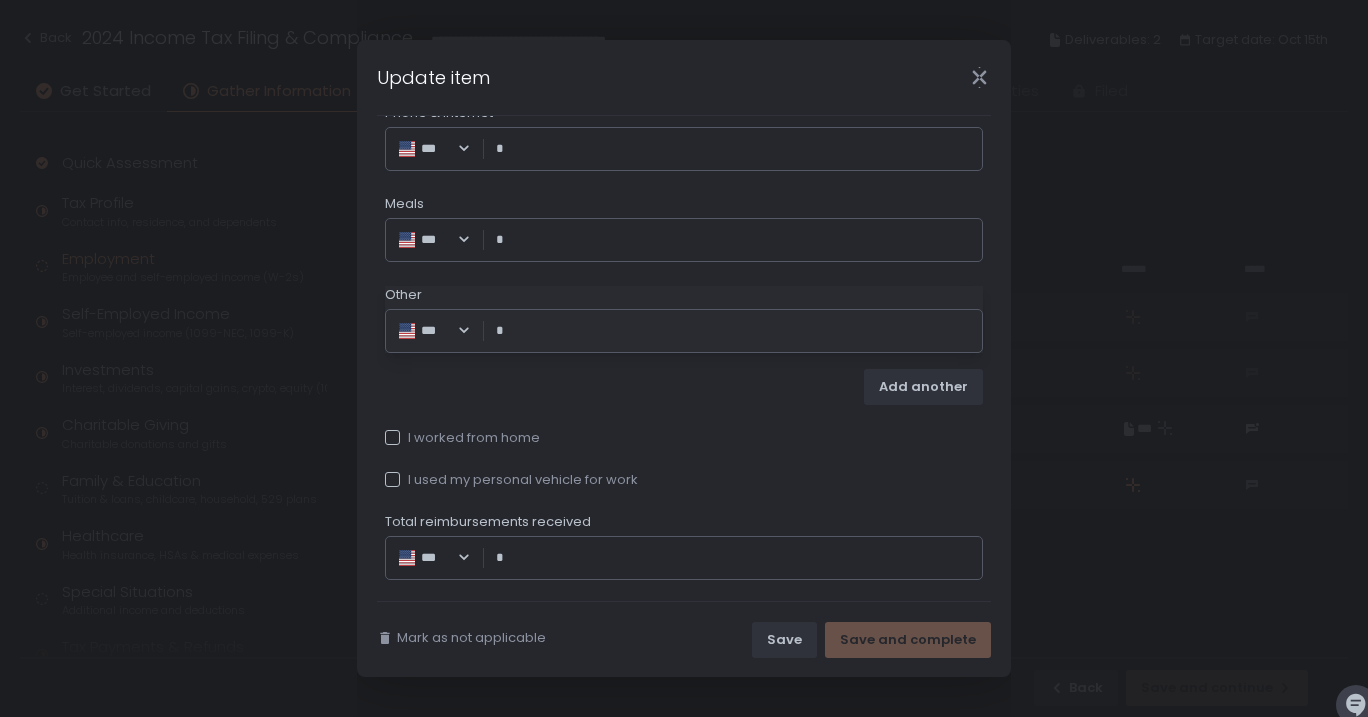 click on "I worked from home" at bounding box center [462, 438] 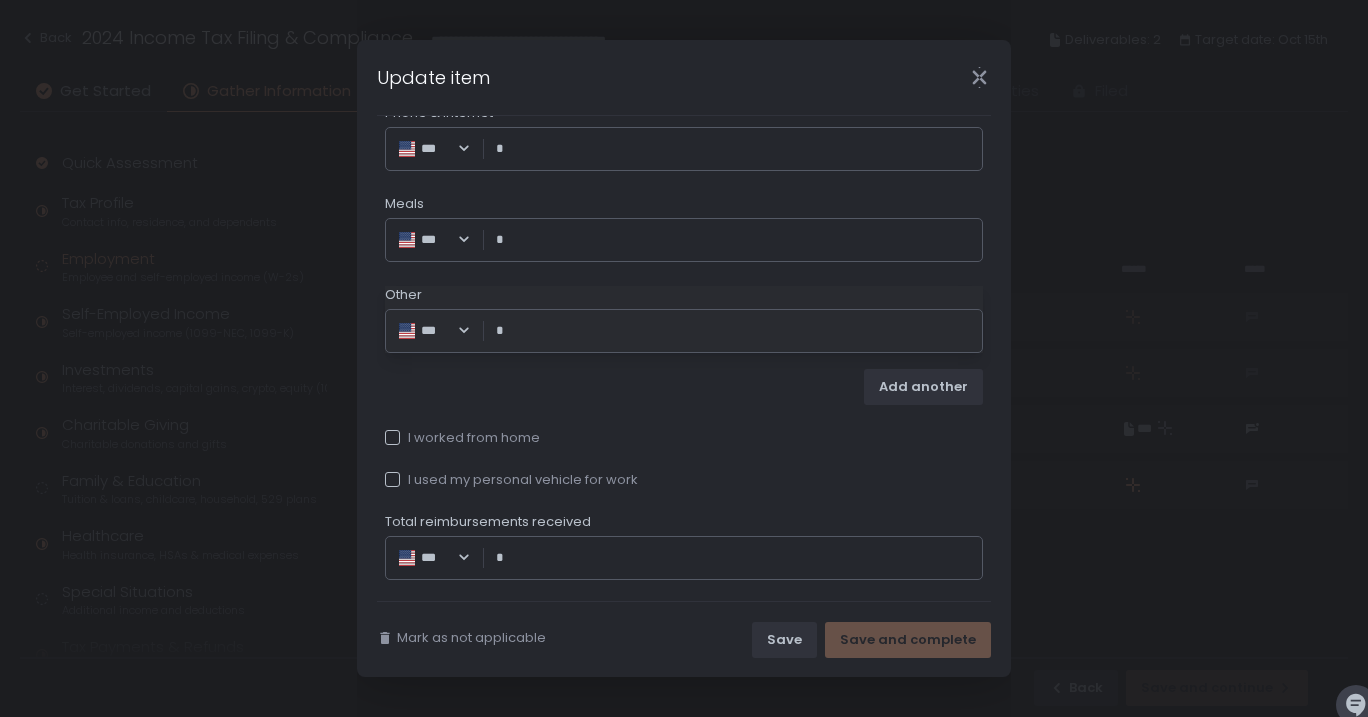 click on "I used my personal vehicle for work" at bounding box center (511, 480) 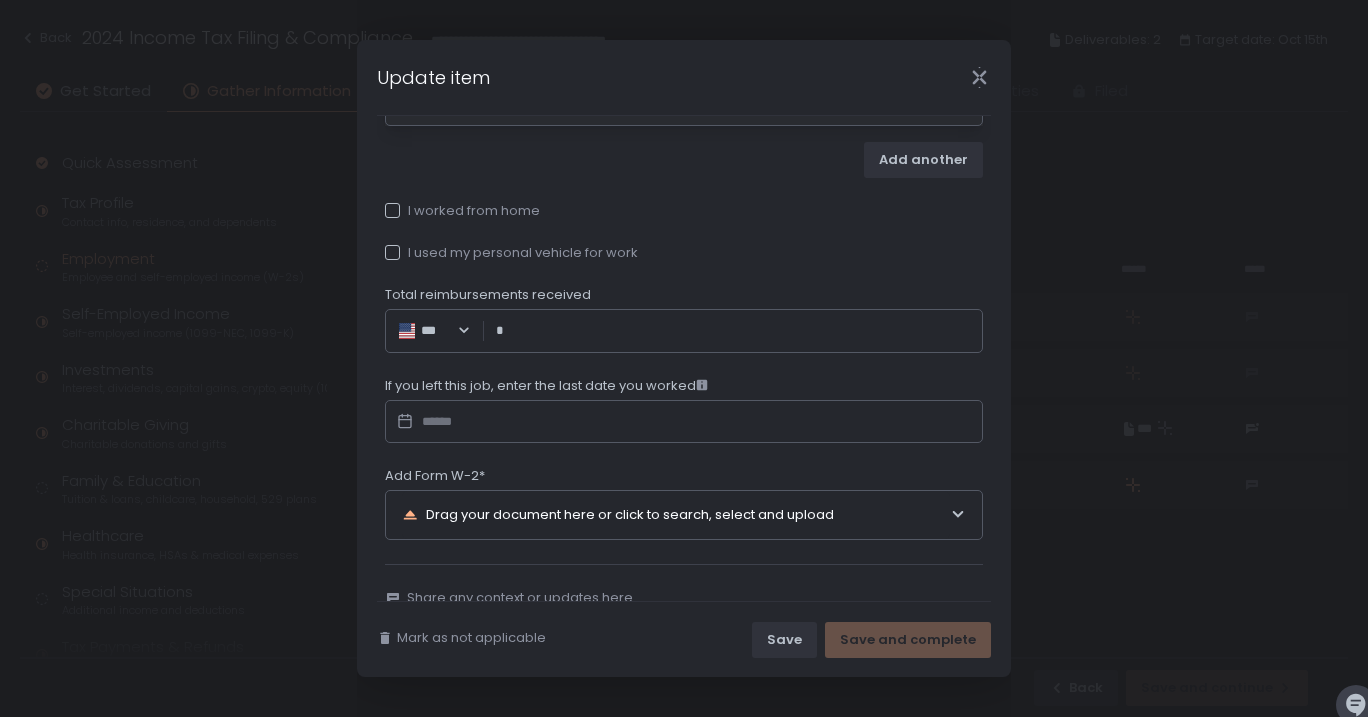 scroll, scrollTop: 960, scrollLeft: 0, axis: vertical 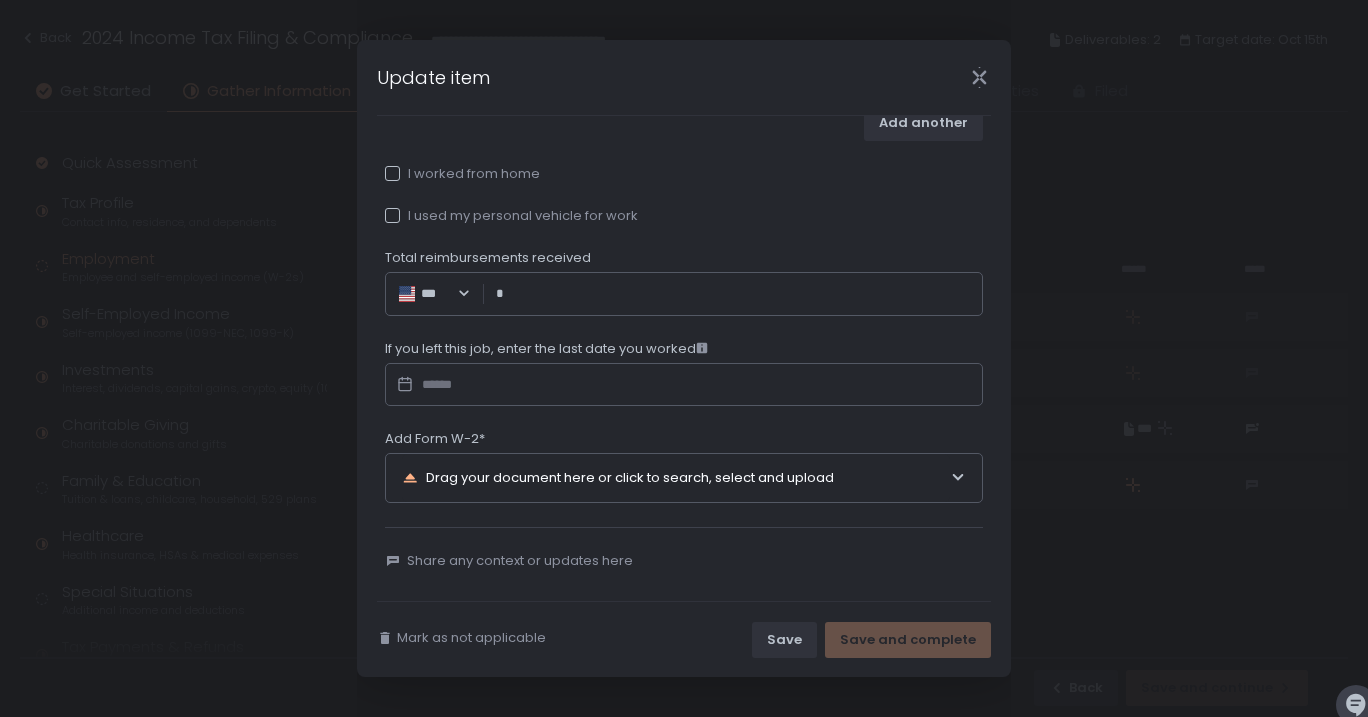 click on "Drag your document here or click to search, select and upload" at bounding box center (676, 478) 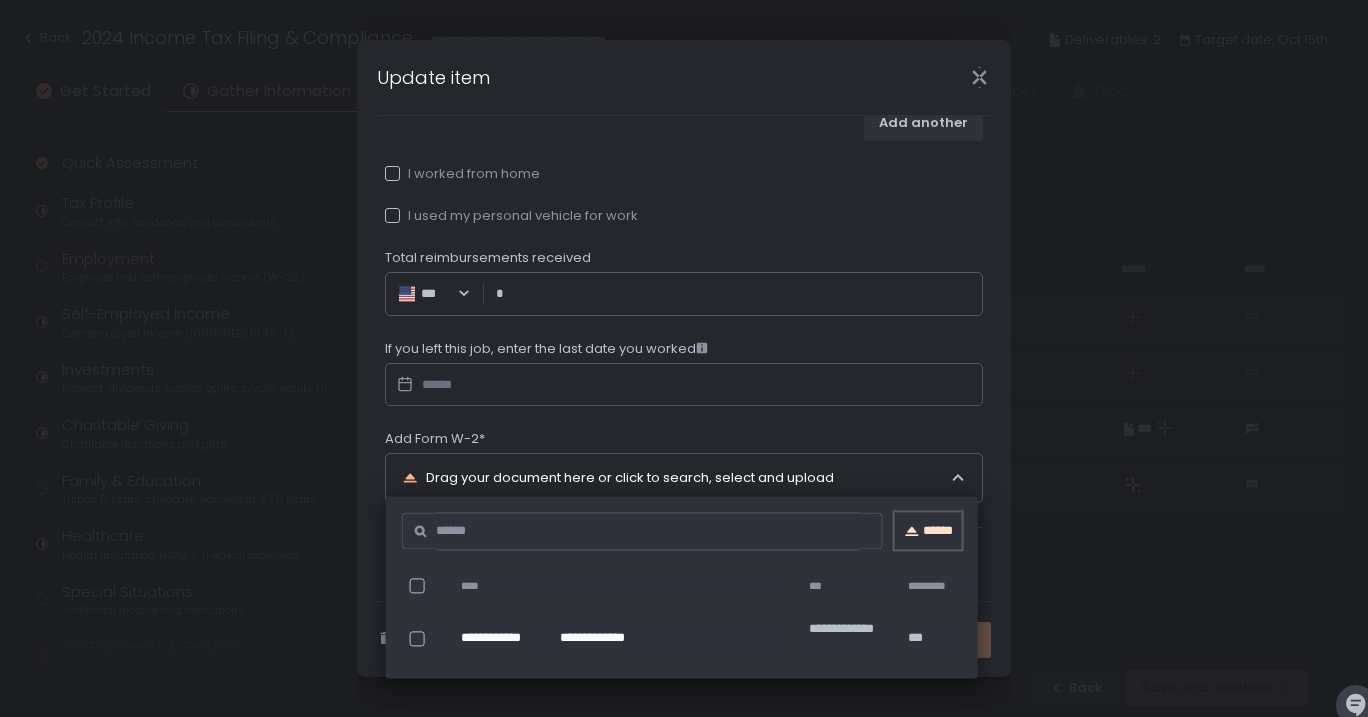 click on "******" 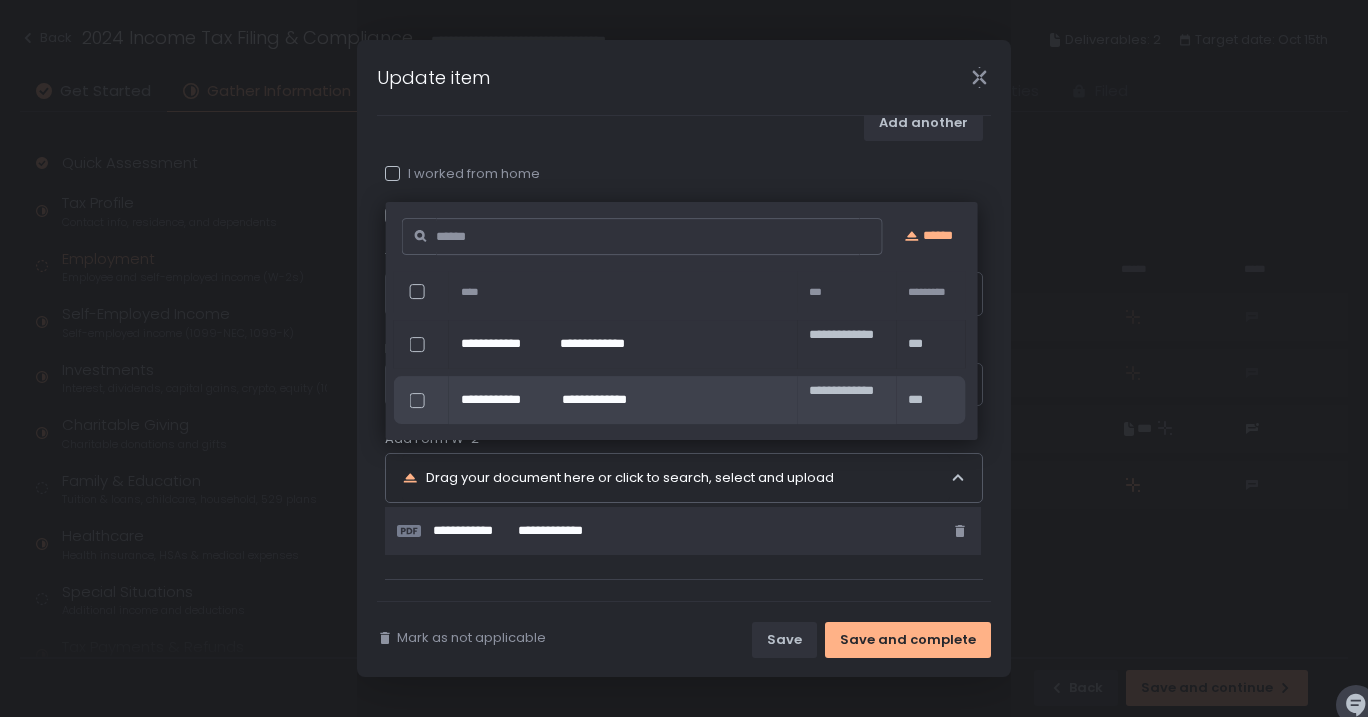 scroll, scrollTop: 1012, scrollLeft: 0, axis: vertical 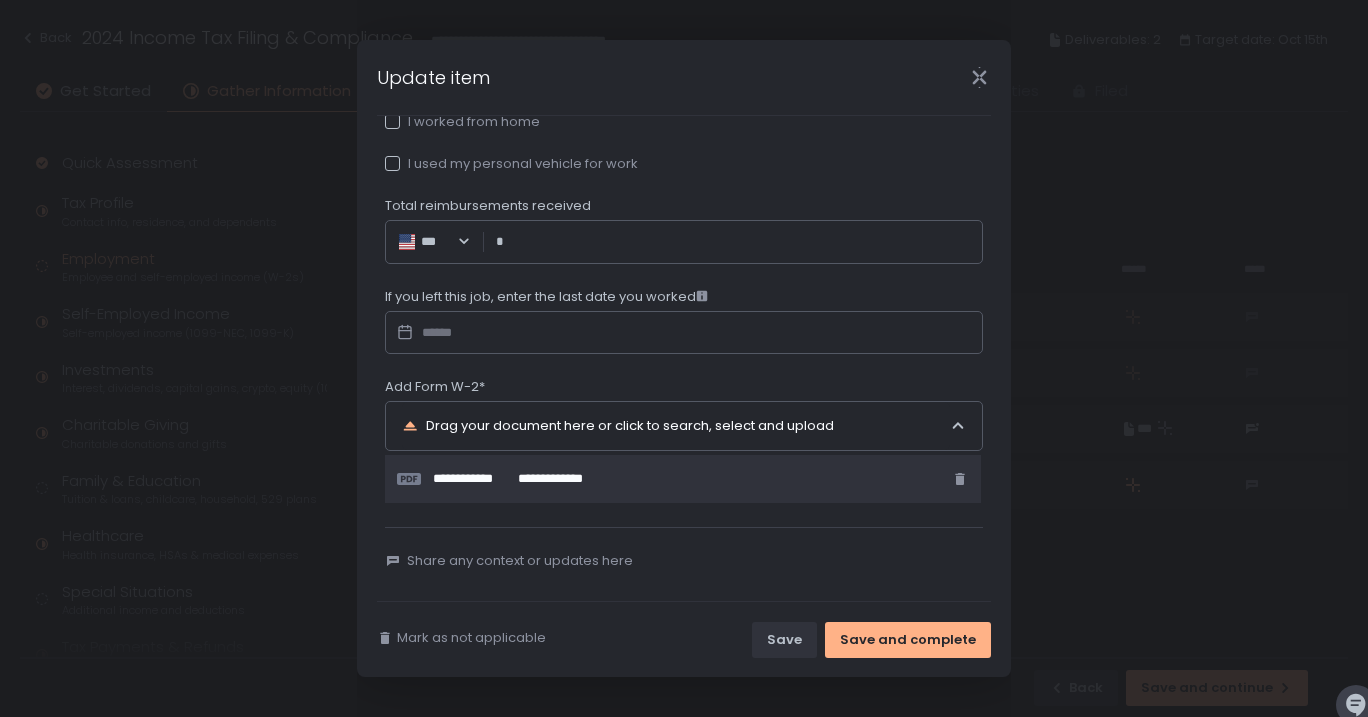 click on "Add Form W-2*" at bounding box center (684, 389) 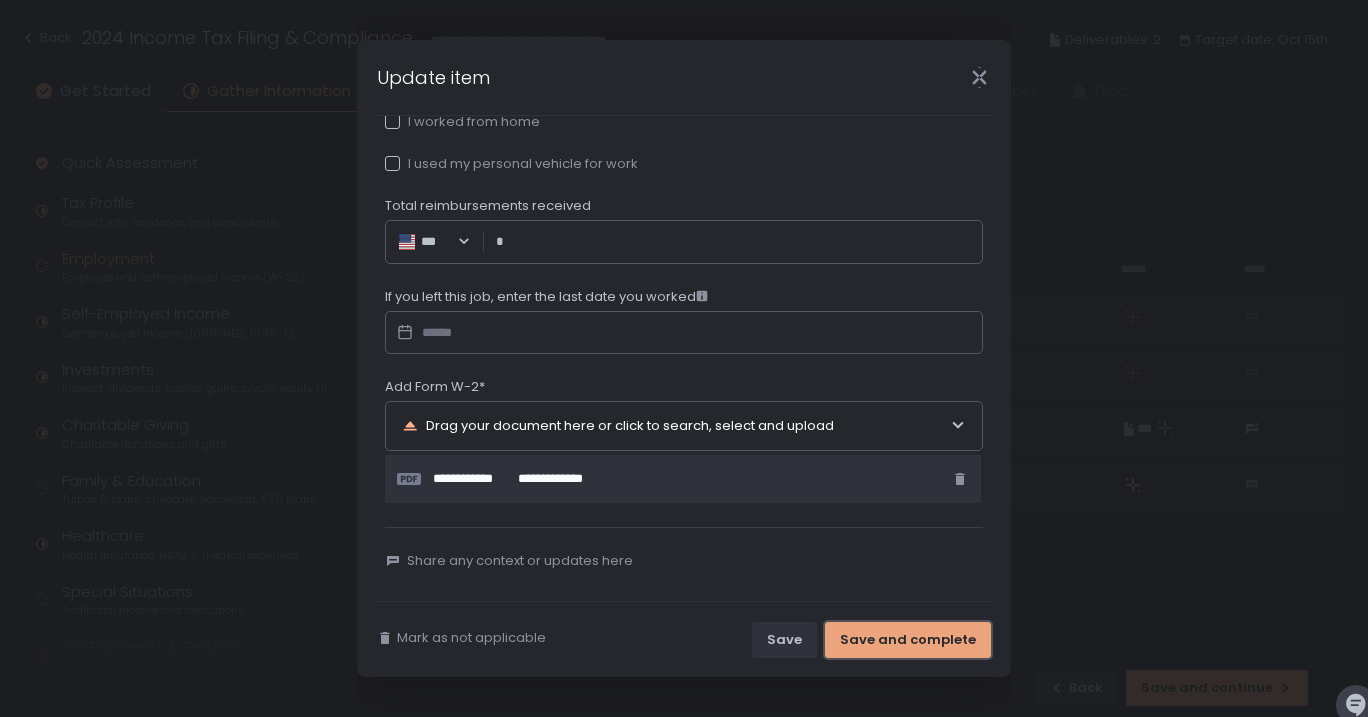 click on "Save and complete" at bounding box center [908, 640] 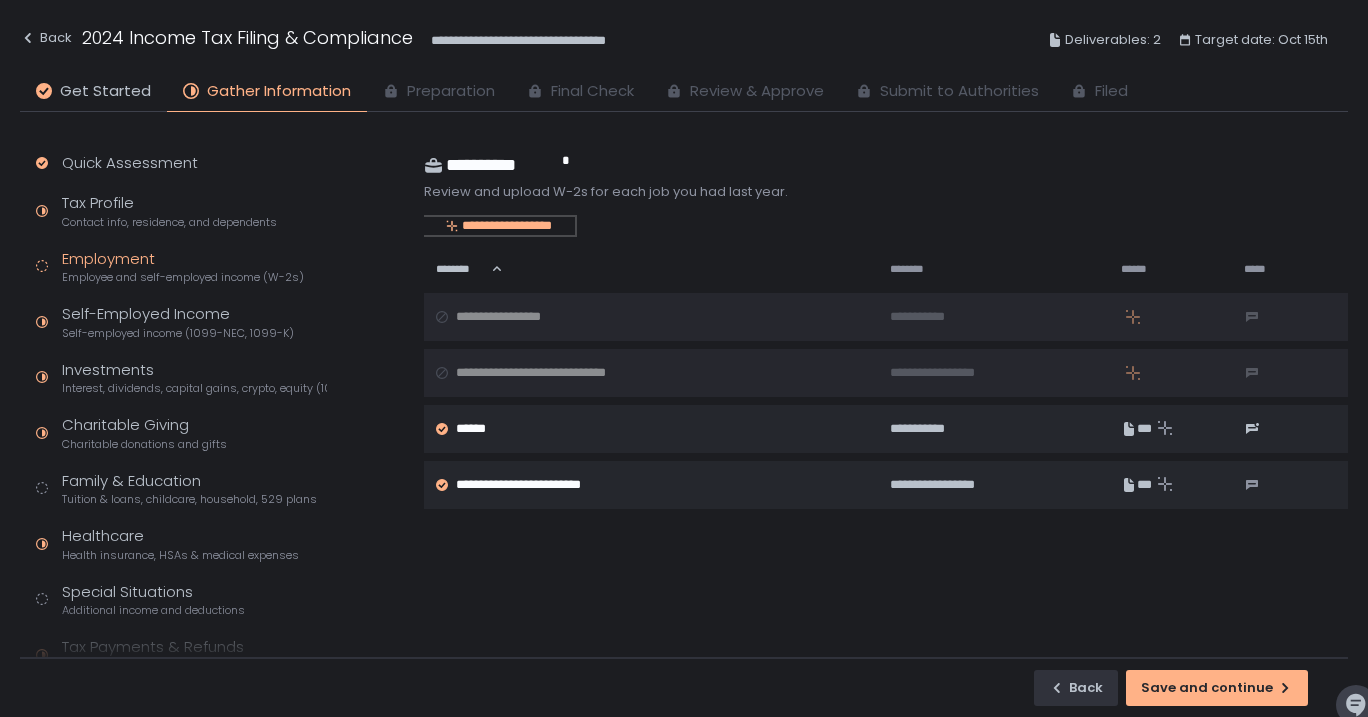 click on "**********" 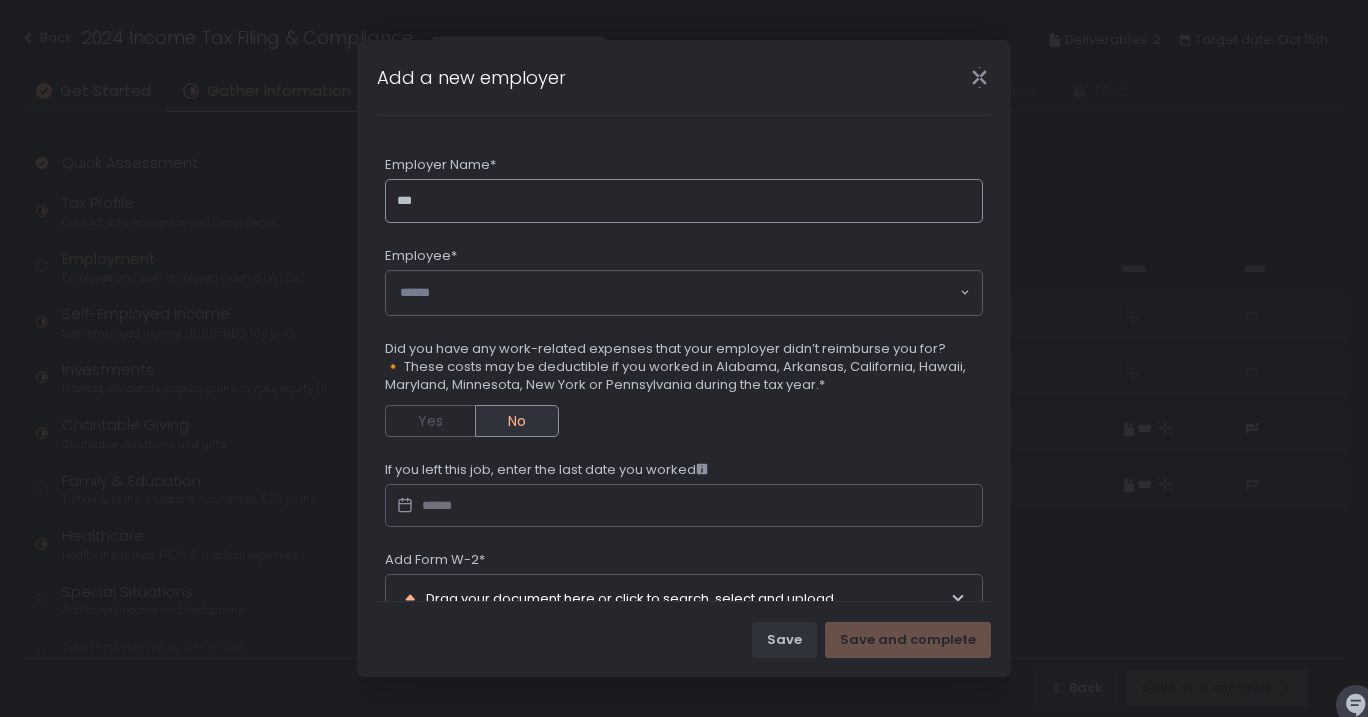 type on "***" 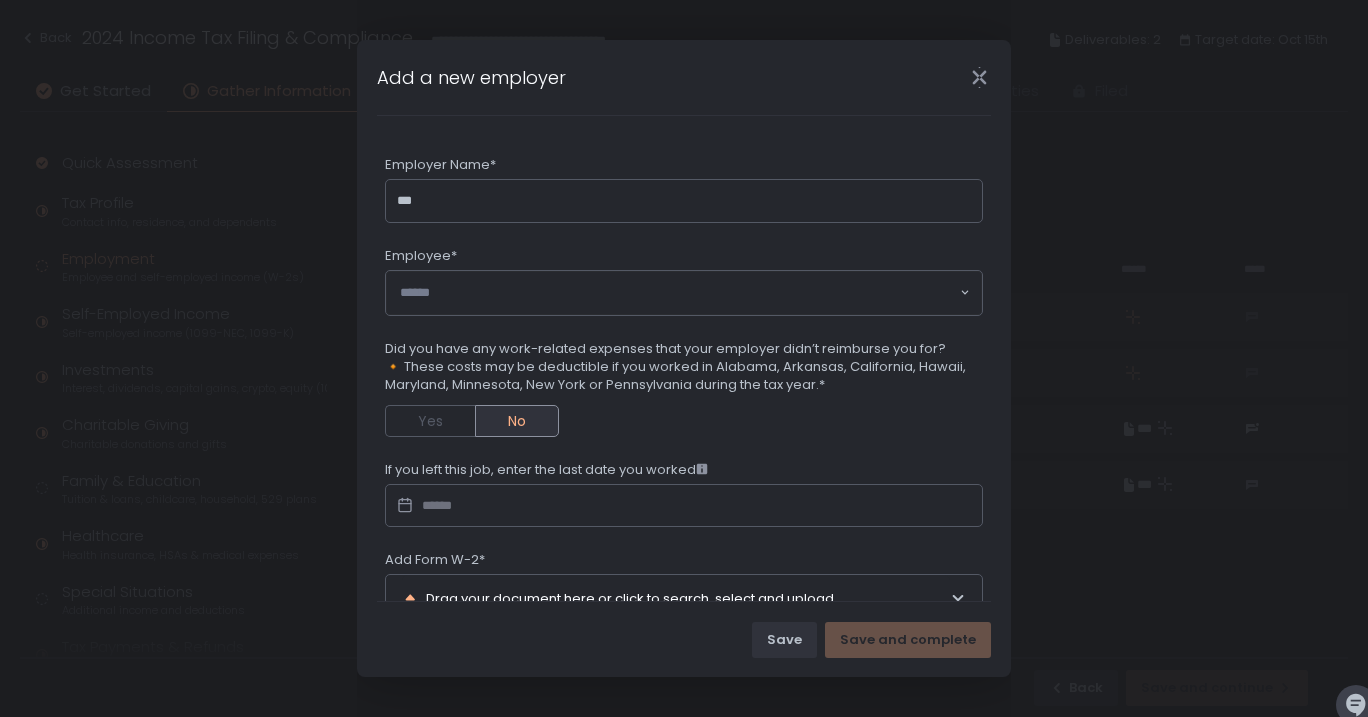 click 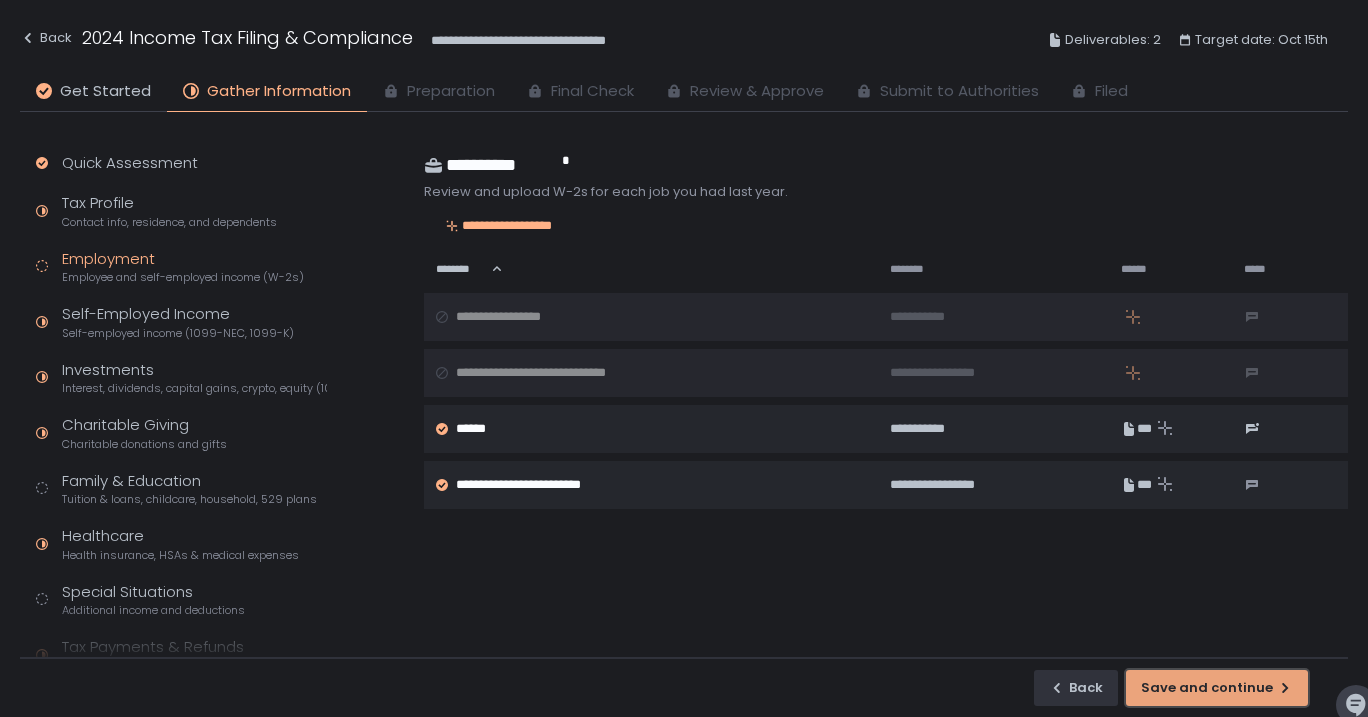click on "Save and continue" 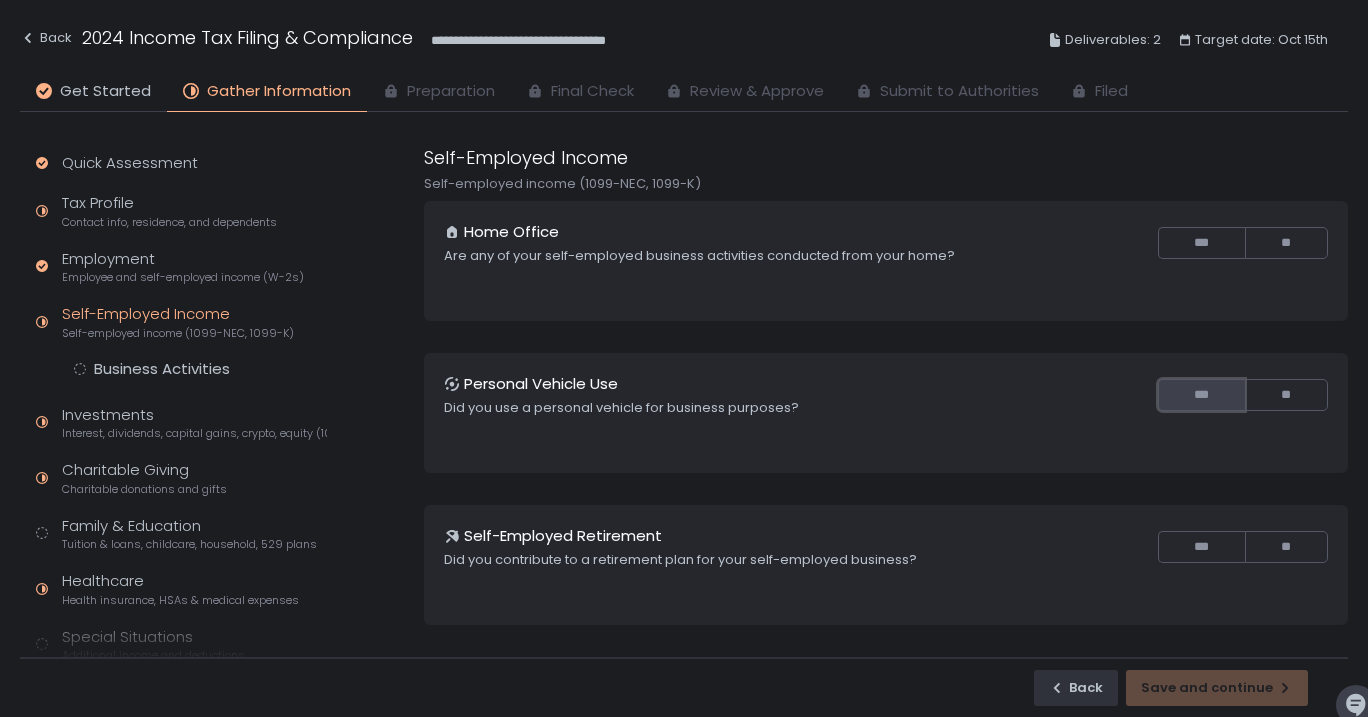 click on "***" at bounding box center (1201, 395) 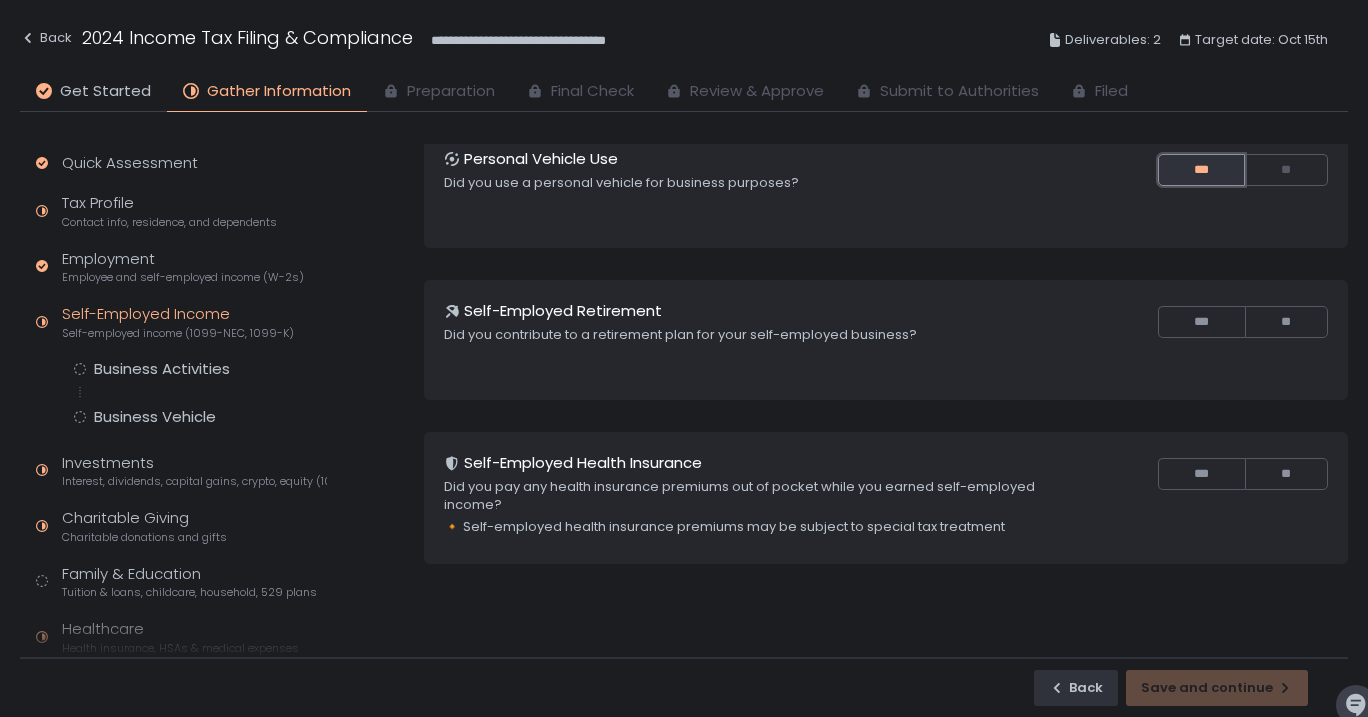 scroll, scrollTop: 227, scrollLeft: 0, axis: vertical 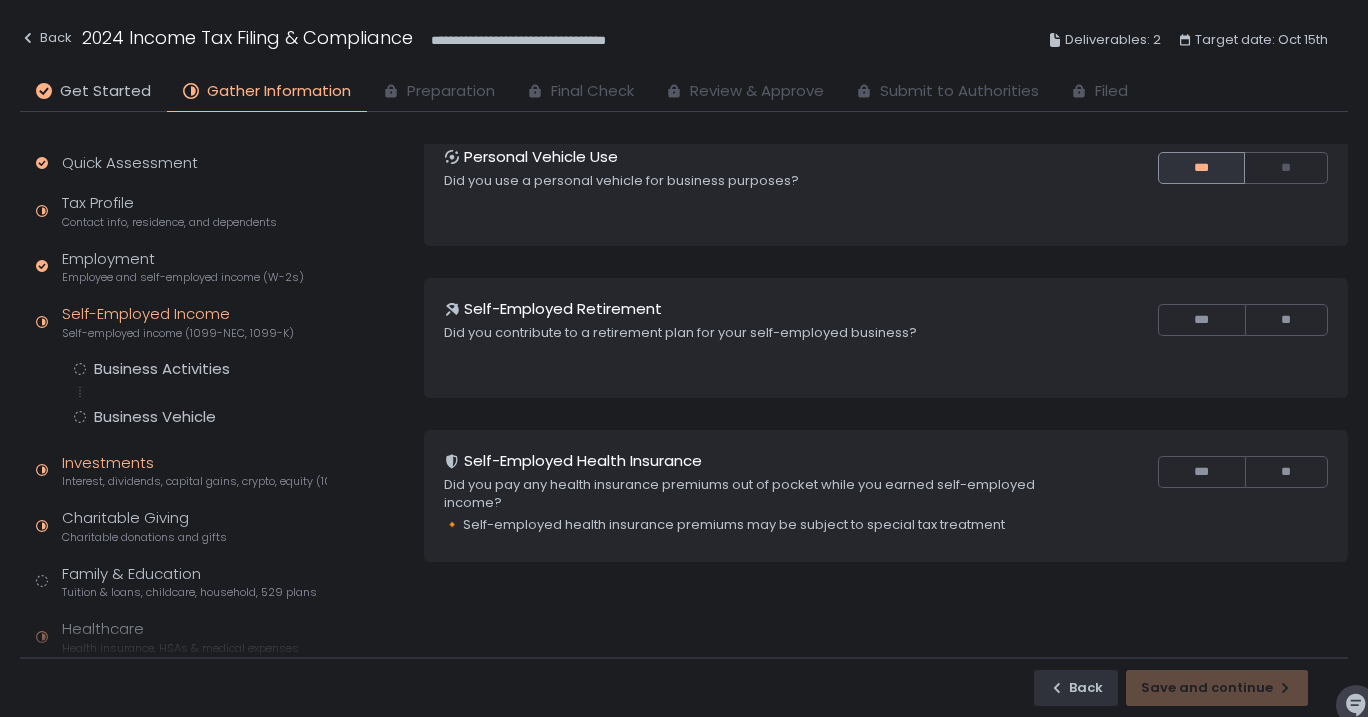 click on "Interest, dividends, capital gains, crypto, equity (1099s, K-1s)" 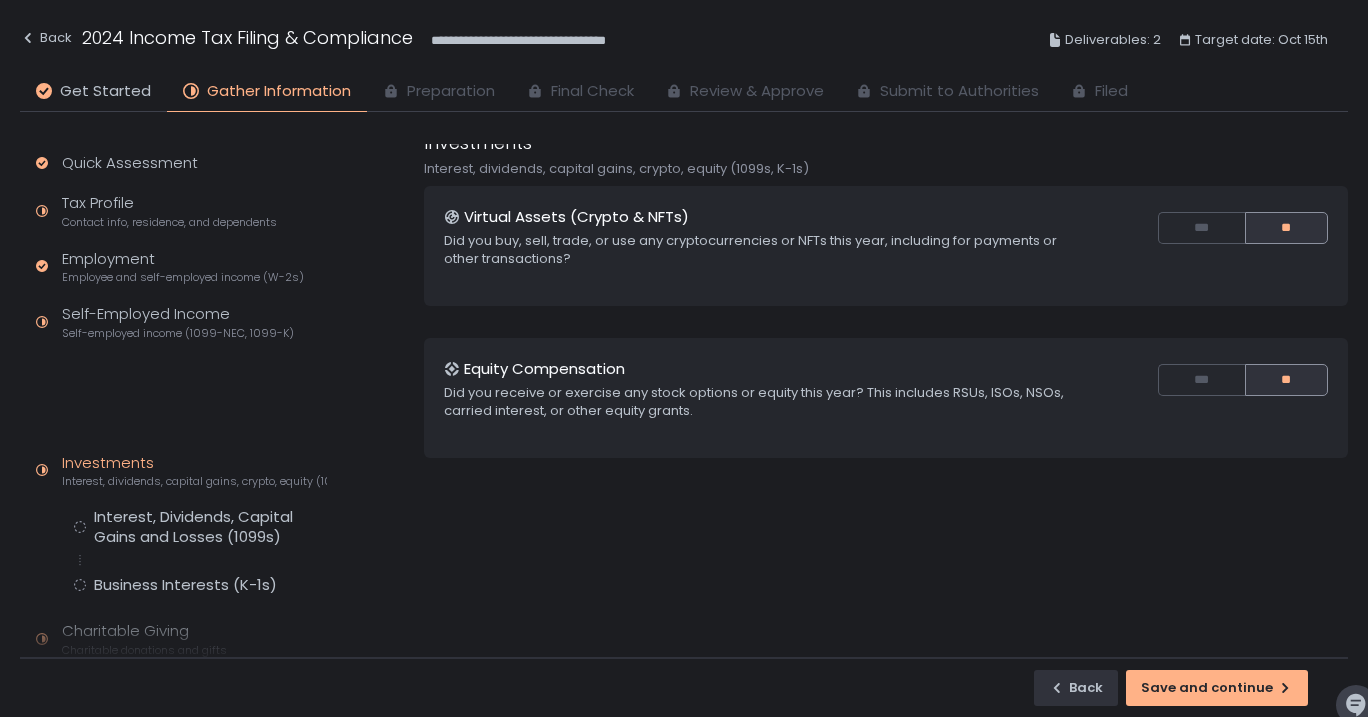 scroll, scrollTop: 0, scrollLeft: 0, axis: both 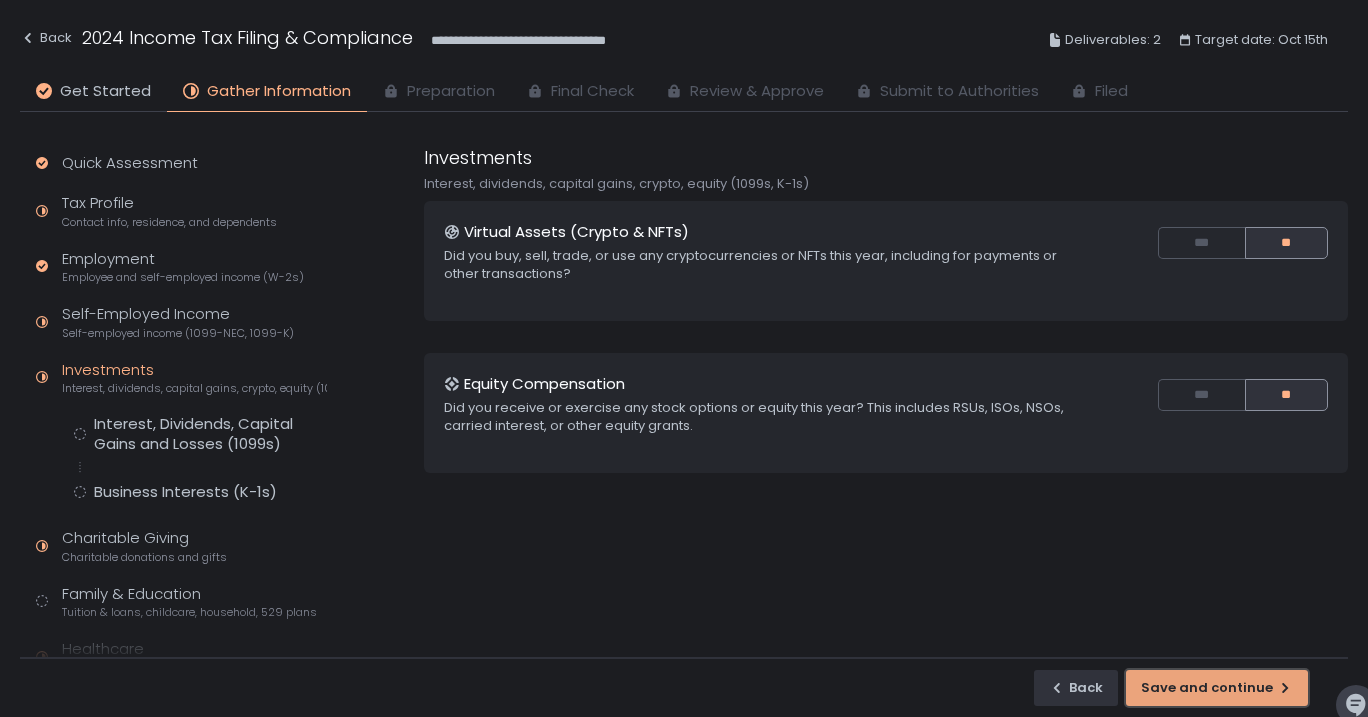 click on "Save and continue" 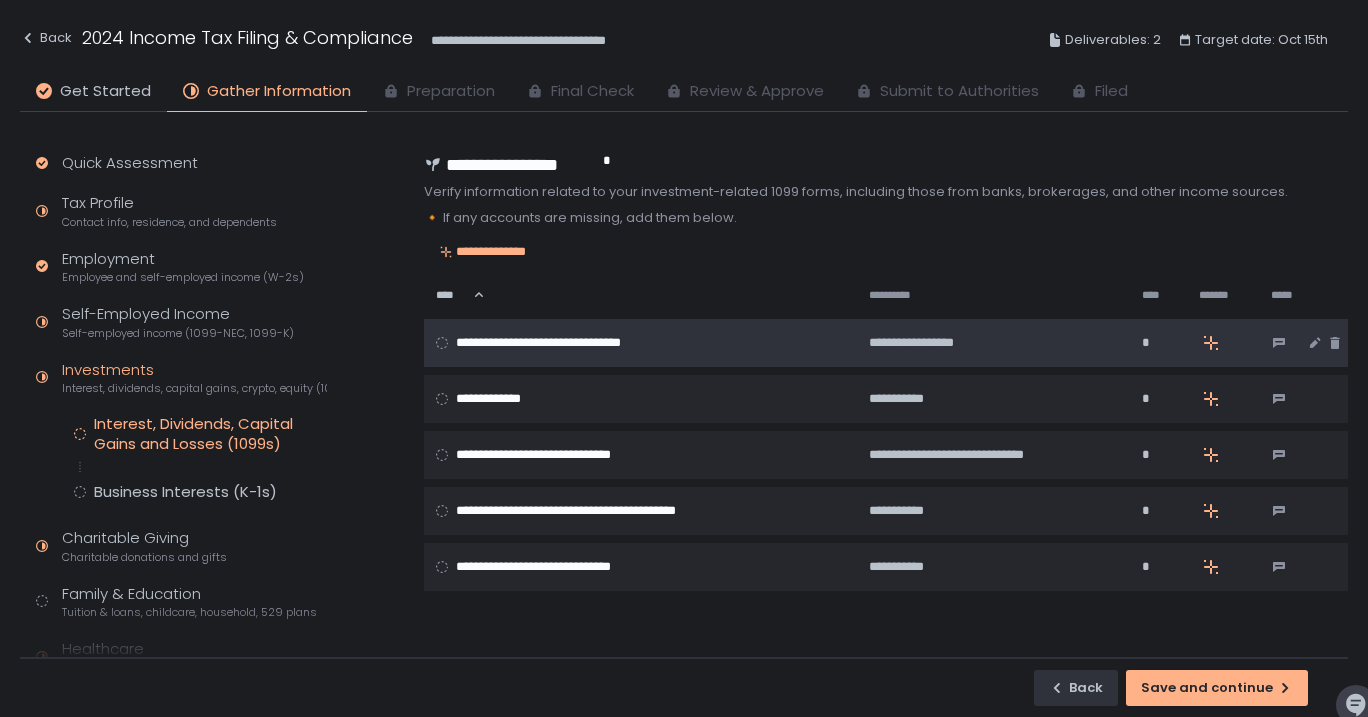 click on "**********" 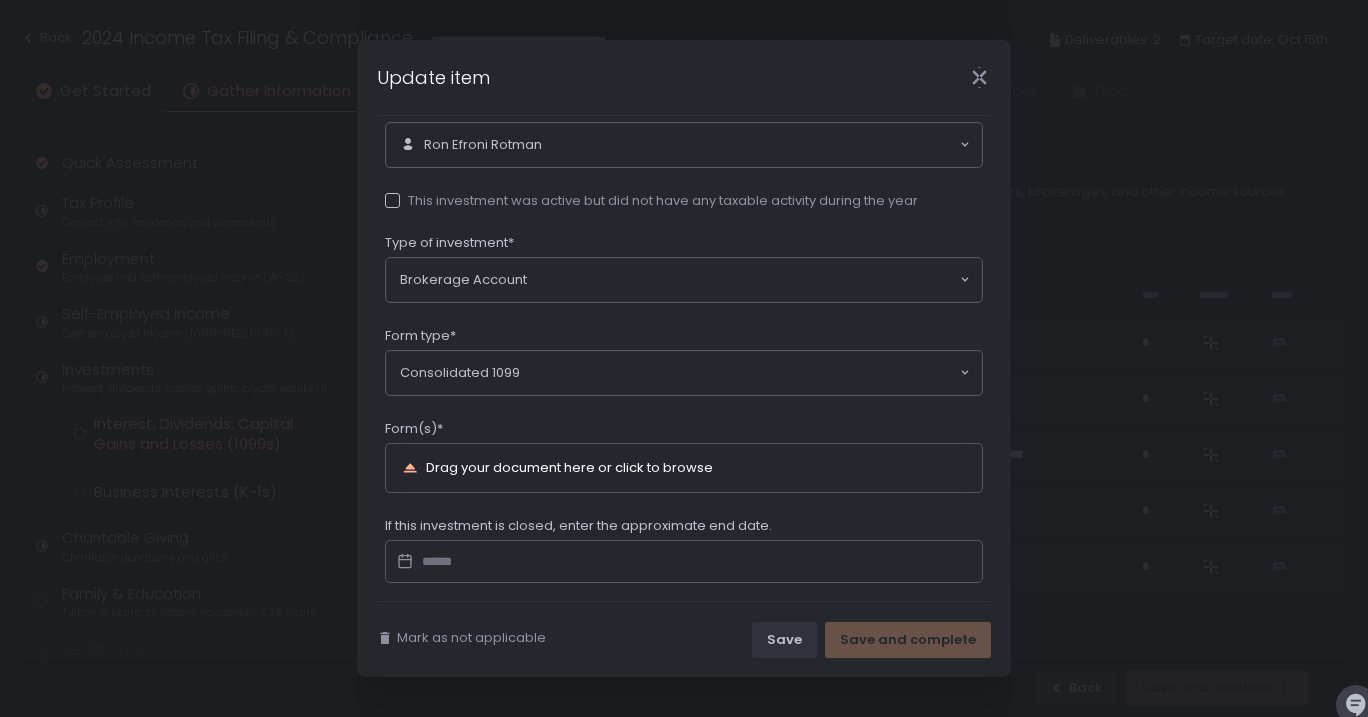 scroll, scrollTop: 152, scrollLeft: 0, axis: vertical 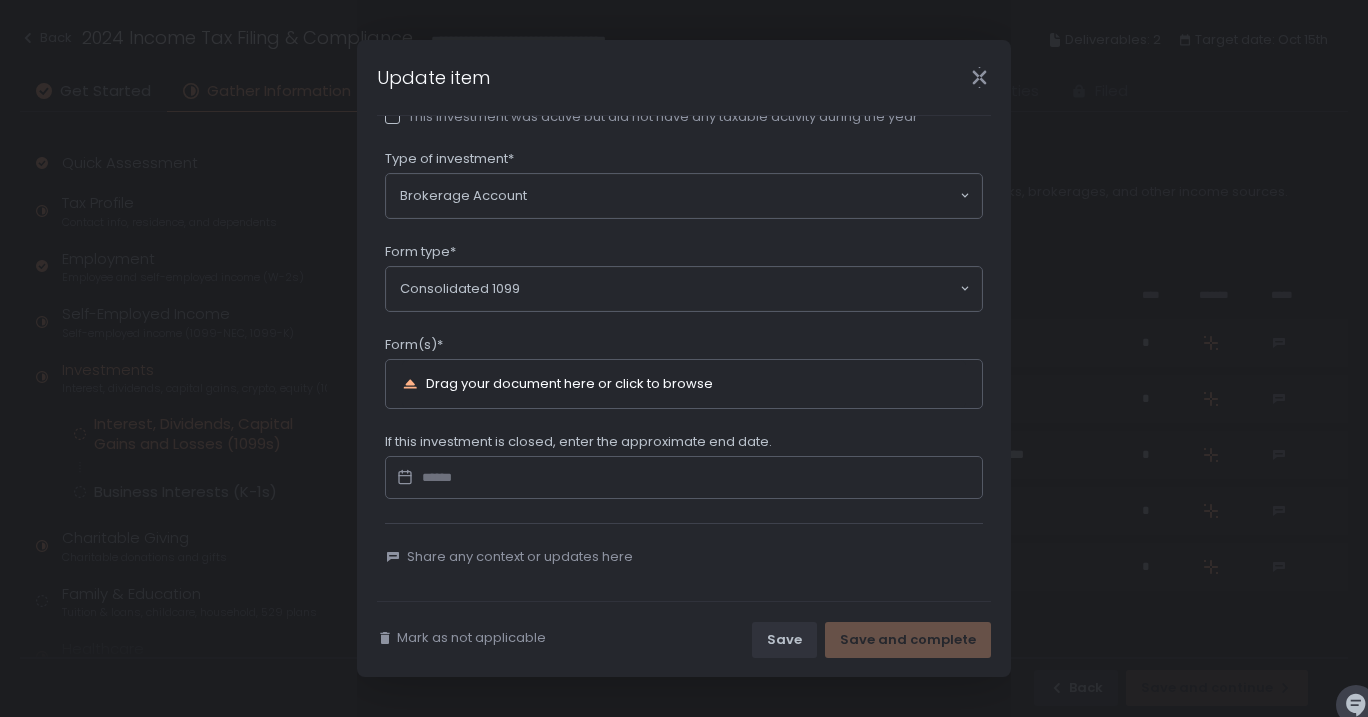 click on "Drag your document here or click to browse" at bounding box center [569, 384] 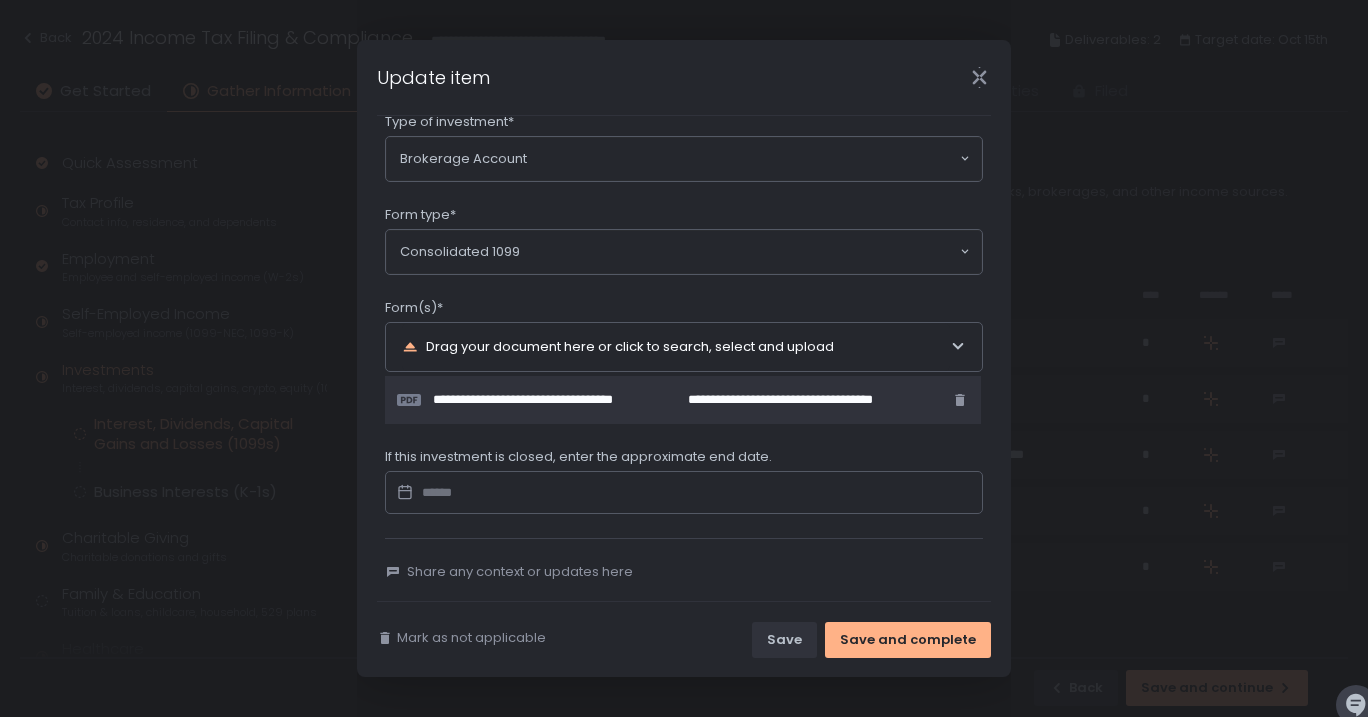 scroll, scrollTop: 284, scrollLeft: 0, axis: vertical 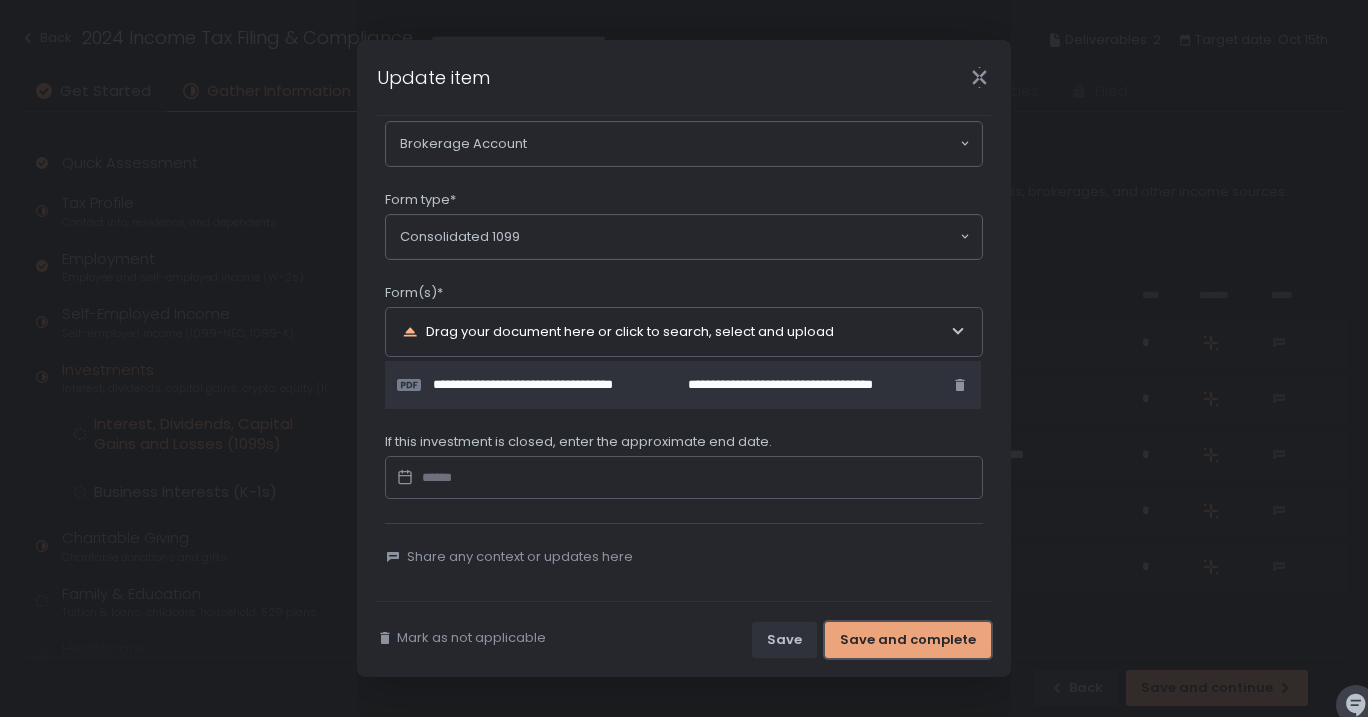 click on "Save and complete" at bounding box center [908, 640] 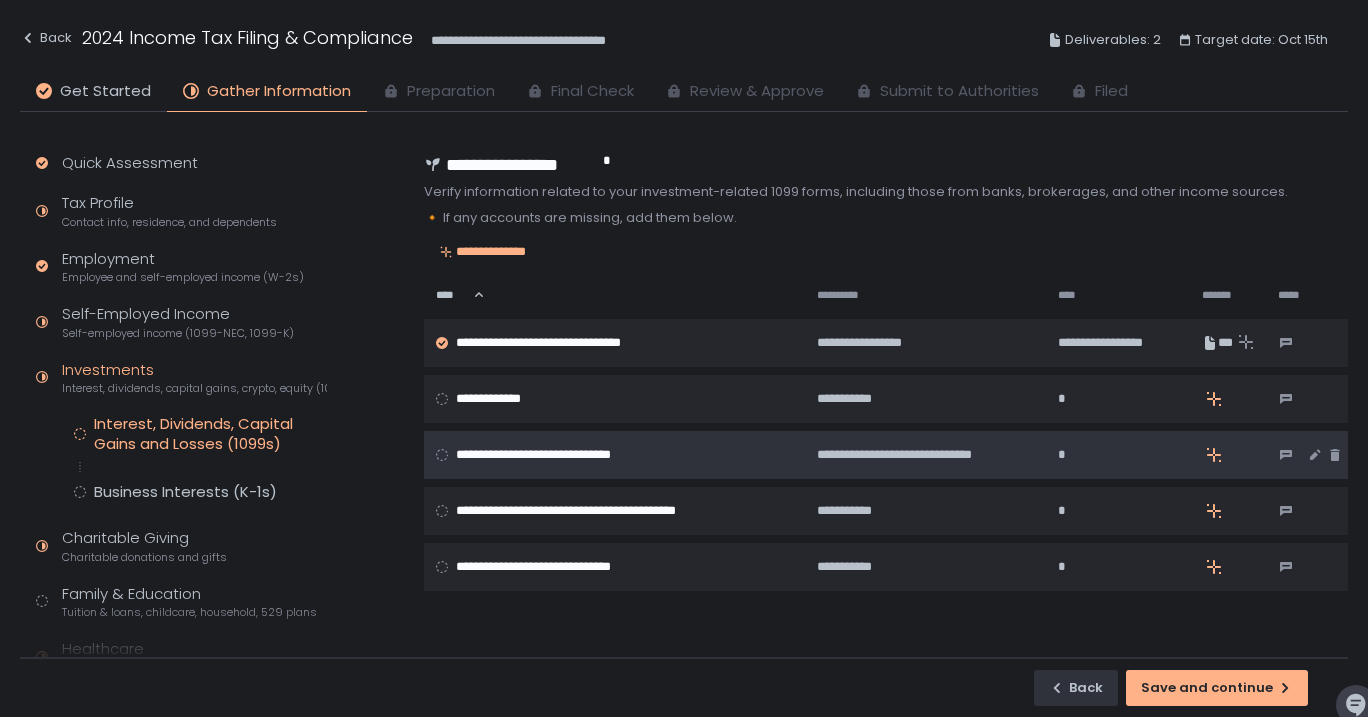 click on "**********" at bounding box center (613, 455) 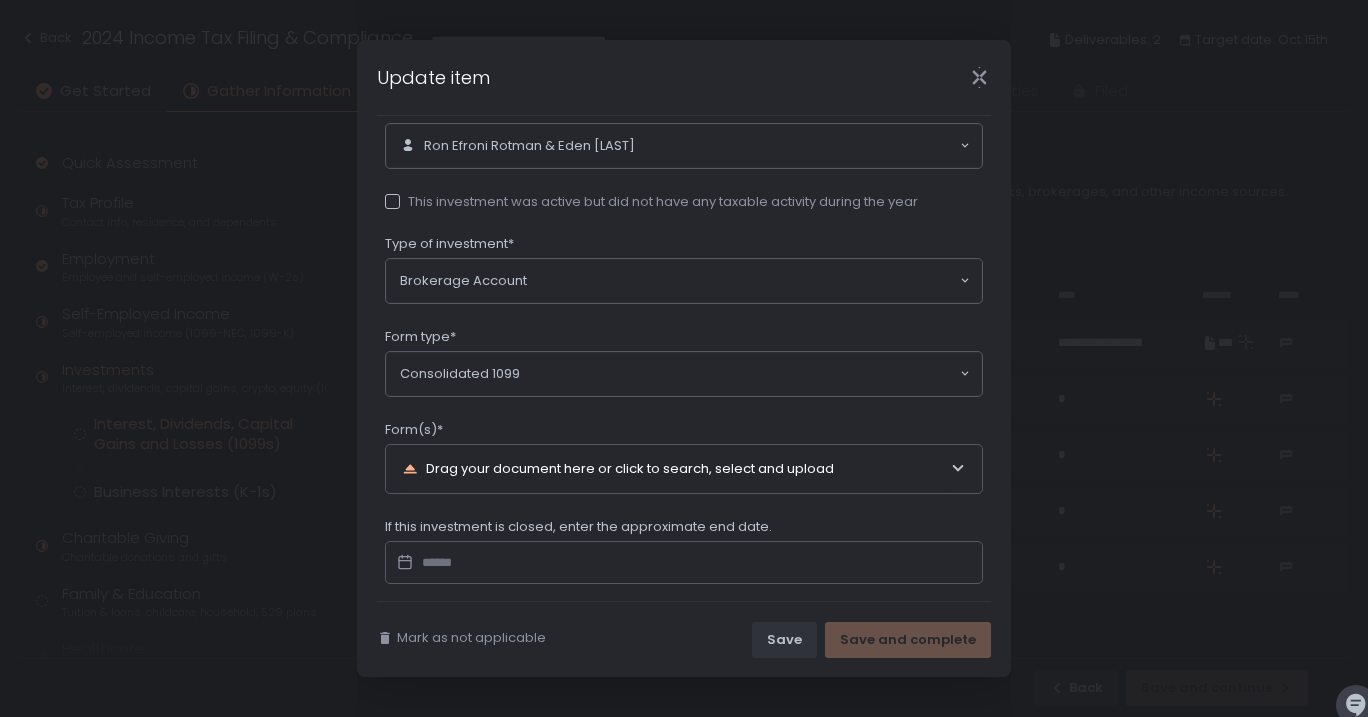 scroll, scrollTop: 148, scrollLeft: 0, axis: vertical 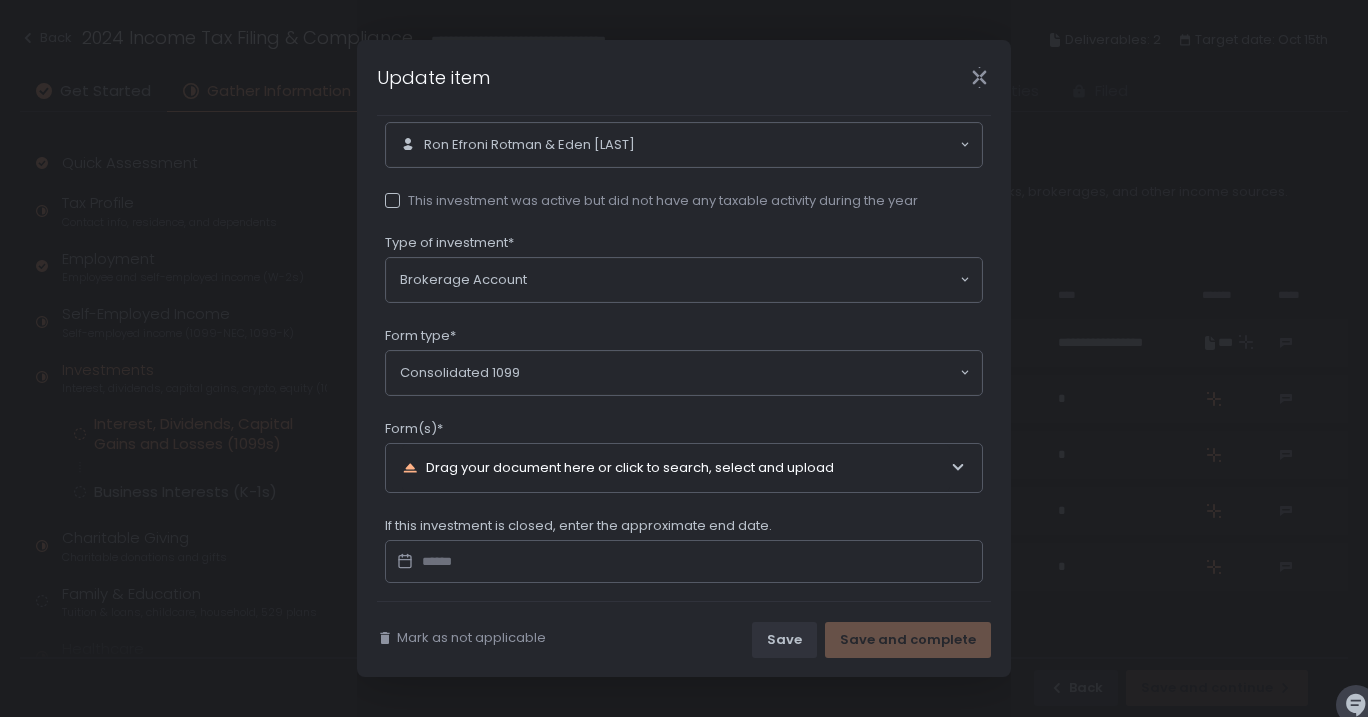 click on "Drag your document here or click to search, select and upload" at bounding box center (676, 468) 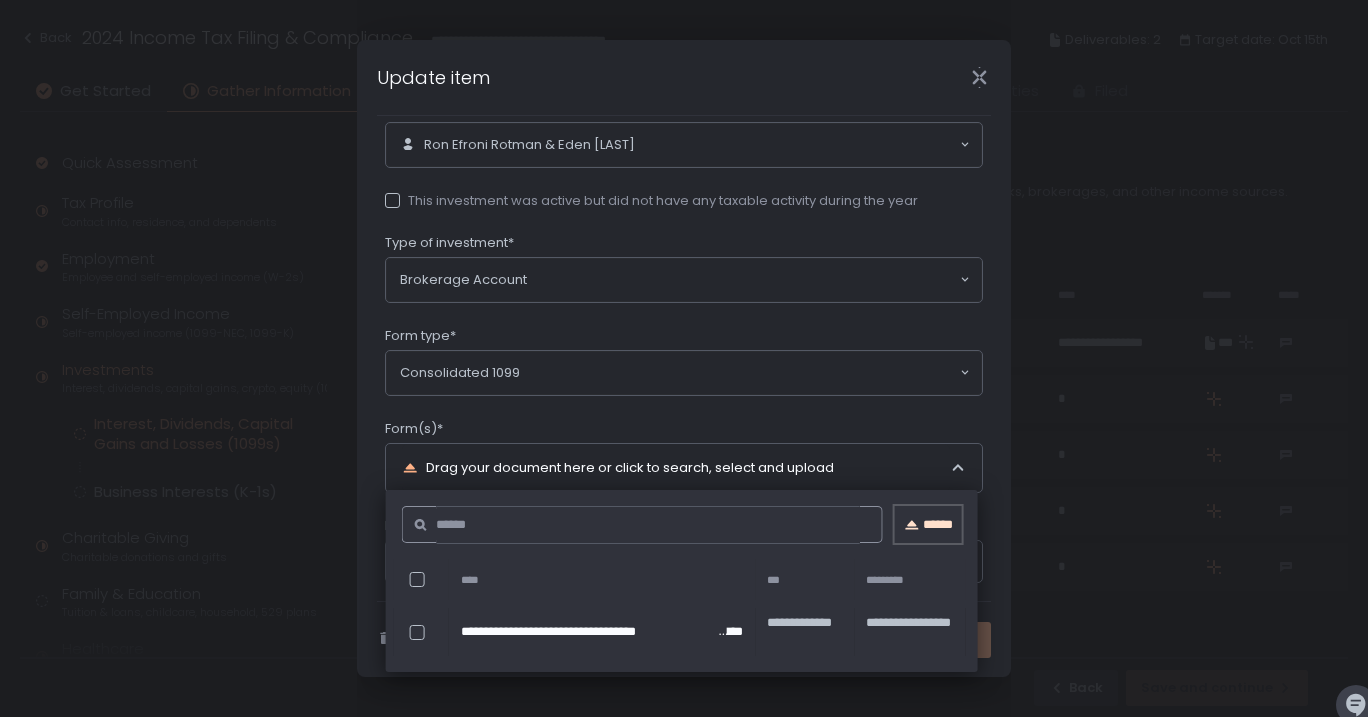 click on "******" 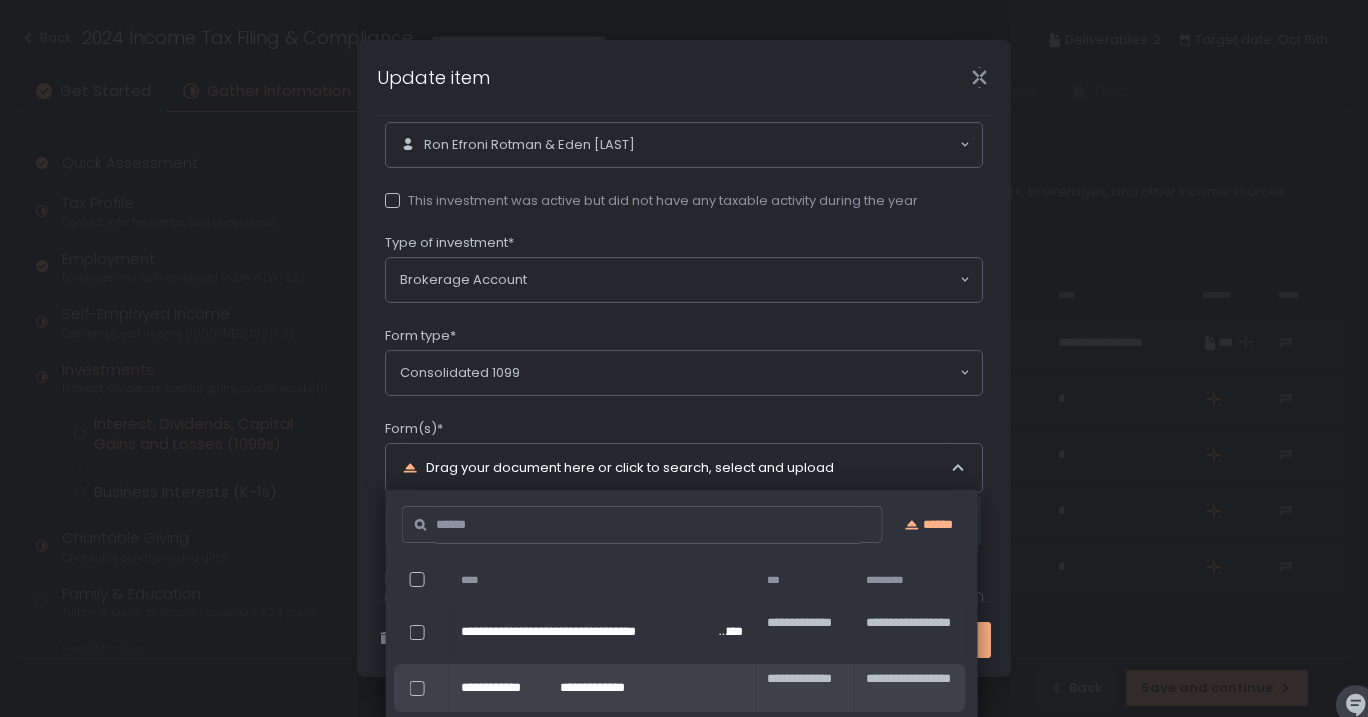 click on "Update item" at bounding box center (684, 77) 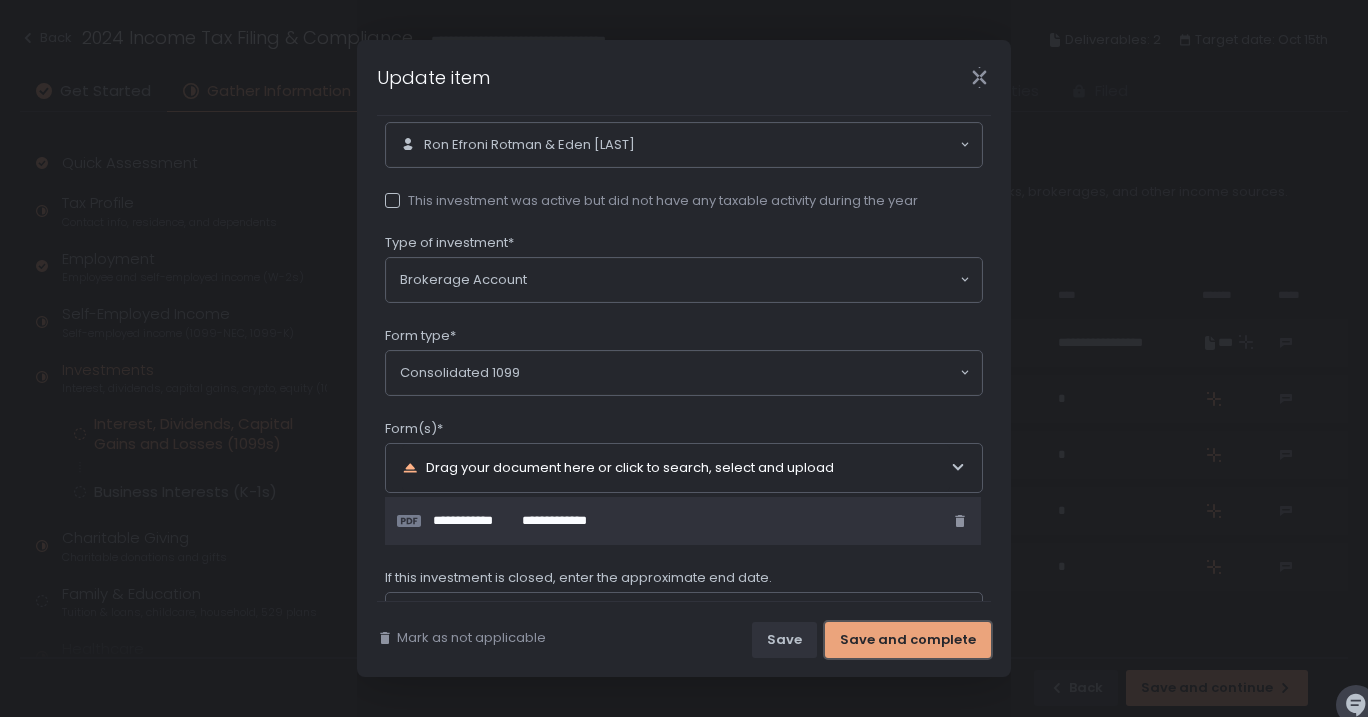 click on "Save and complete" at bounding box center [908, 640] 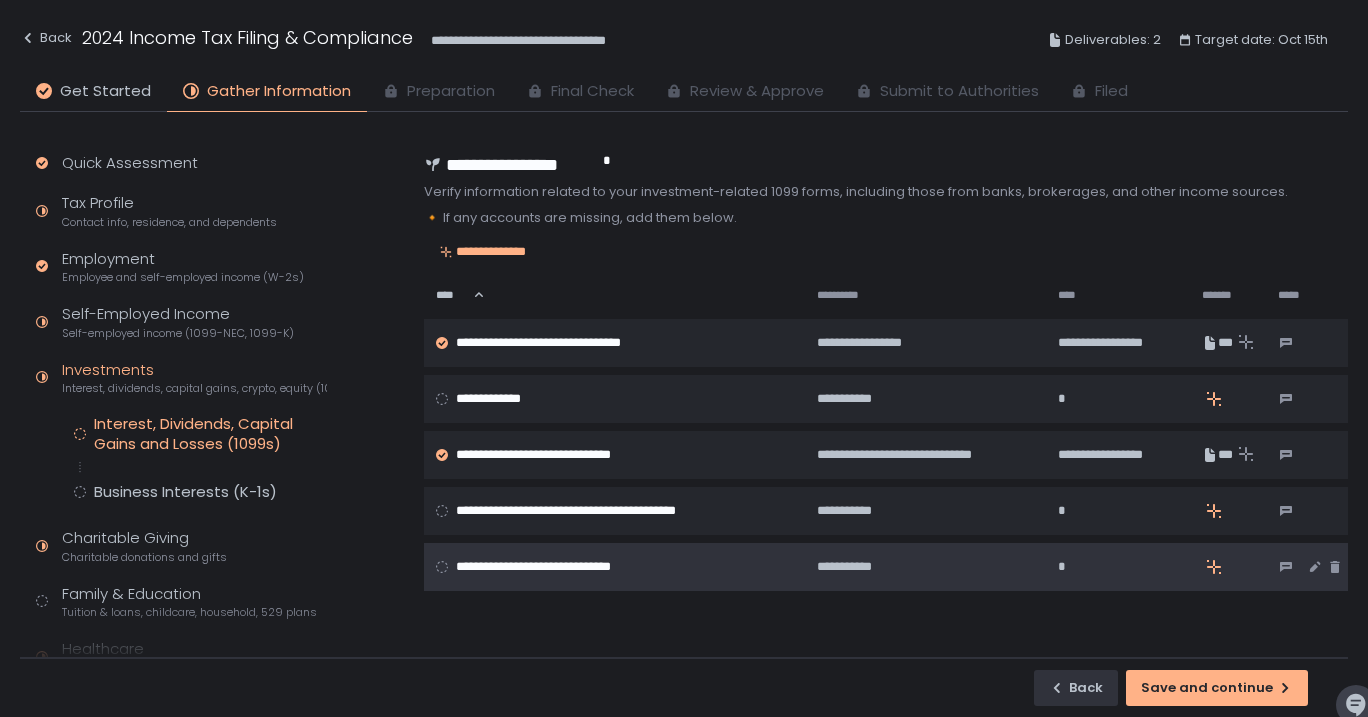 click on "**********" at bounding box center (613, 567) 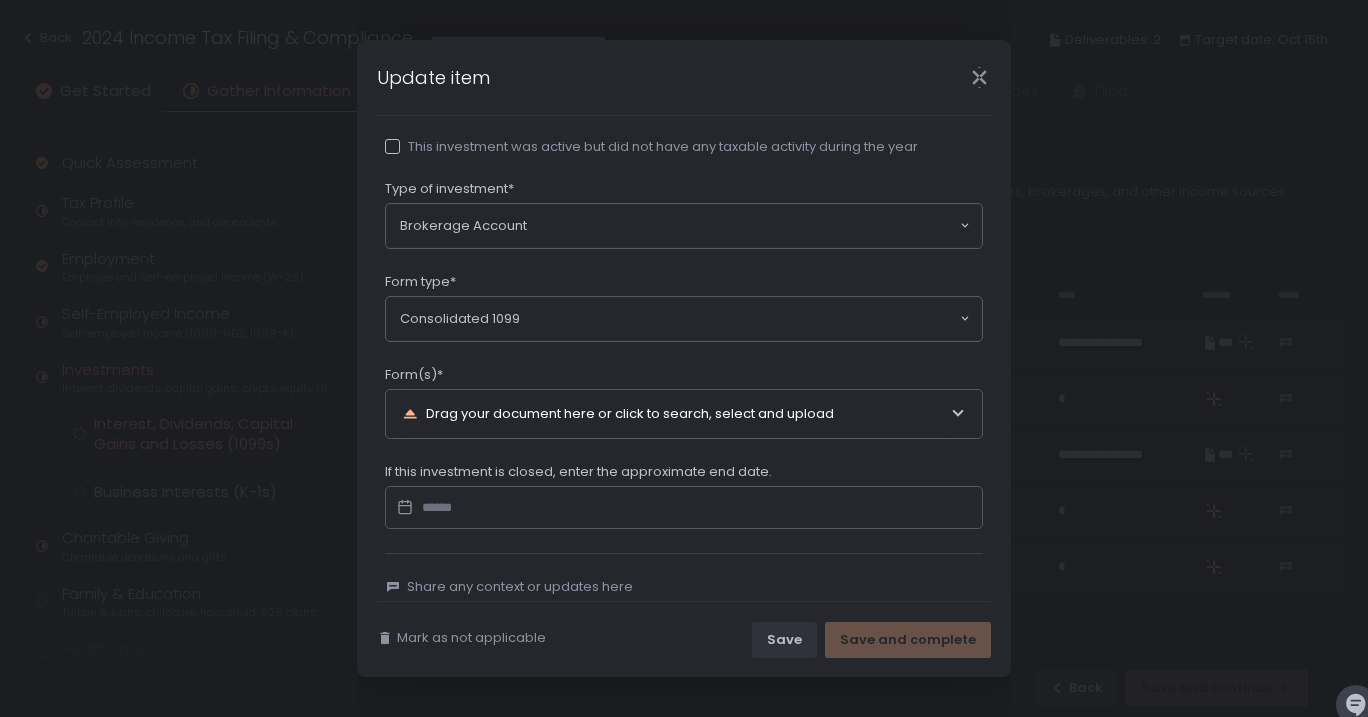 scroll, scrollTop: 232, scrollLeft: 0, axis: vertical 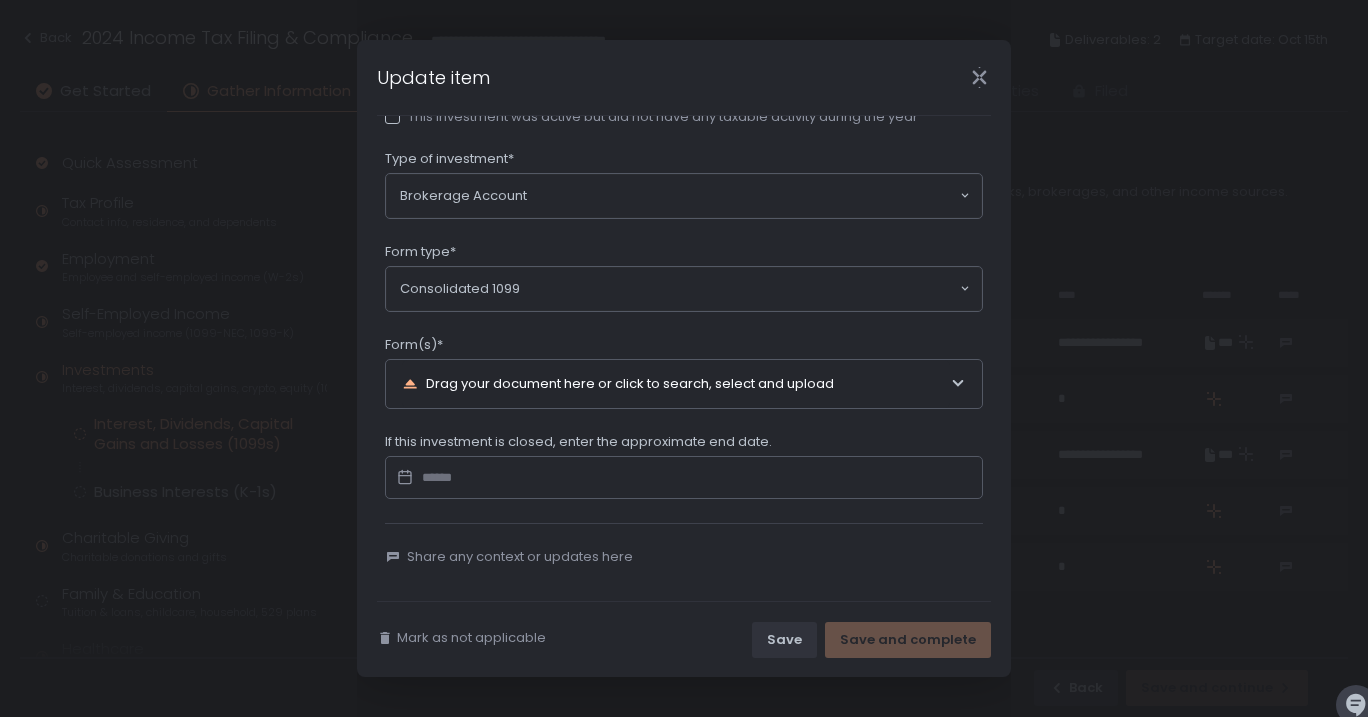 click on "Drag your document here or click to search, select and upload" at bounding box center (676, 384) 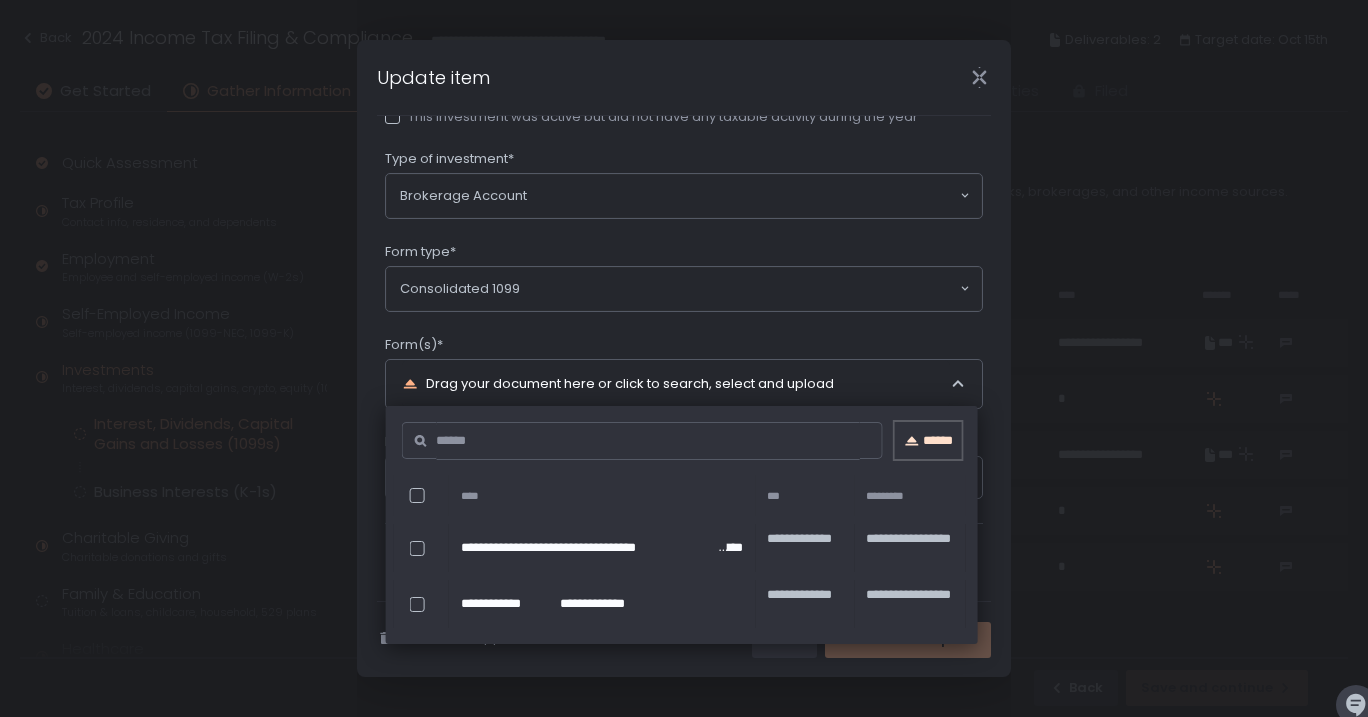 click on "******" 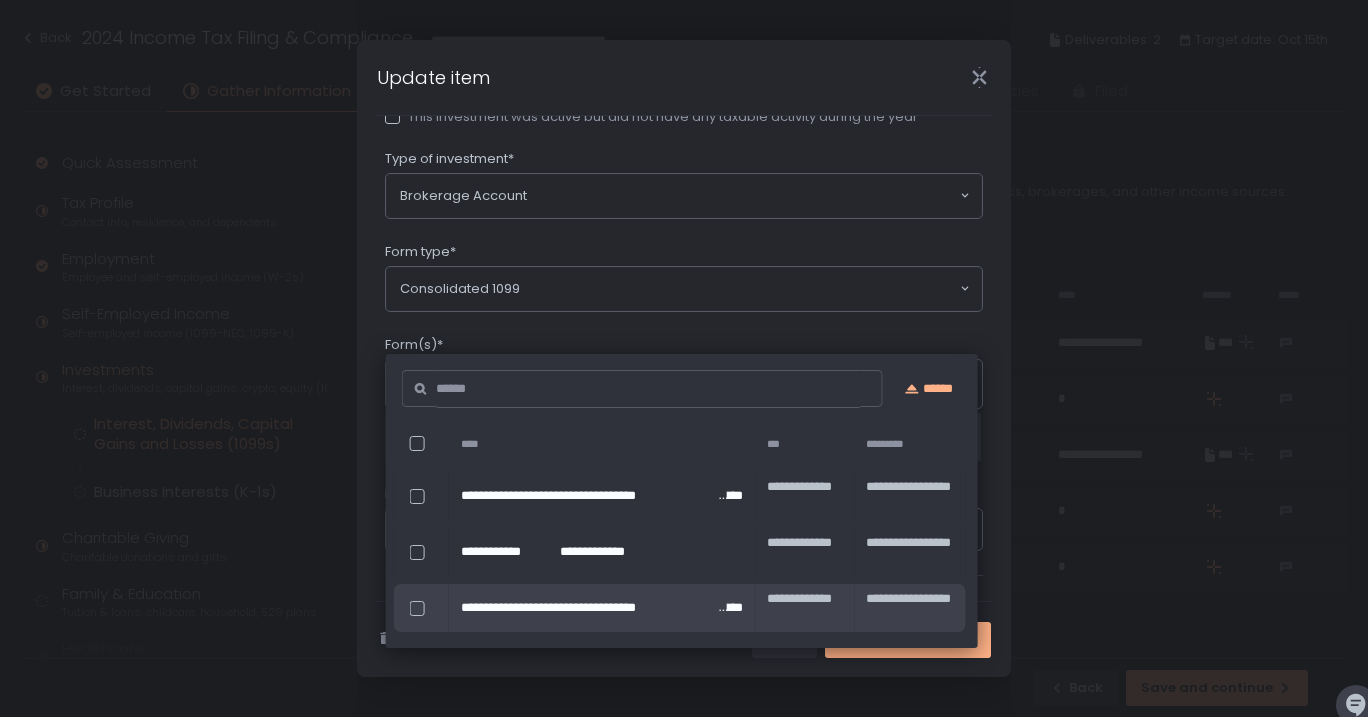 scroll, scrollTop: 284, scrollLeft: 0, axis: vertical 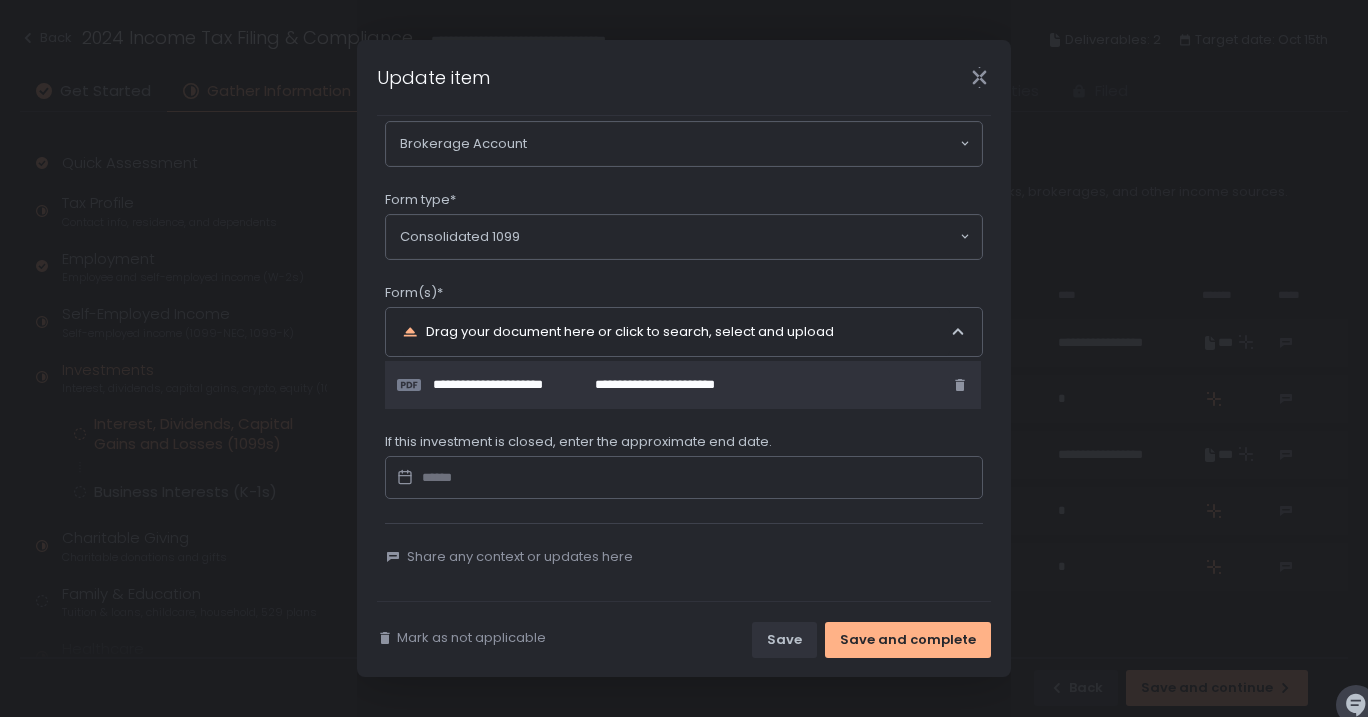 click on "Form(s)*" at bounding box center [684, 295] 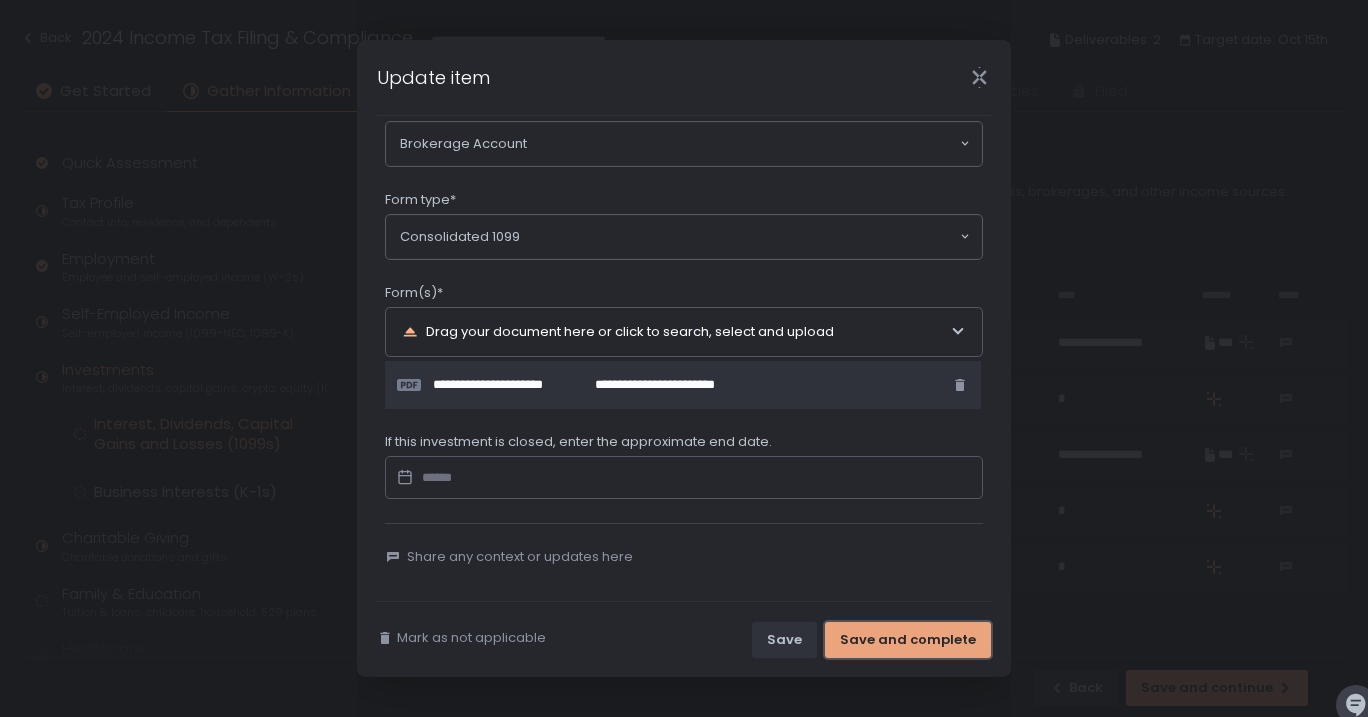 click on "Save and complete" at bounding box center (908, 640) 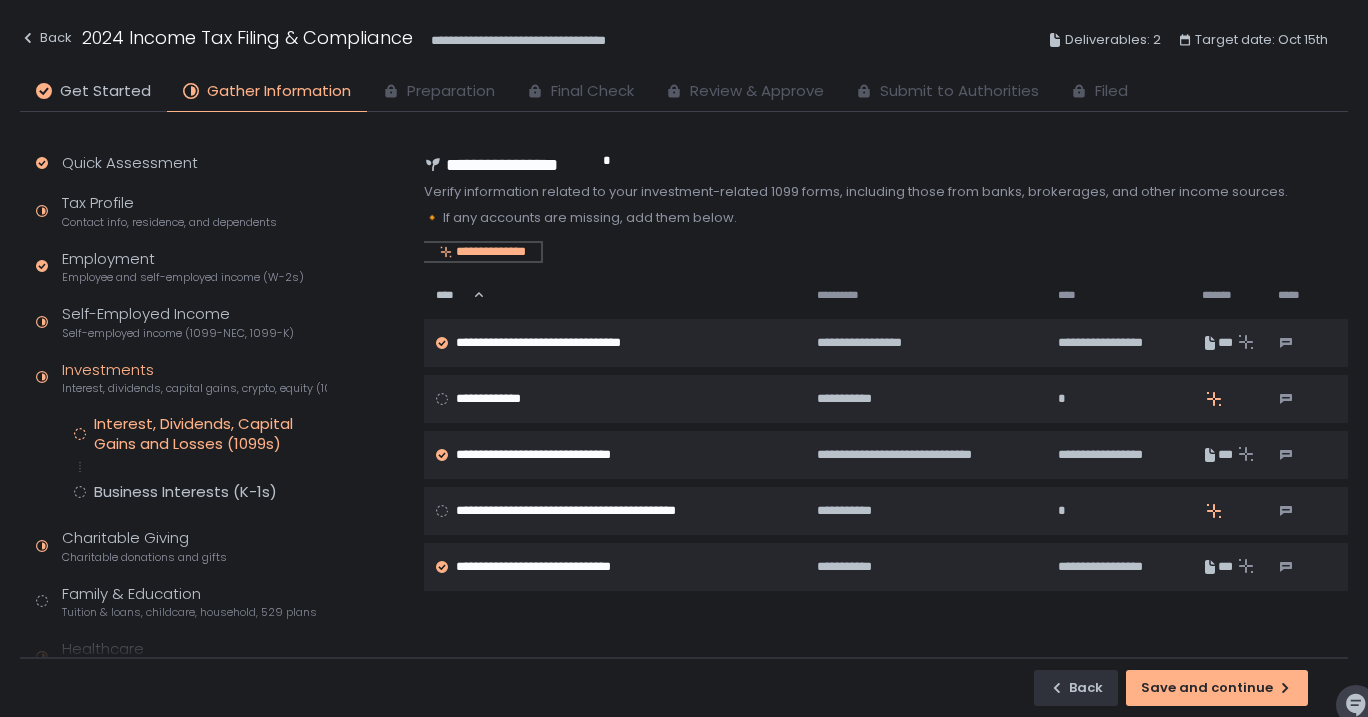 click on "**********" 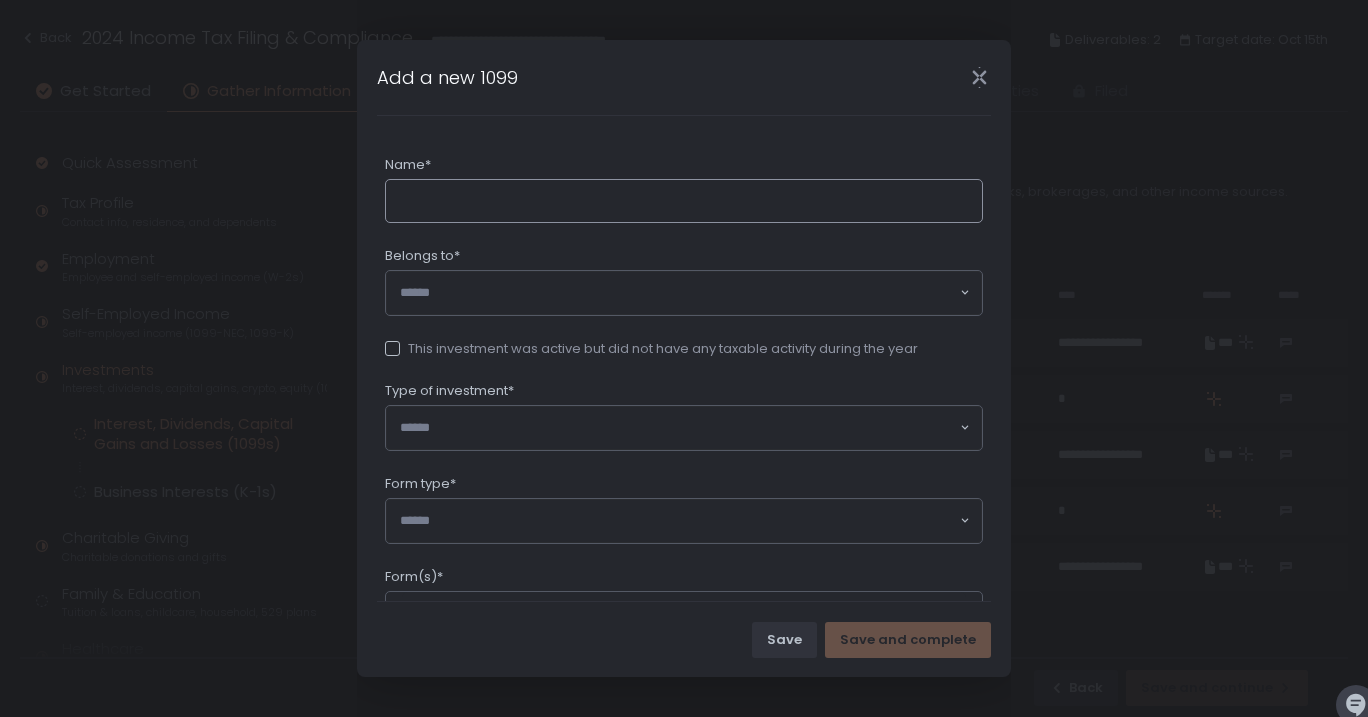 click on "Name*" 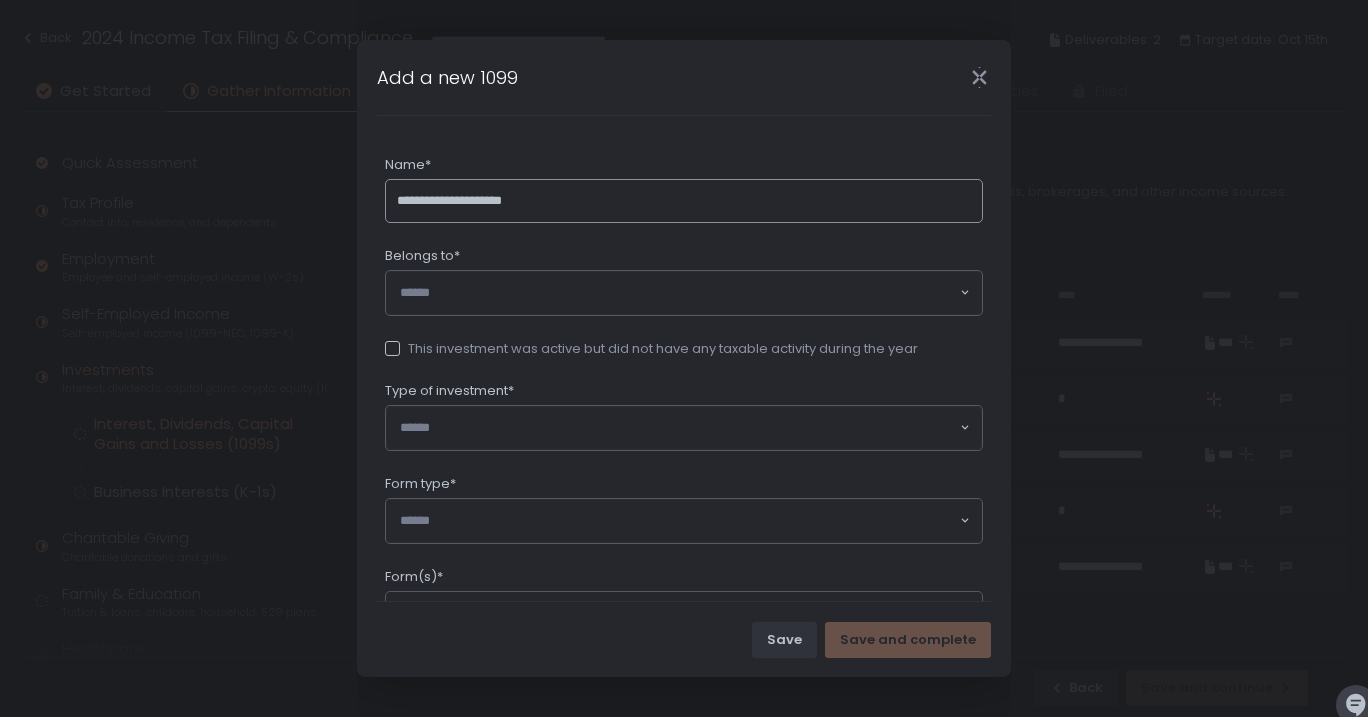 type on "**********" 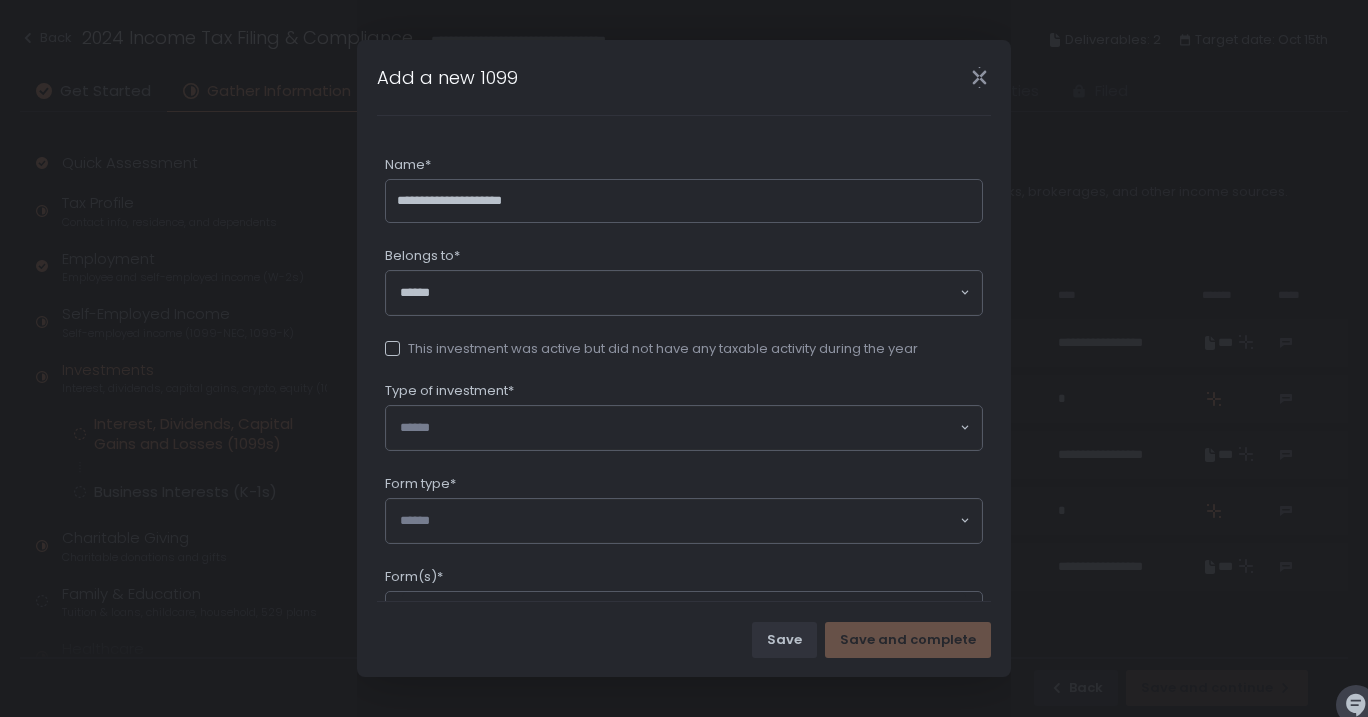click on "Loading..." 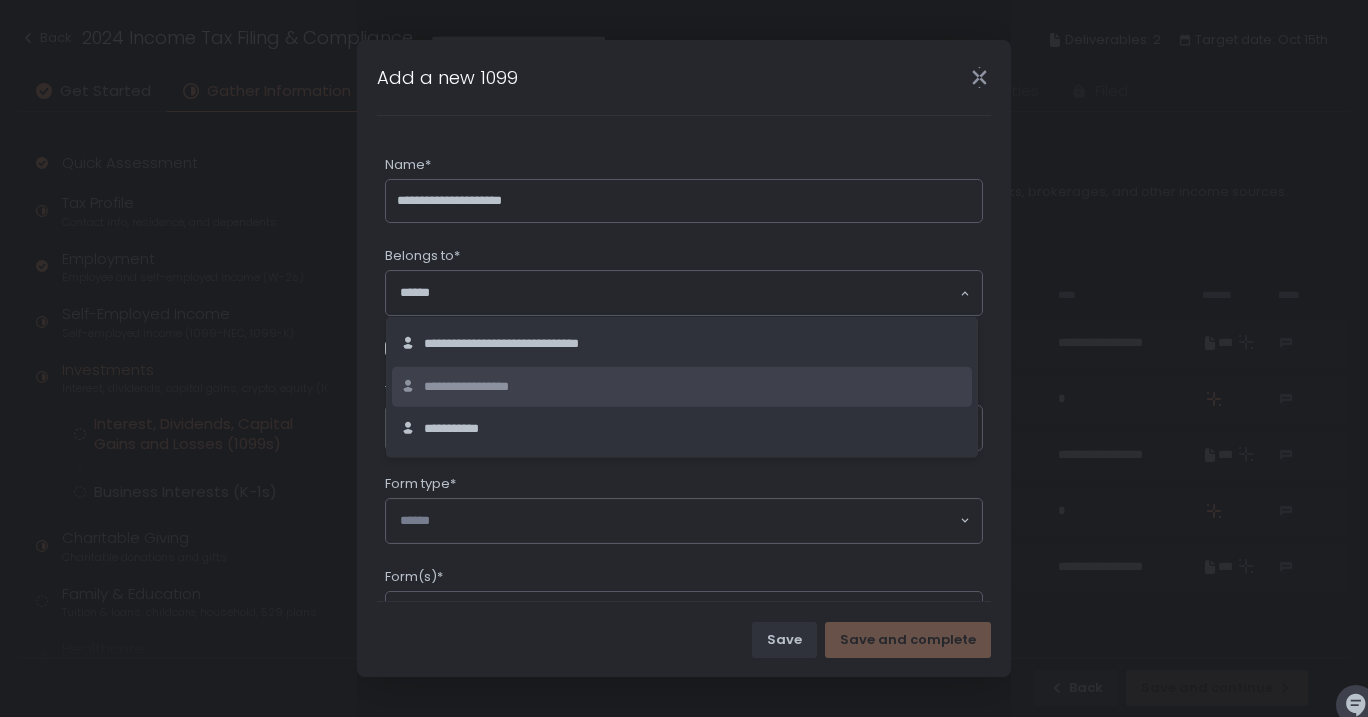click on "**********" 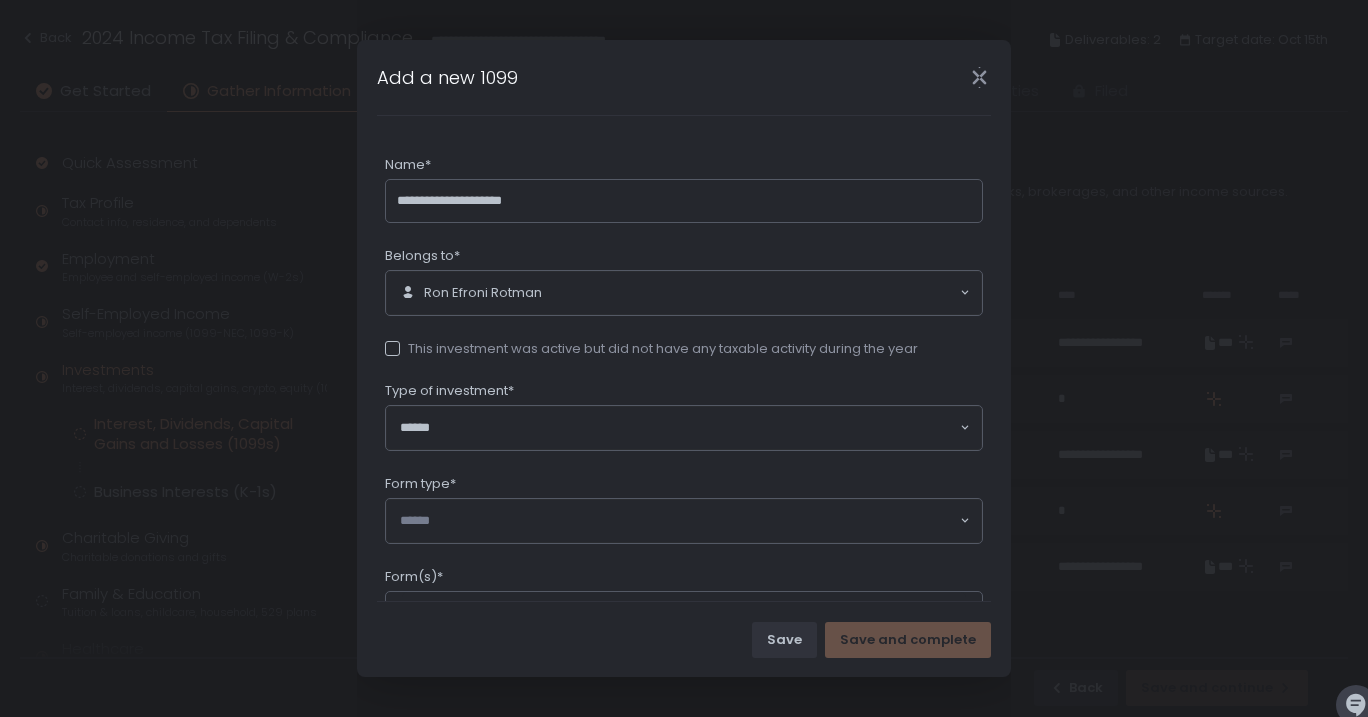 click 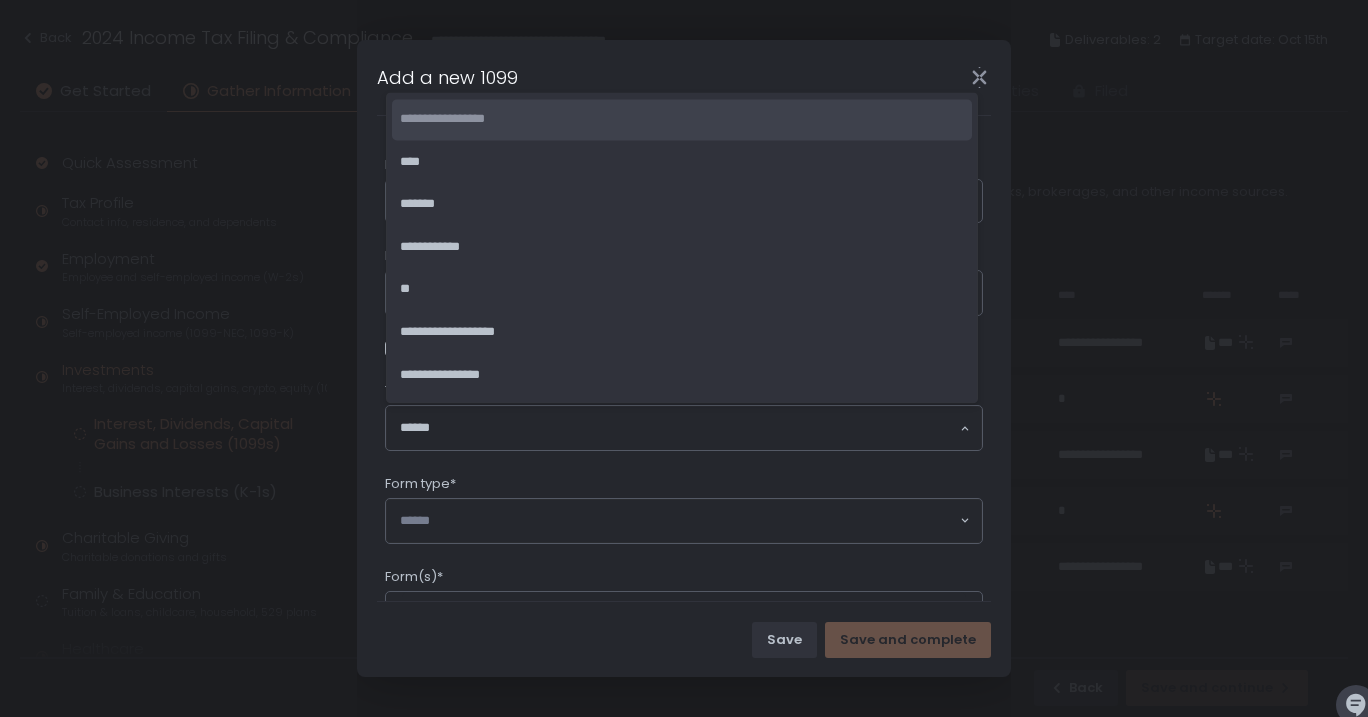 click on "**********" 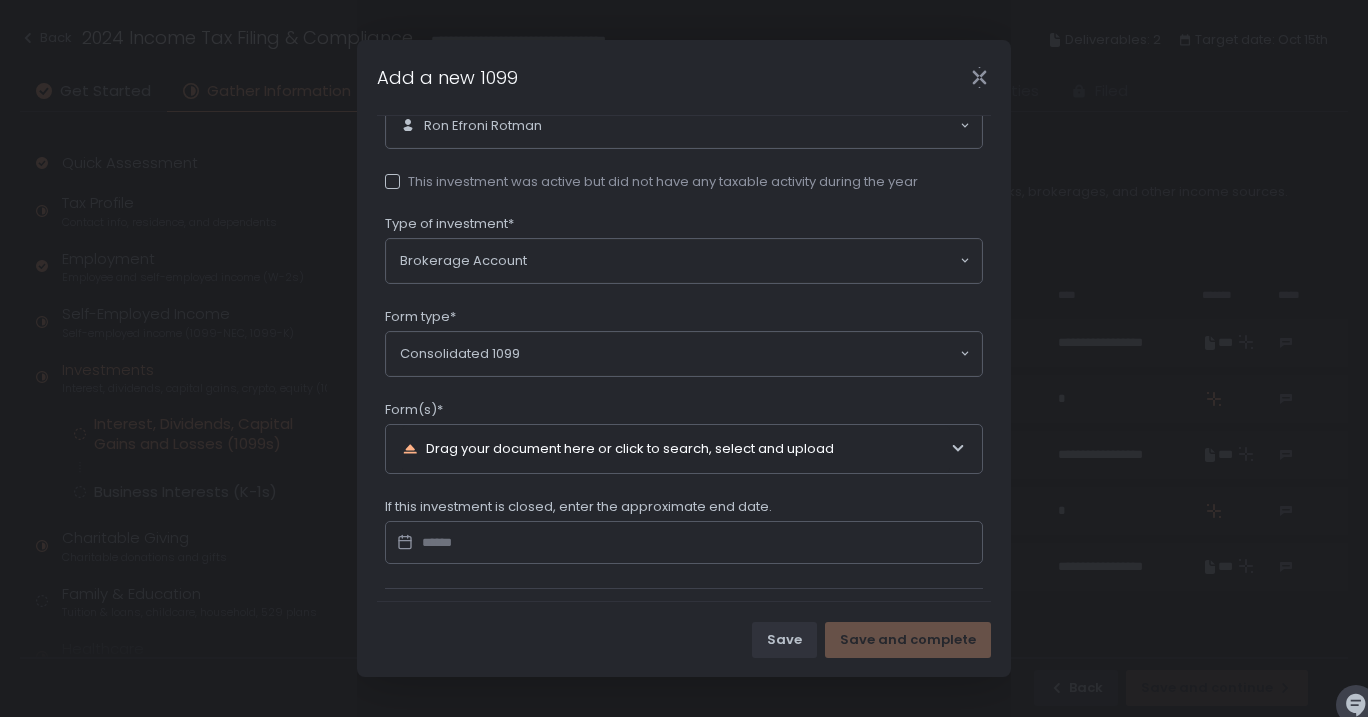 scroll, scrollTop: 168, scrollLeft: 0, axis: vertical 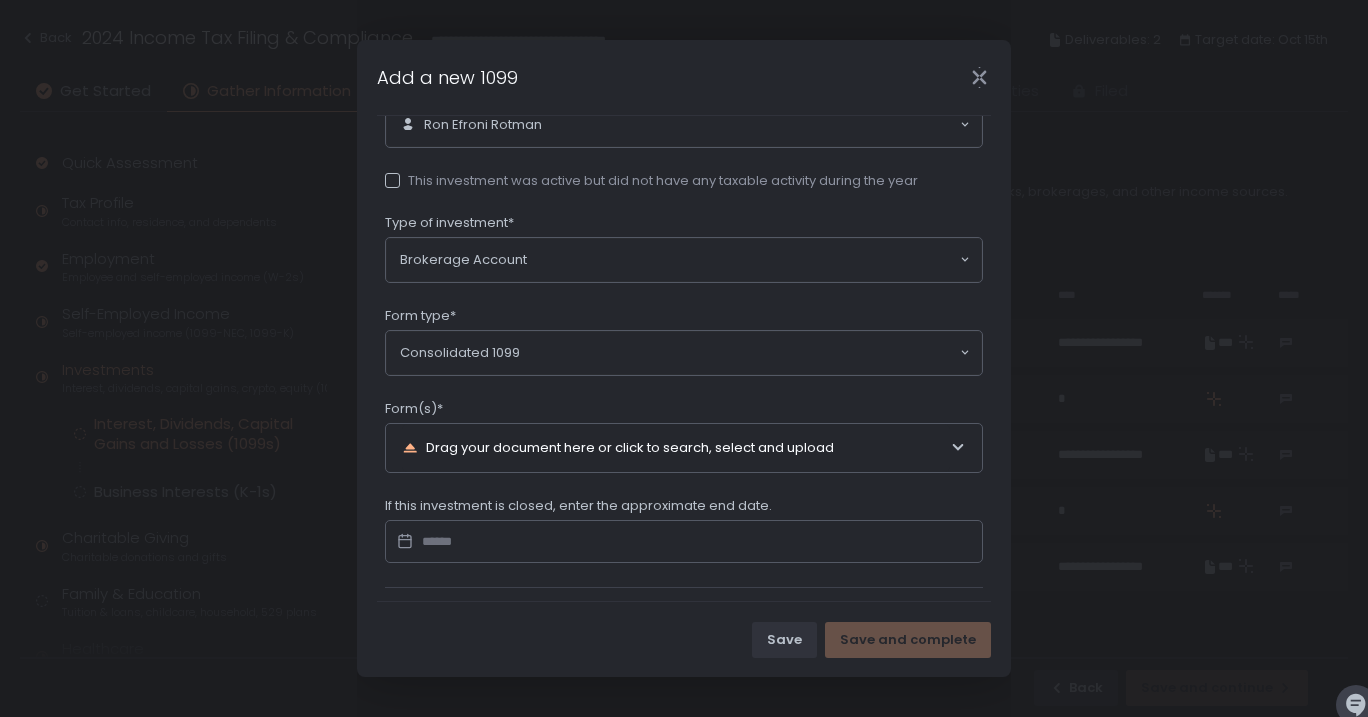 click on "Drag your document here or click to search, select and upload" at bounding box center (676, 448) 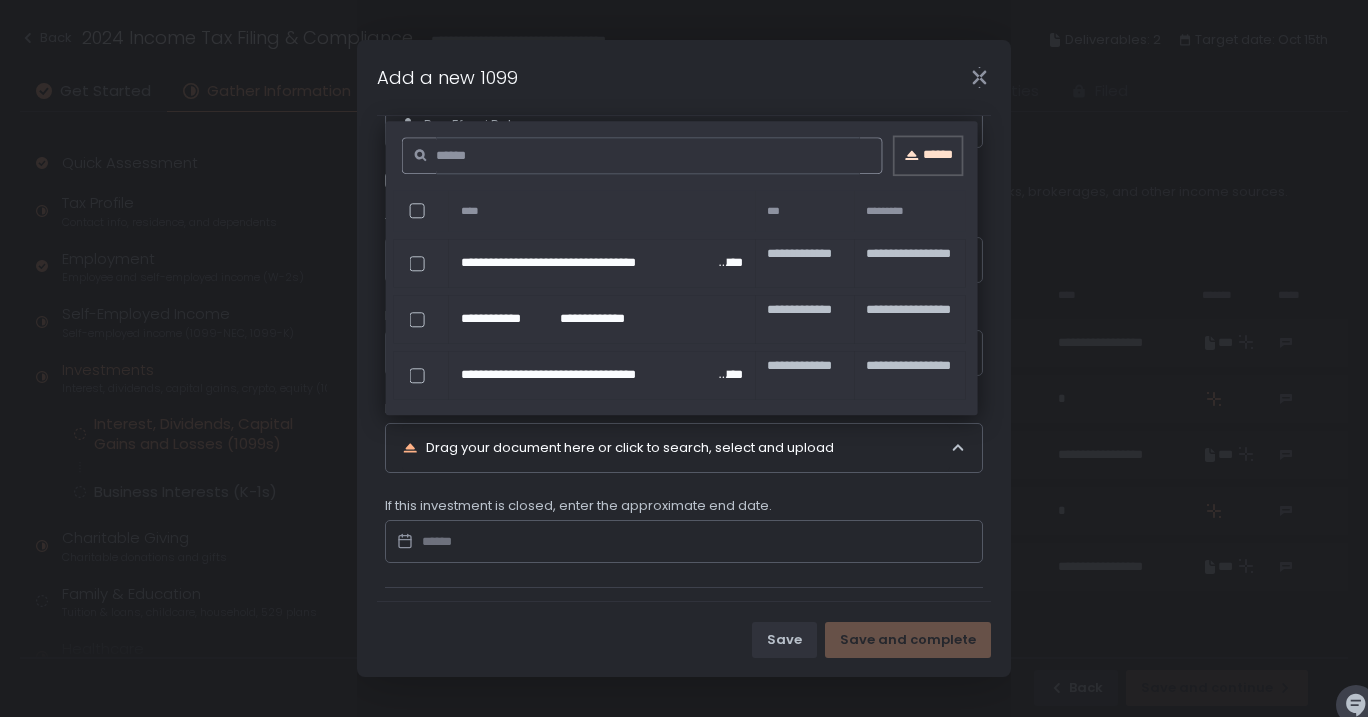 click on "******" 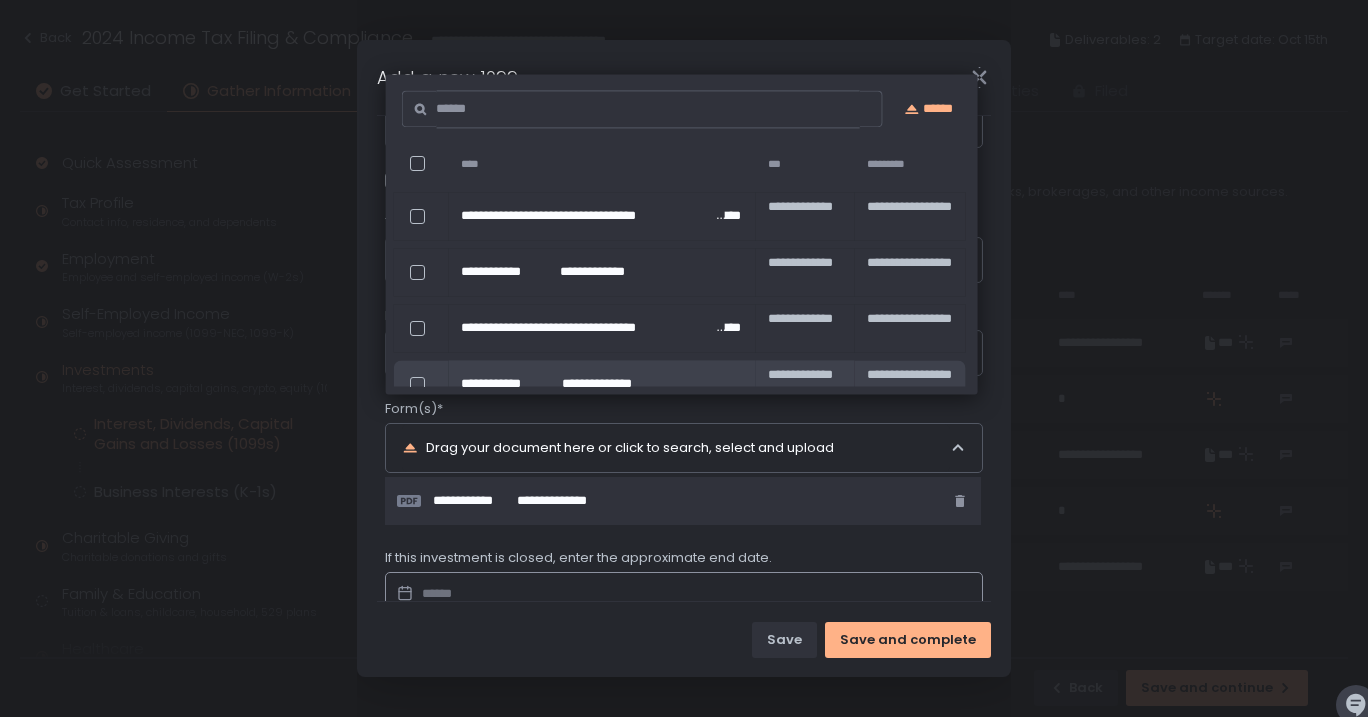 scroll, scrollTop: 284, scrollLeft: 0, axis: vertical 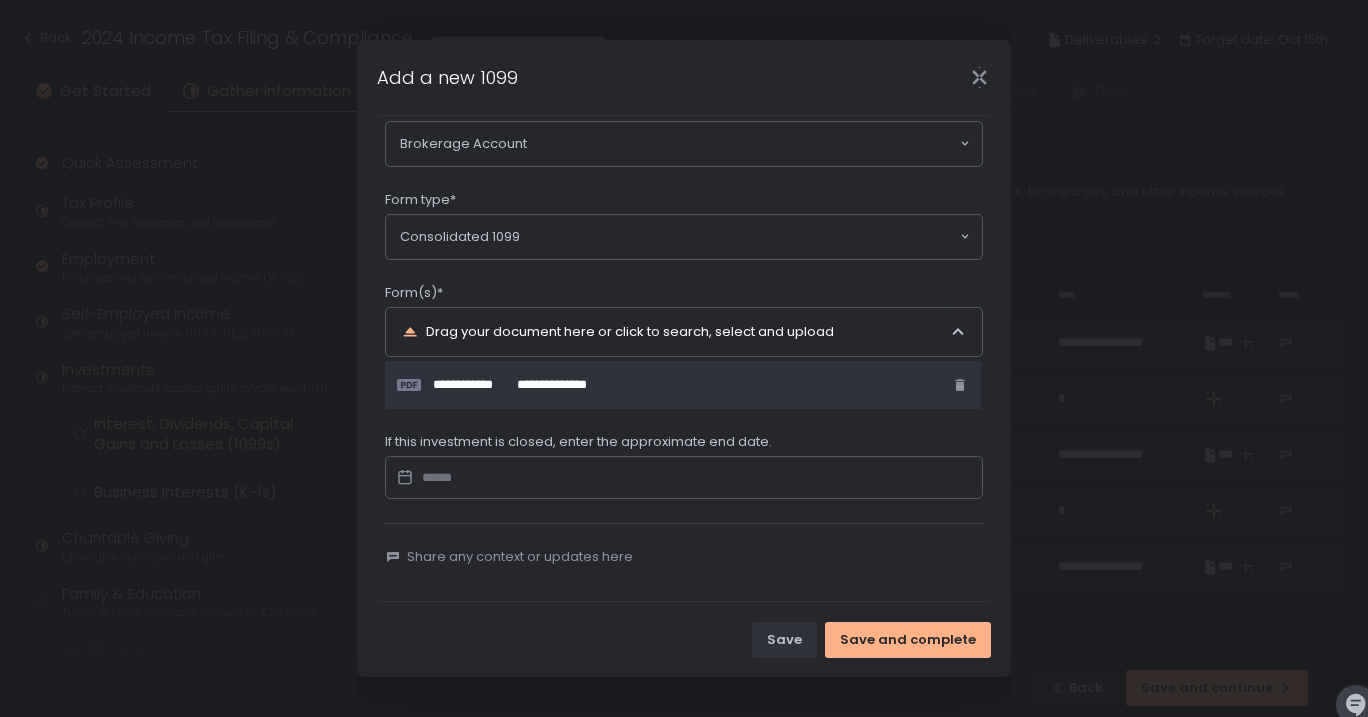 click on "Form(s)*" at bounding box center [684, 295] 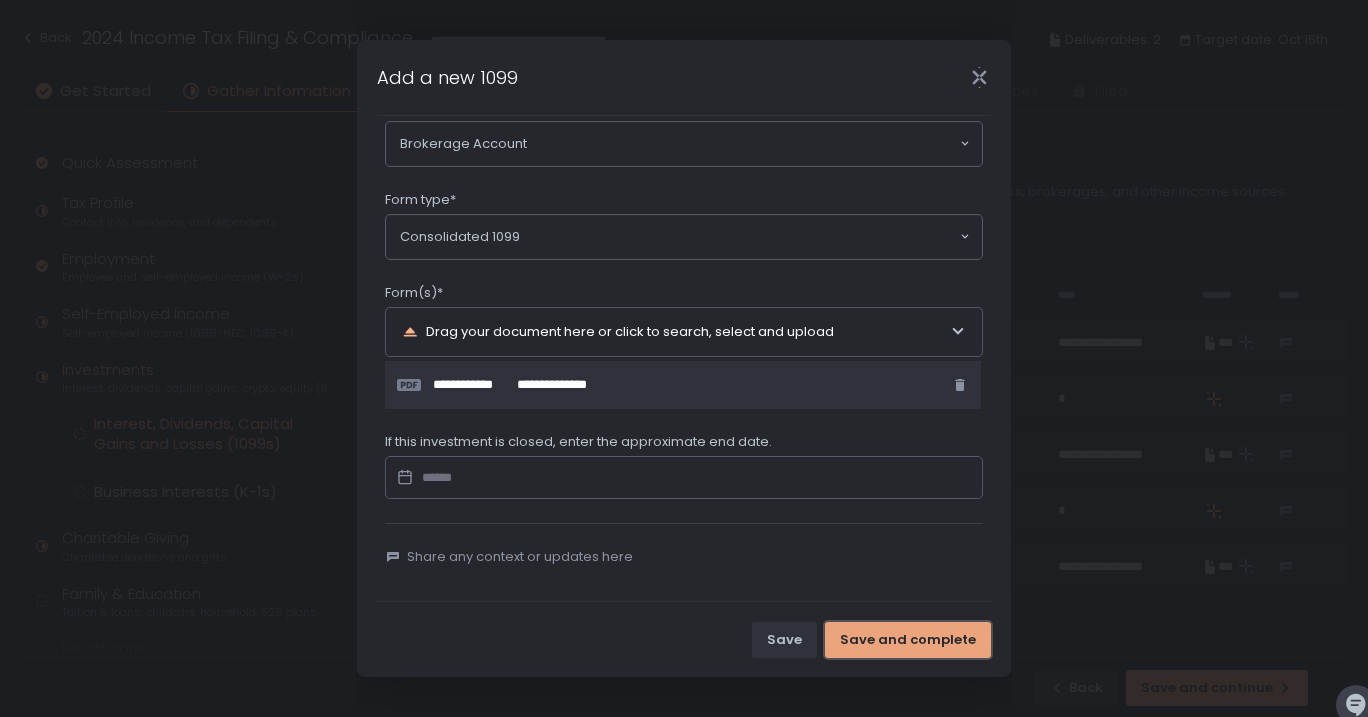 click on "Save and complete" at bounding box center (908, 640) 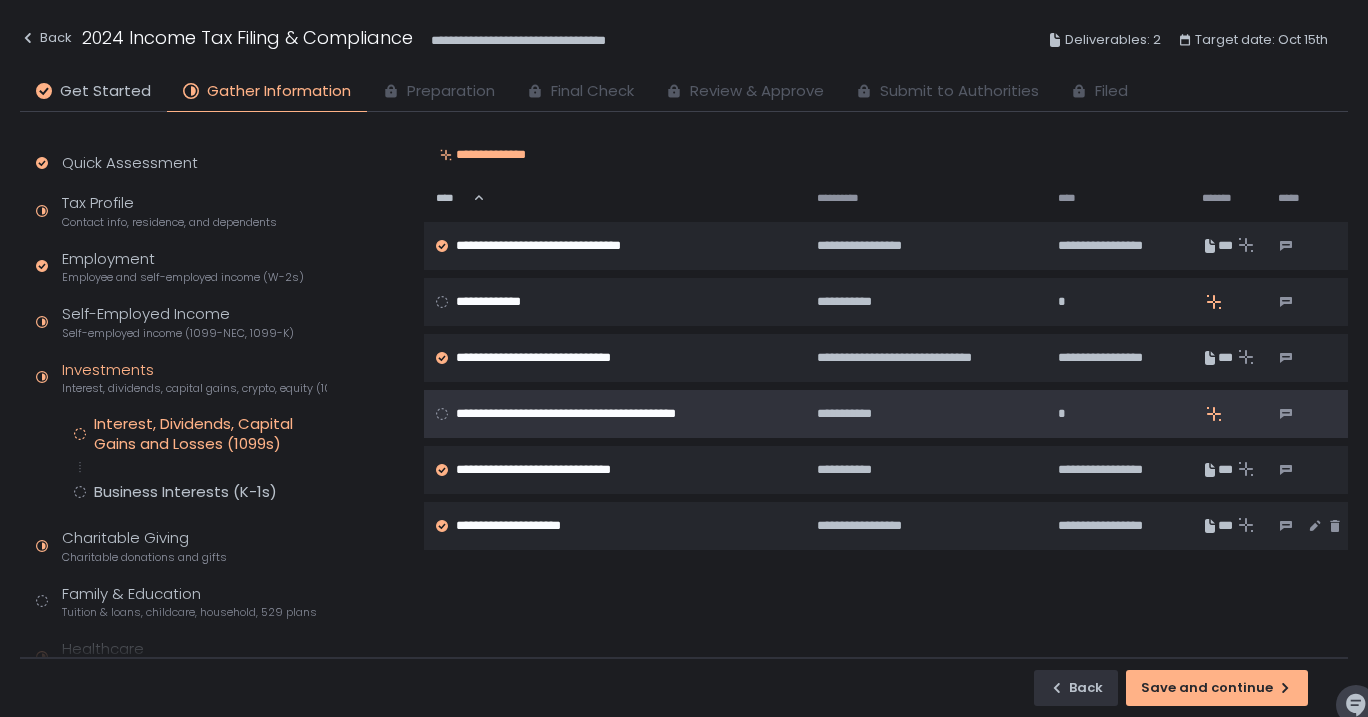 scroll, scrollTop: 111, scrollLeft: 0, axis: vertical 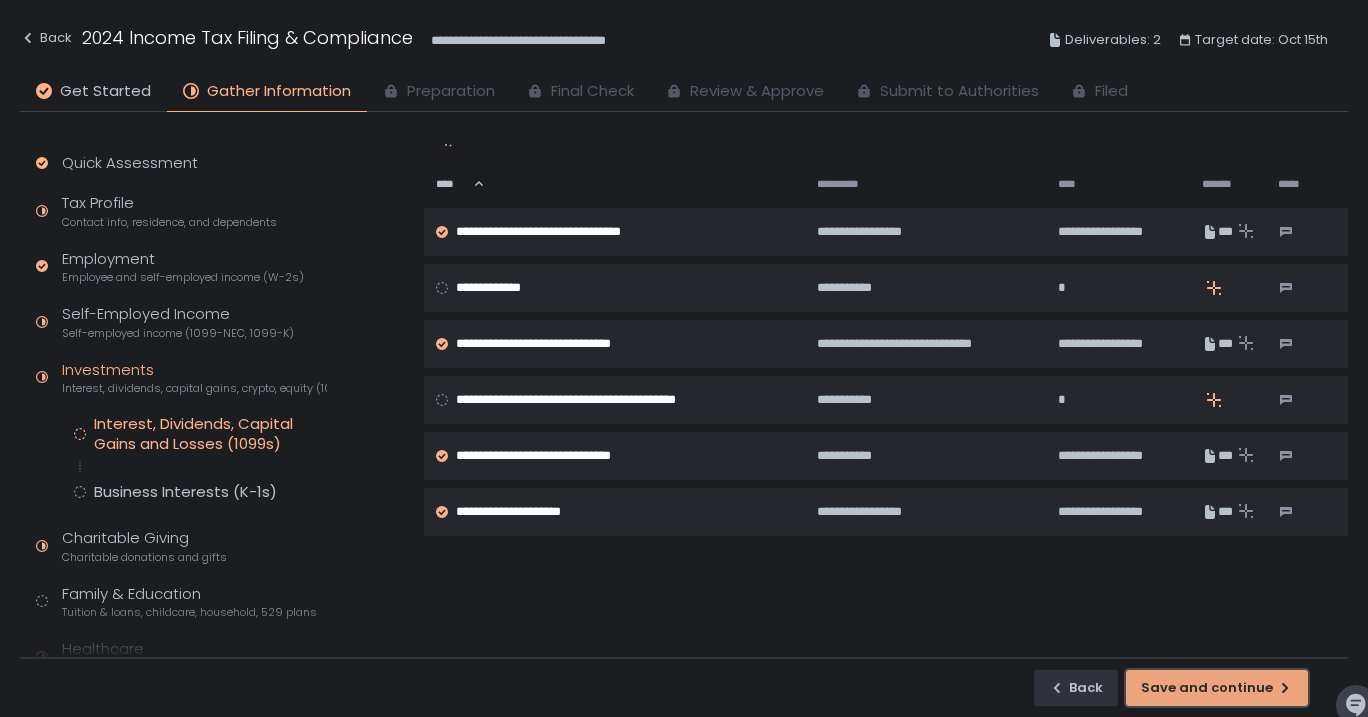 click on "Save and continue" 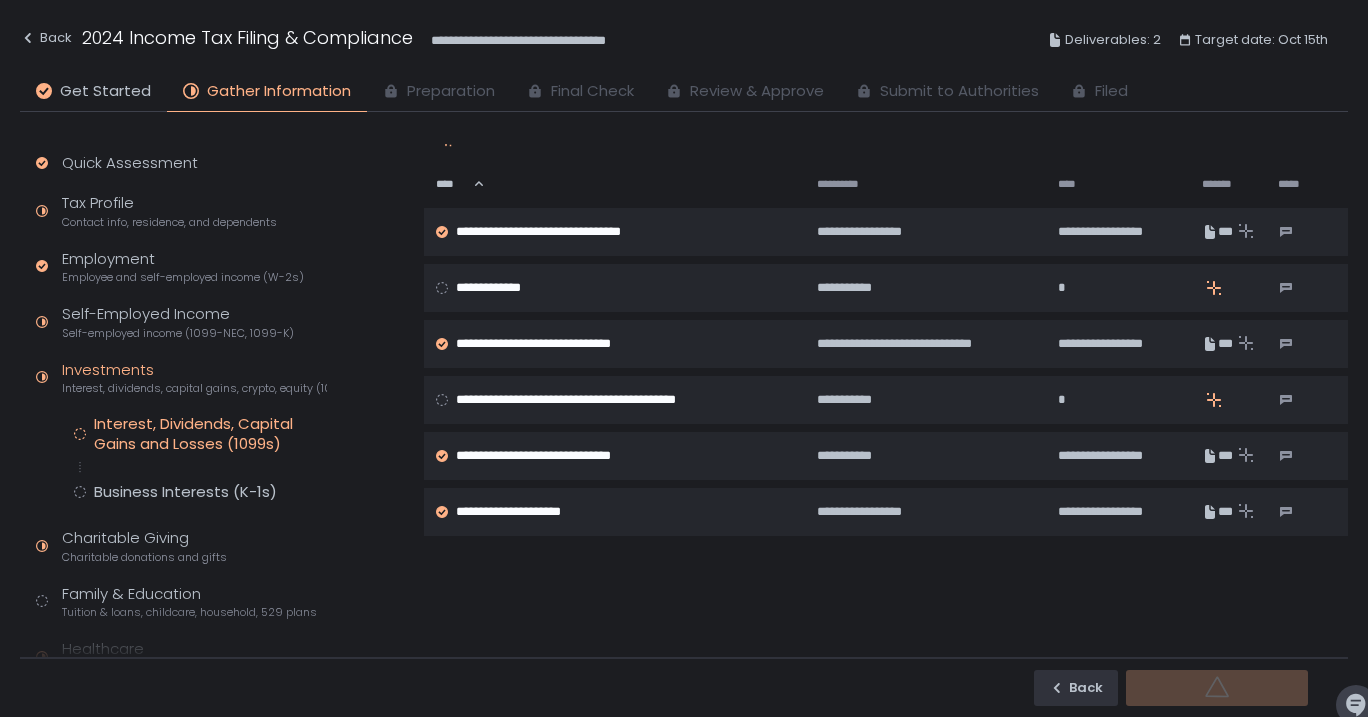 scroll, scrollTop: 0, scrollLeft: 0, axis: both 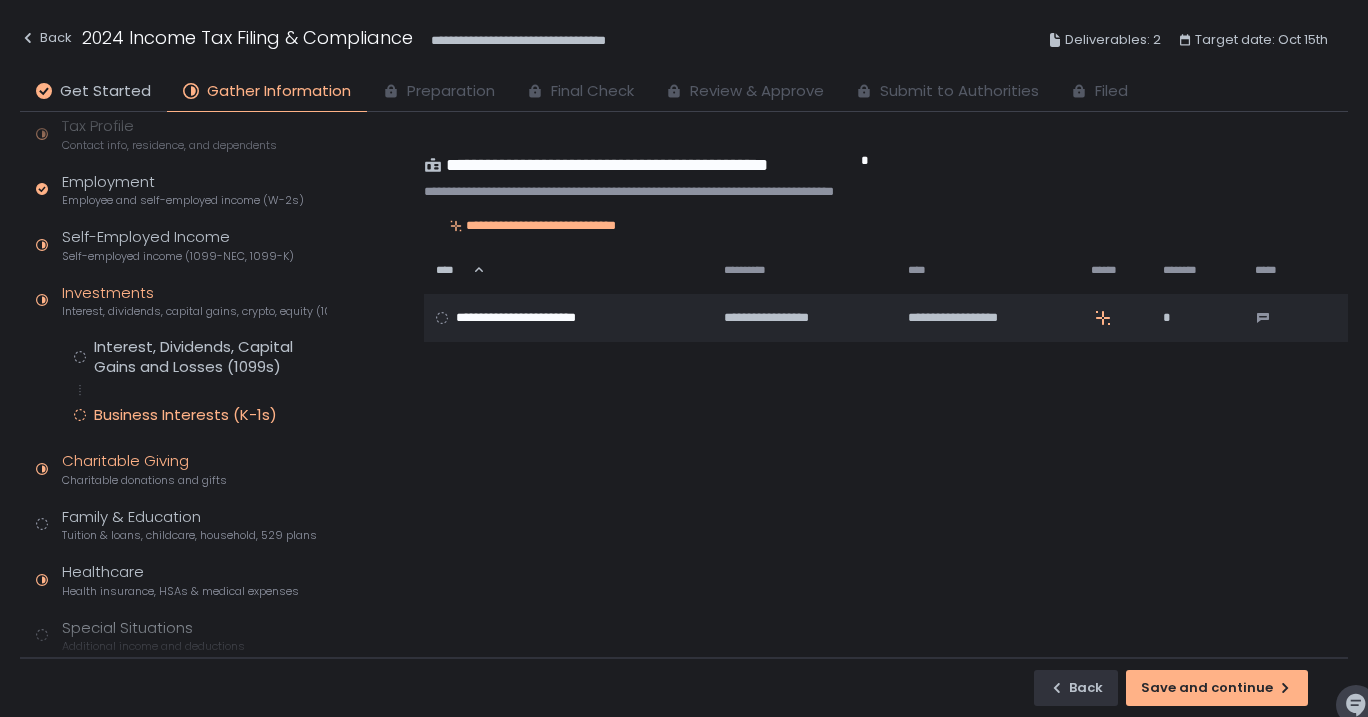 click on "Charitable Giving Charitable donations and gifts" 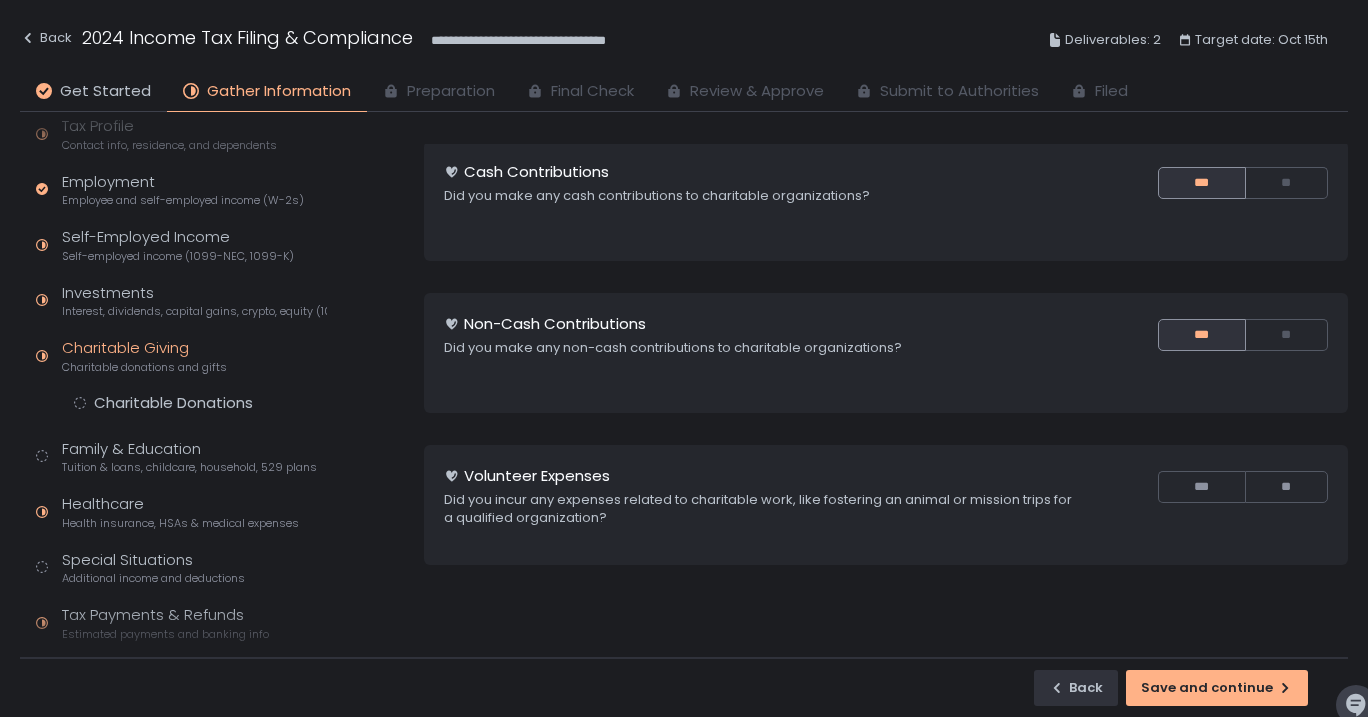 scroll, scrollTop: 63, scrollLeft: 0, axis: vertical 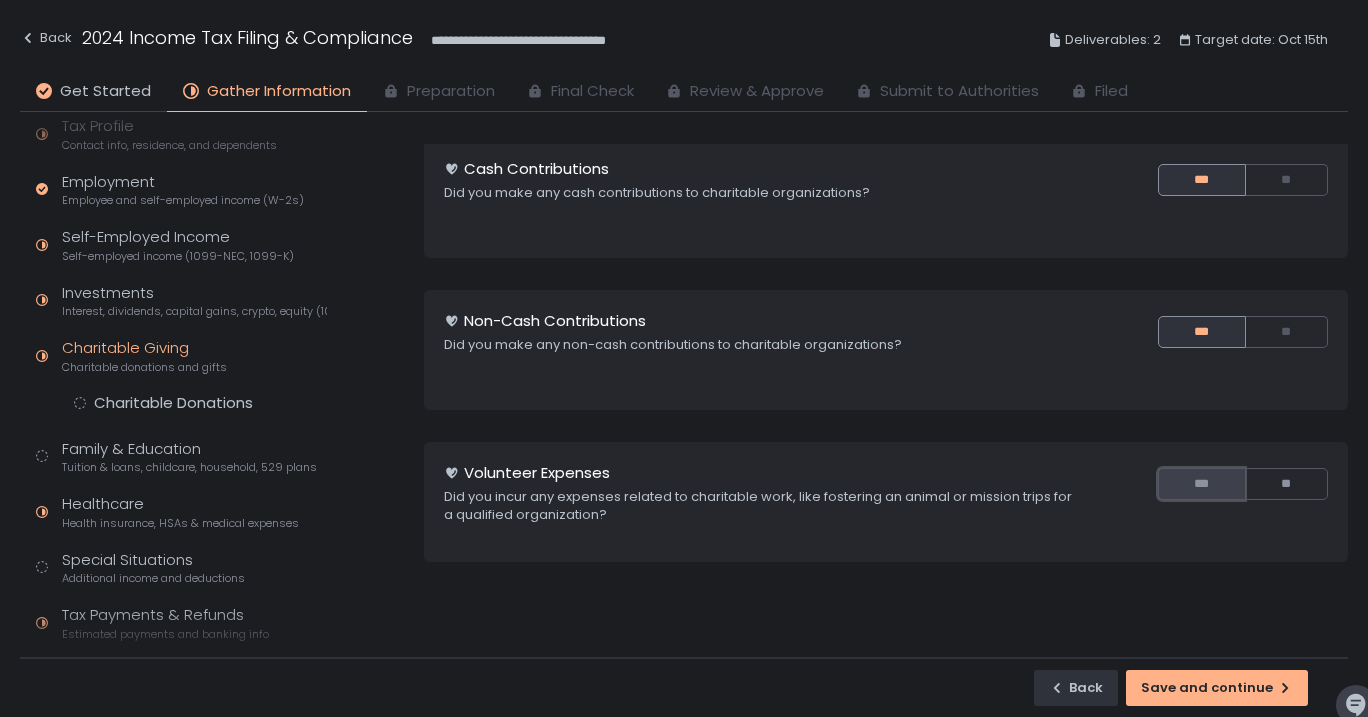 click on "***" at bounding box center [1201, 484] 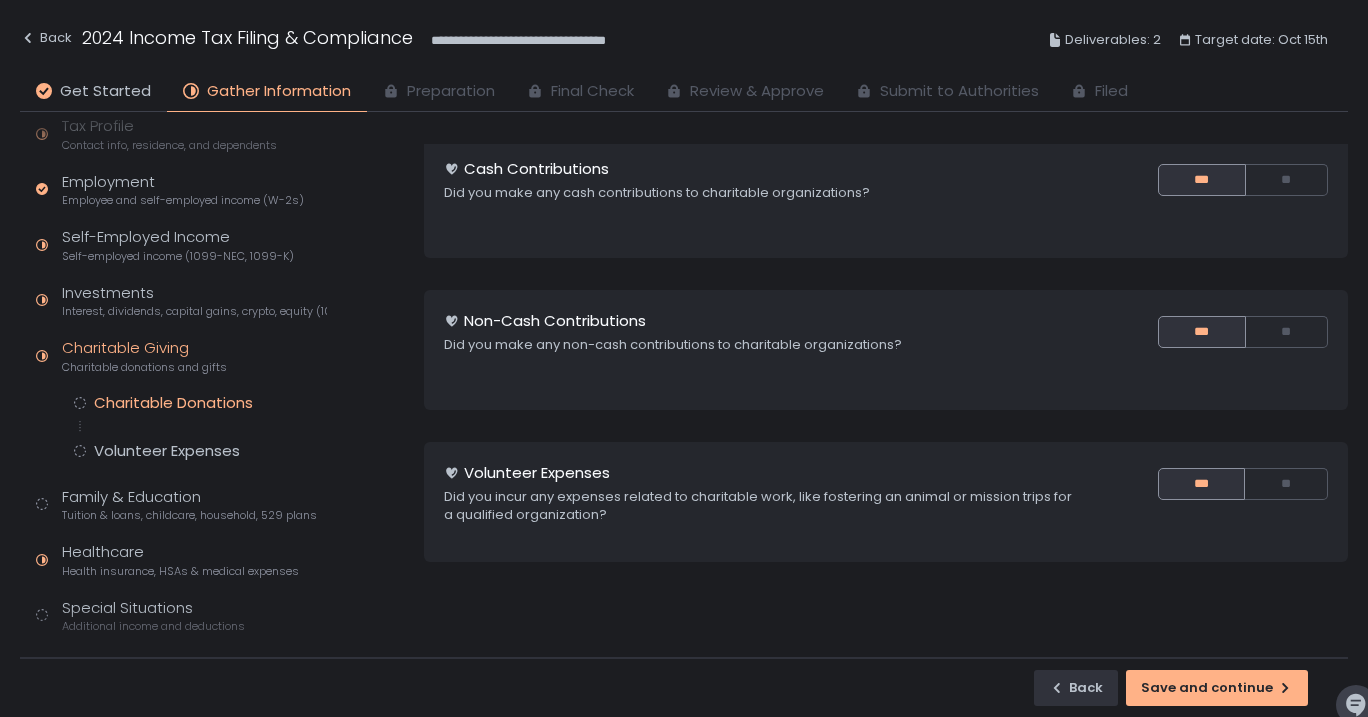 click on "Charitable Donations" 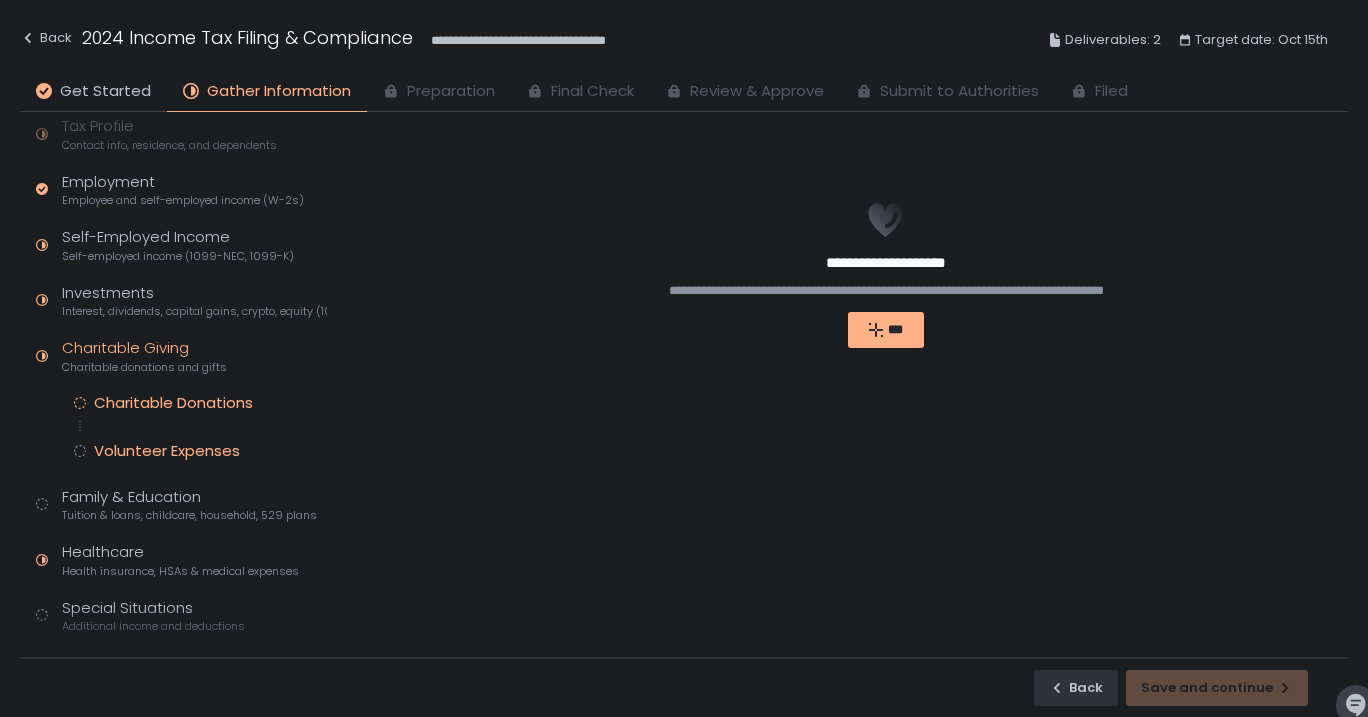 click on "Volunteer Expenses" 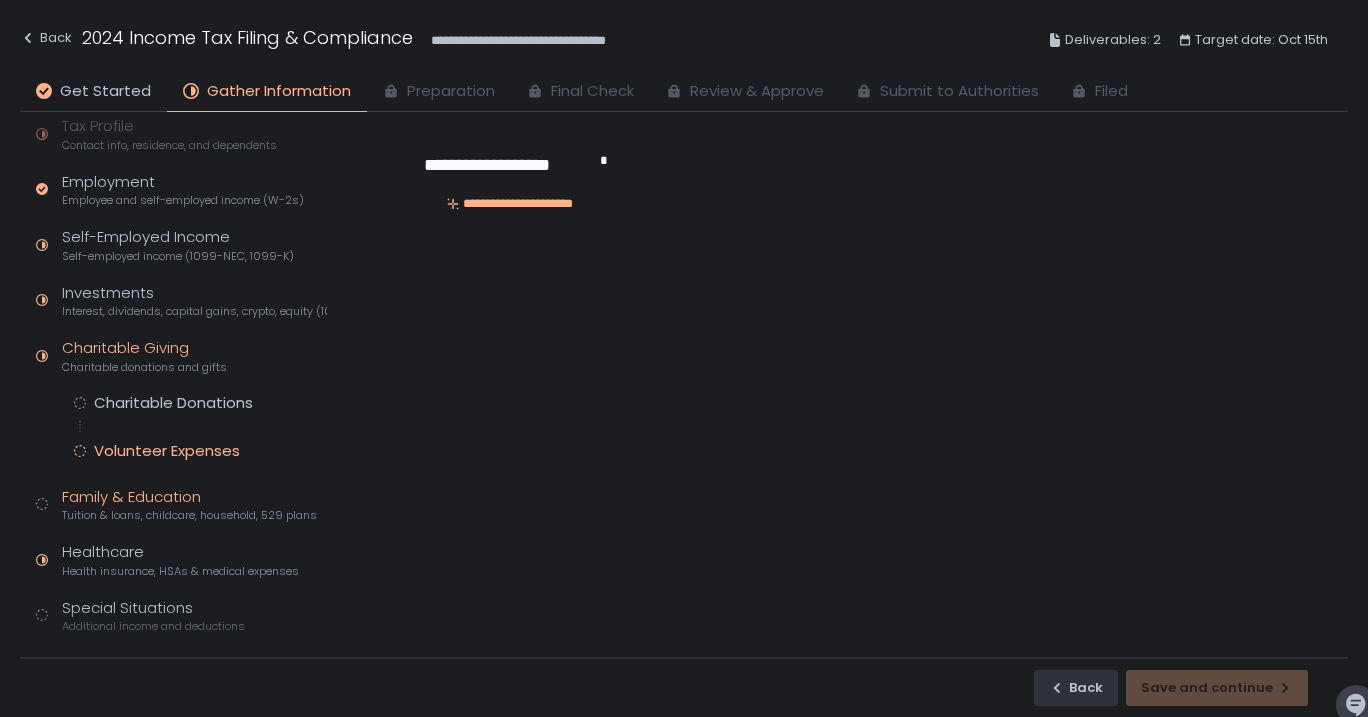click on "Family & Education Tuition & loans, childcare, household, 529 plans" 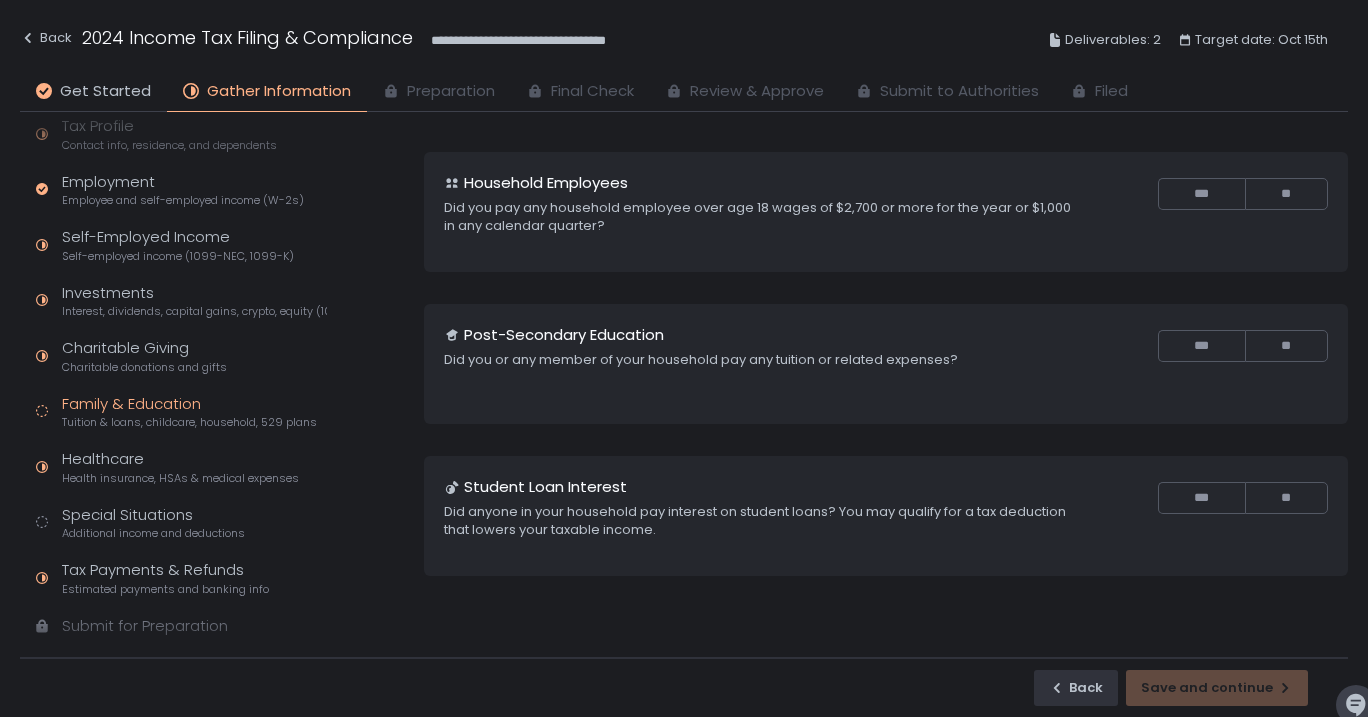 scroll, scrollTop: 0, scrollLeft: 0, axis: both 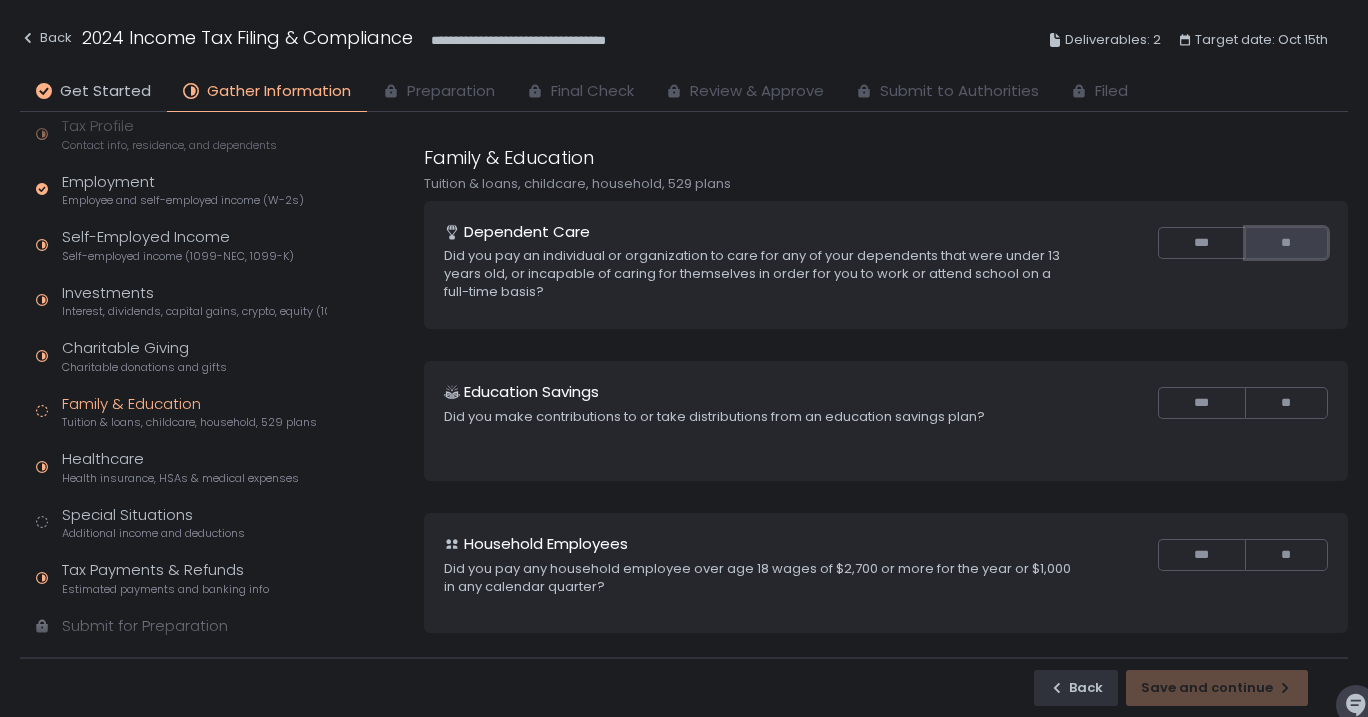 click on "**" at bounding box center [1286, 243] 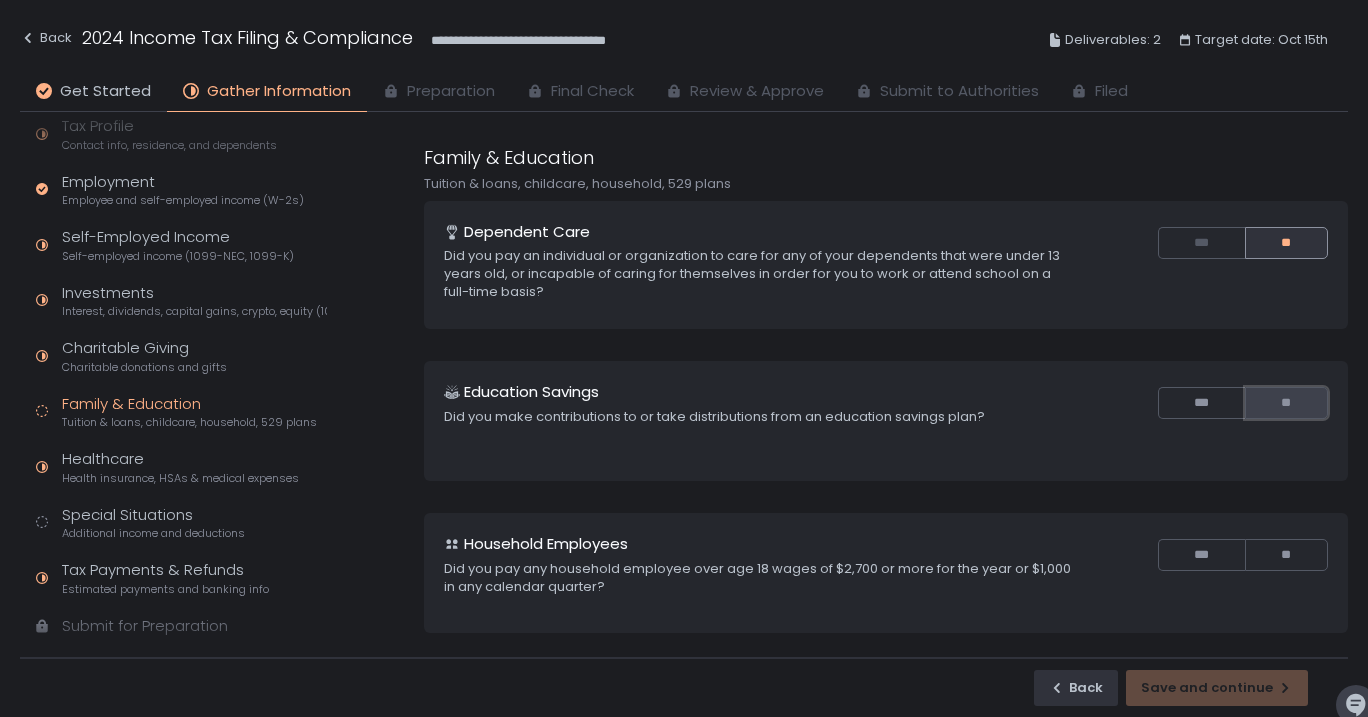 click on "**" at bounding box center [1286, 403] 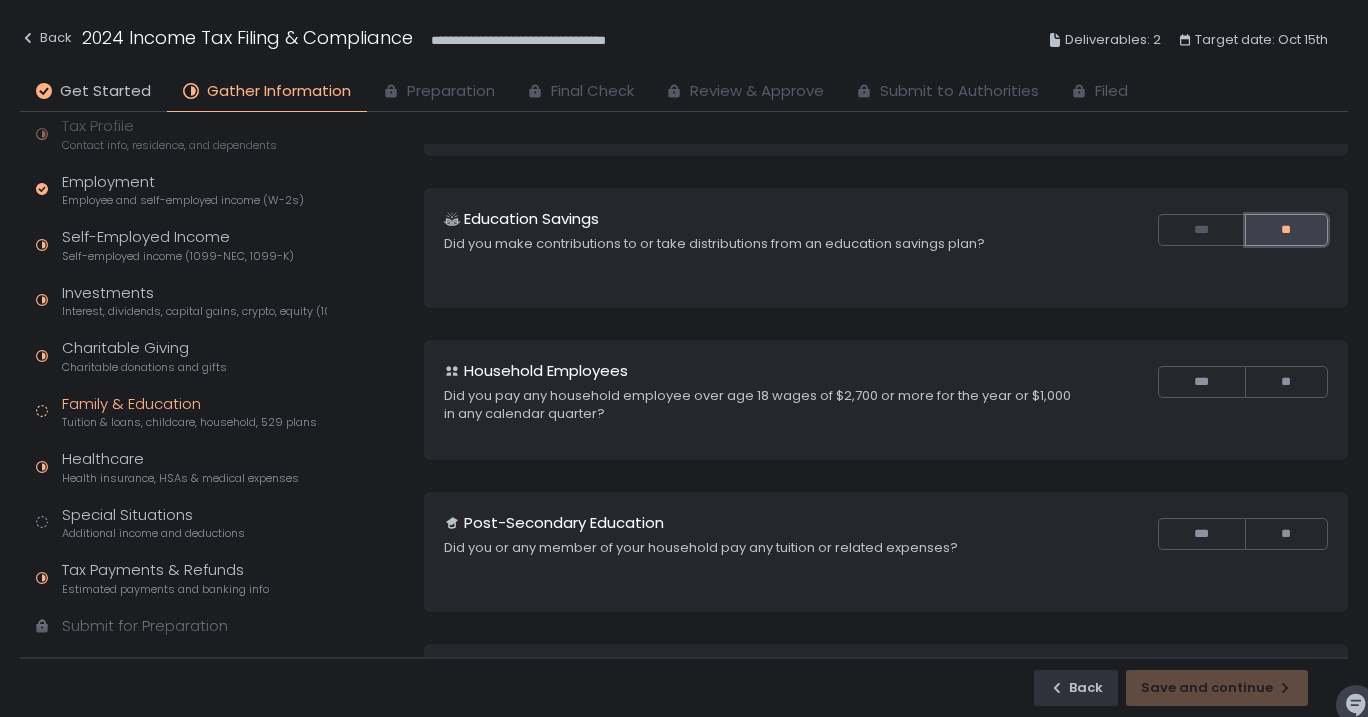 scroll, scrollTop: 180, scrollLeft: 0, axis: vertical 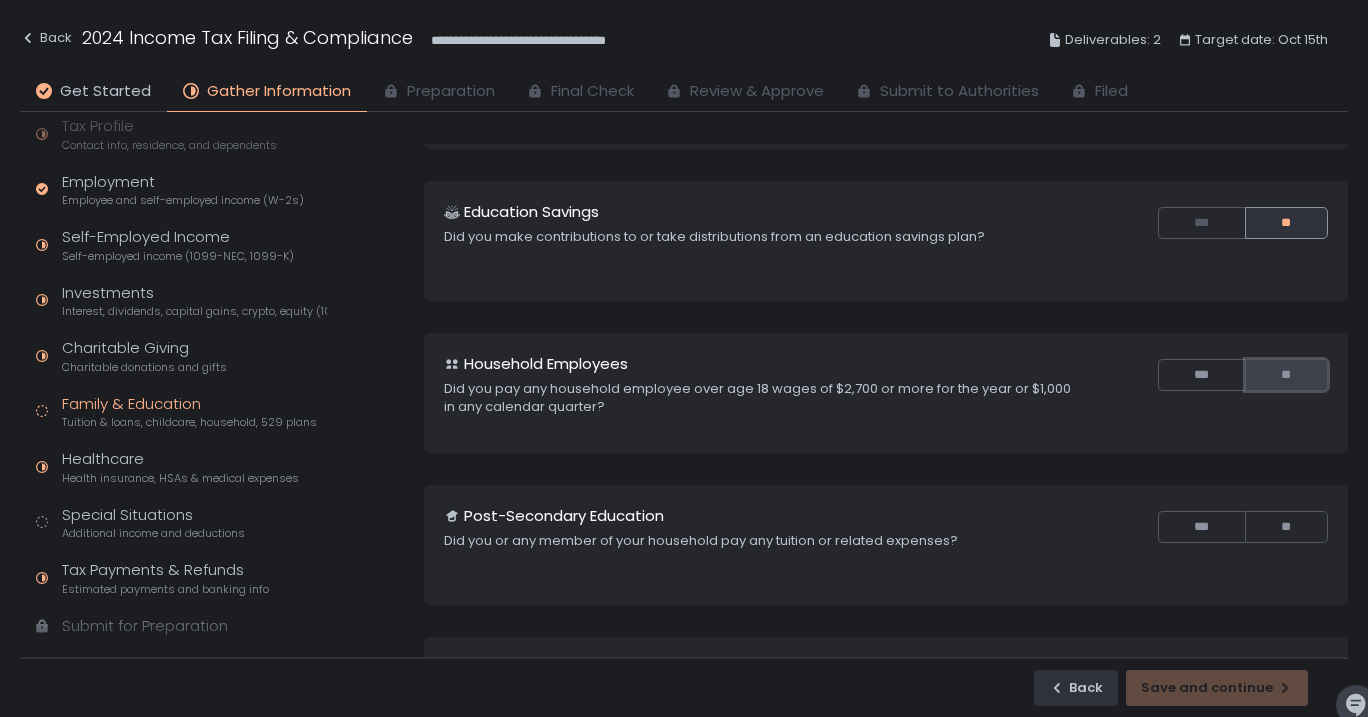 click on "**" at bounding box center [1286, 375] 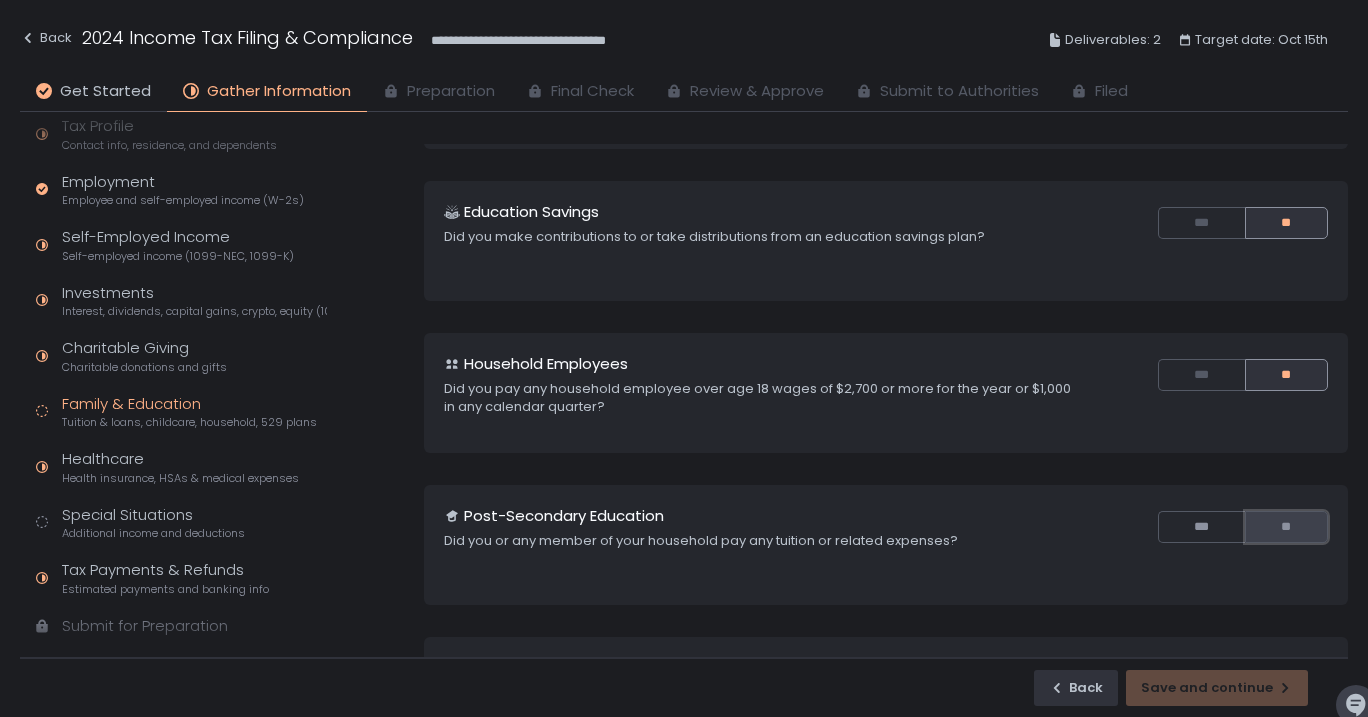 click on "**" at bounding box center (1286, 527) 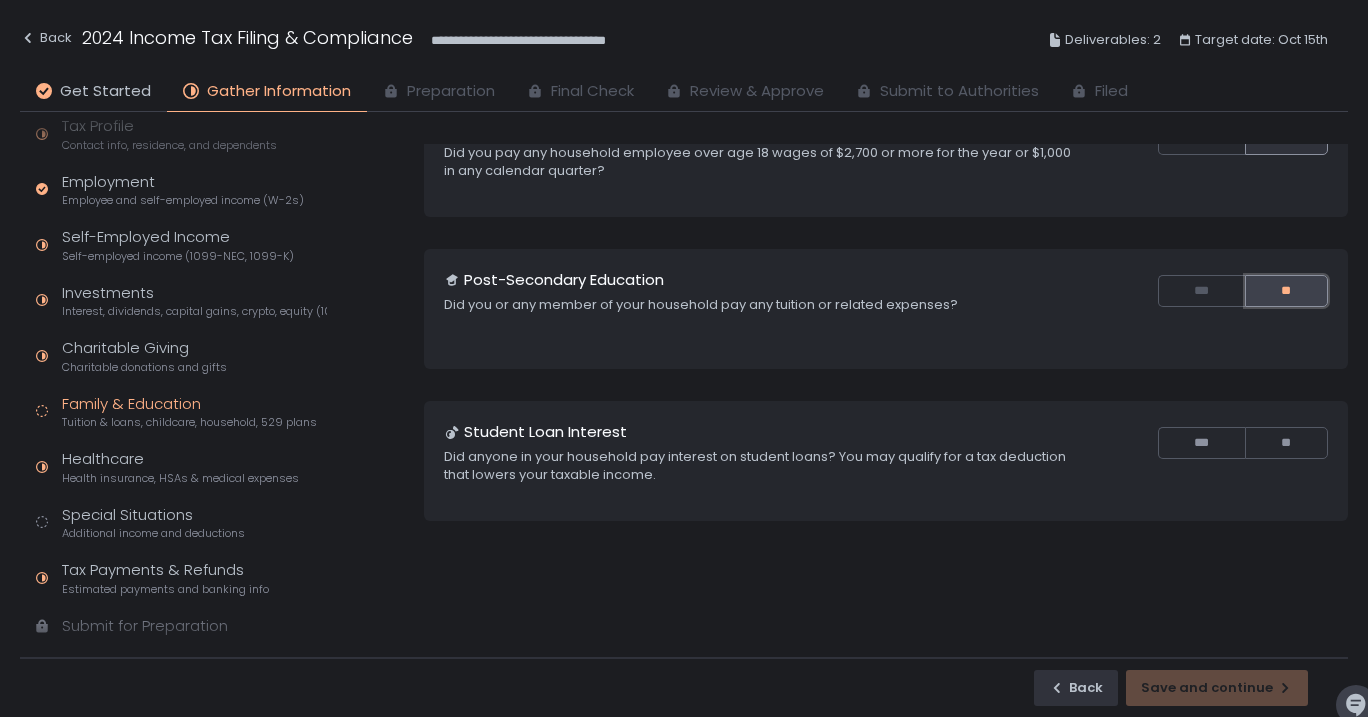 scroll, scrollTop: 423, scrollLeft: 0, axis: vertical 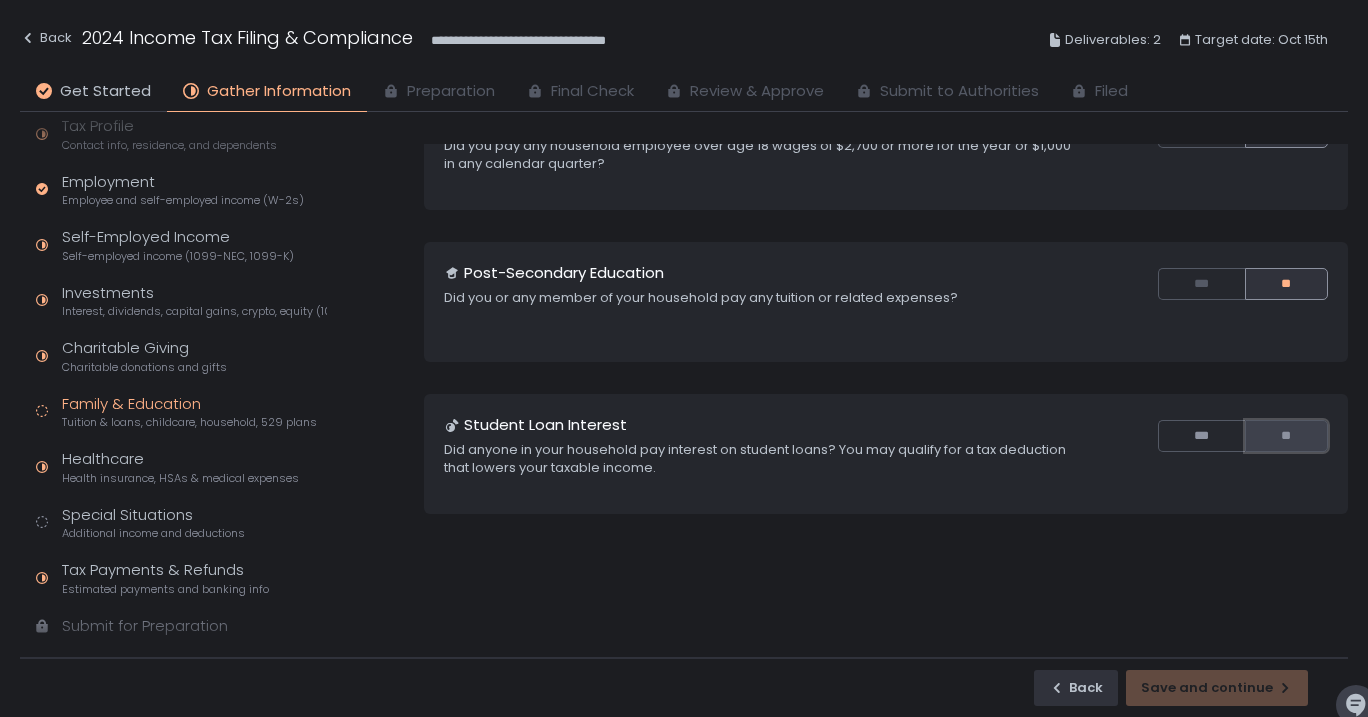 click on "**" at bounding box center [1286, 436] 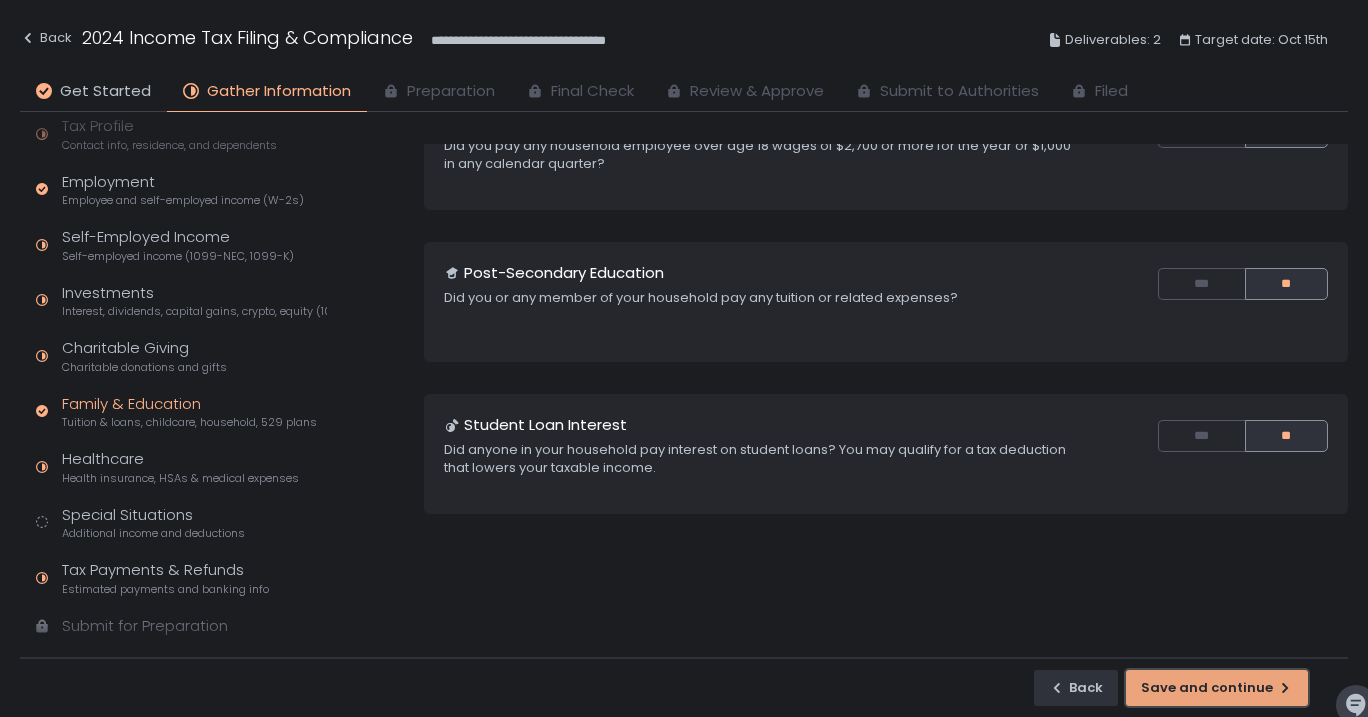 click on "Save and continue" 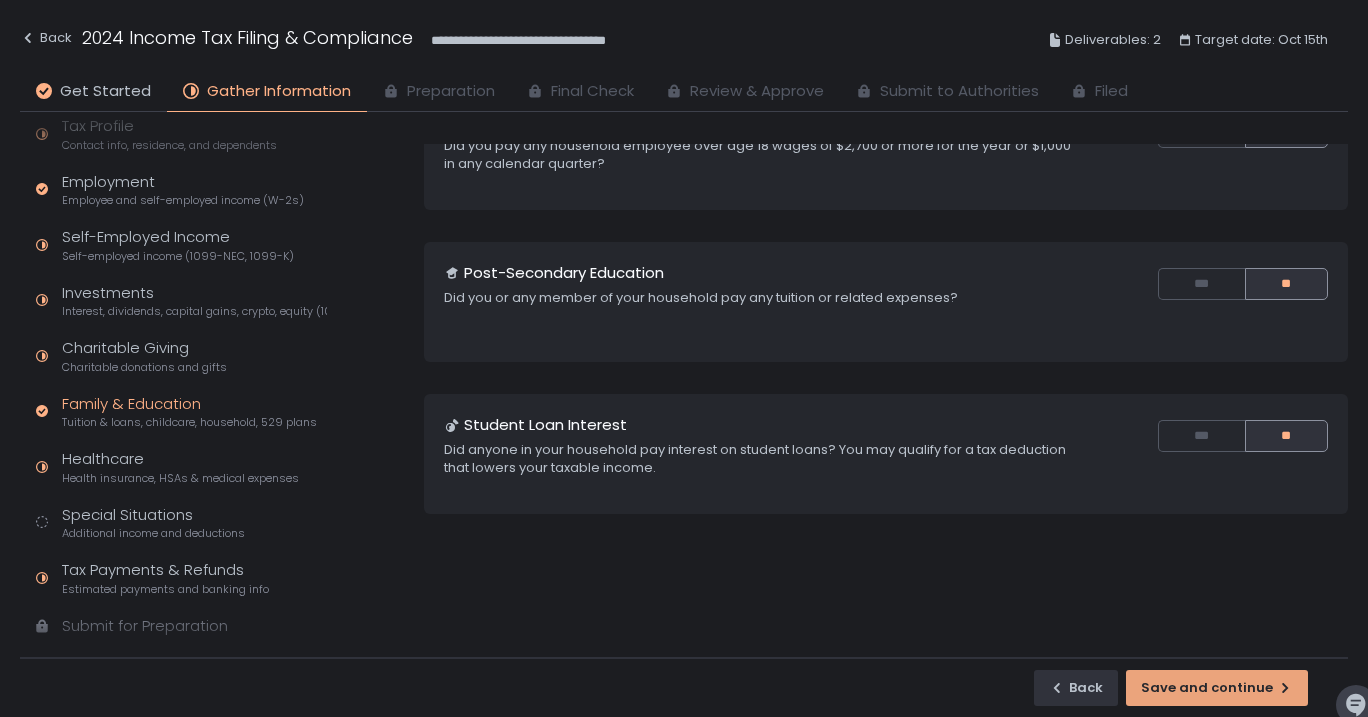 scroll, scrollTop: 0, scrollLeft: 0, axis: both 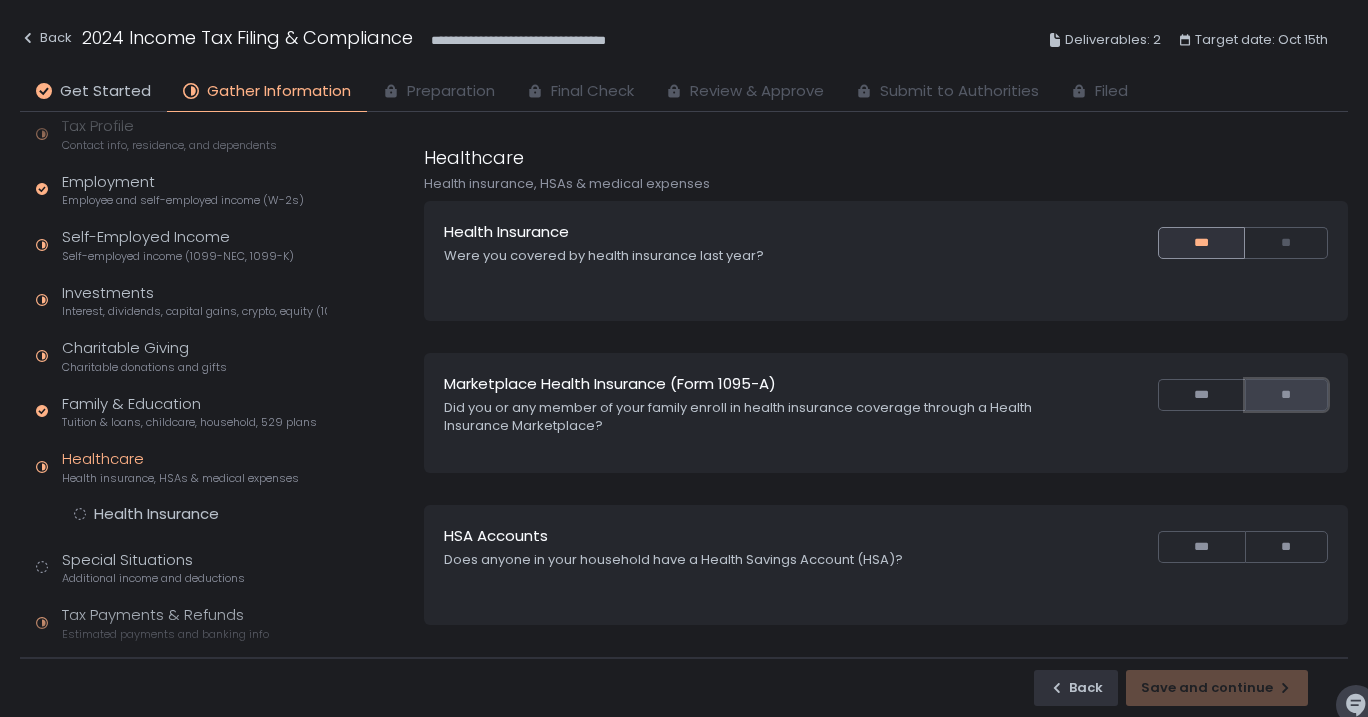 click on "**" at bounding box center [1286, 395] 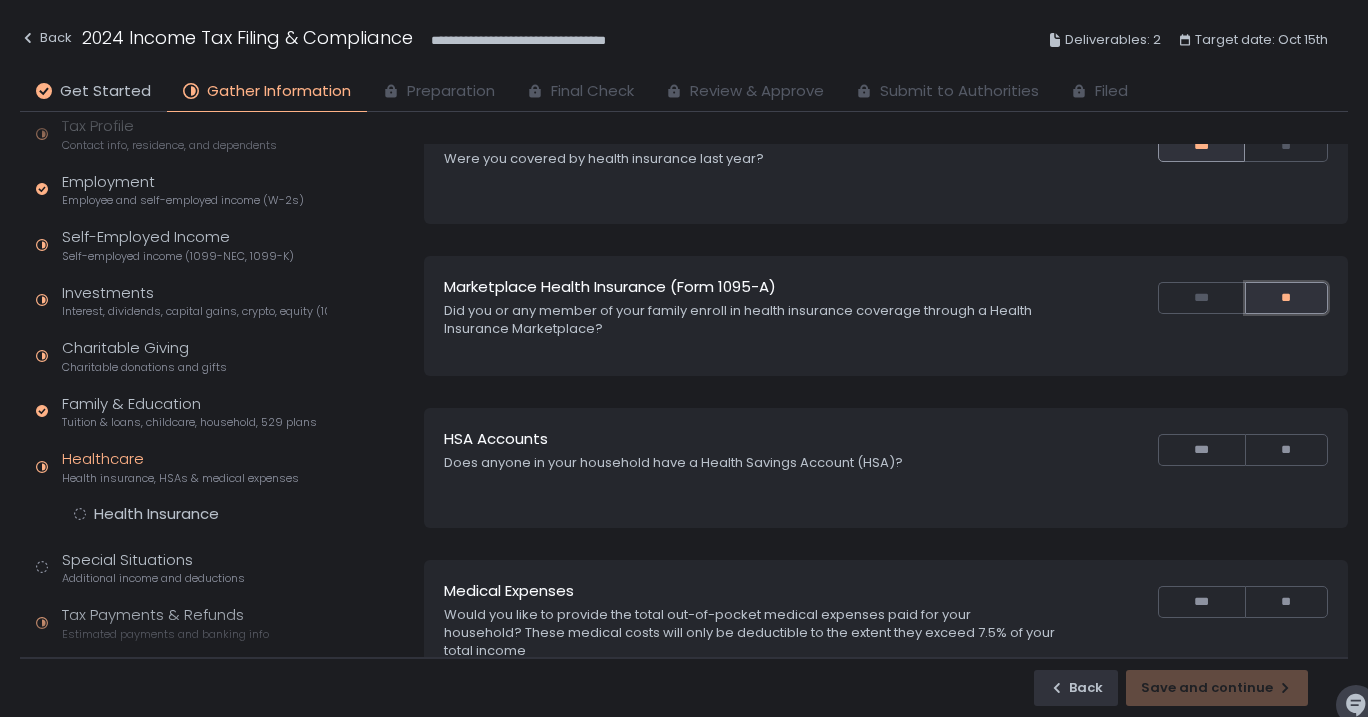 scroll, scrollTop: 110, scrollLeft: 0, axis: vertical 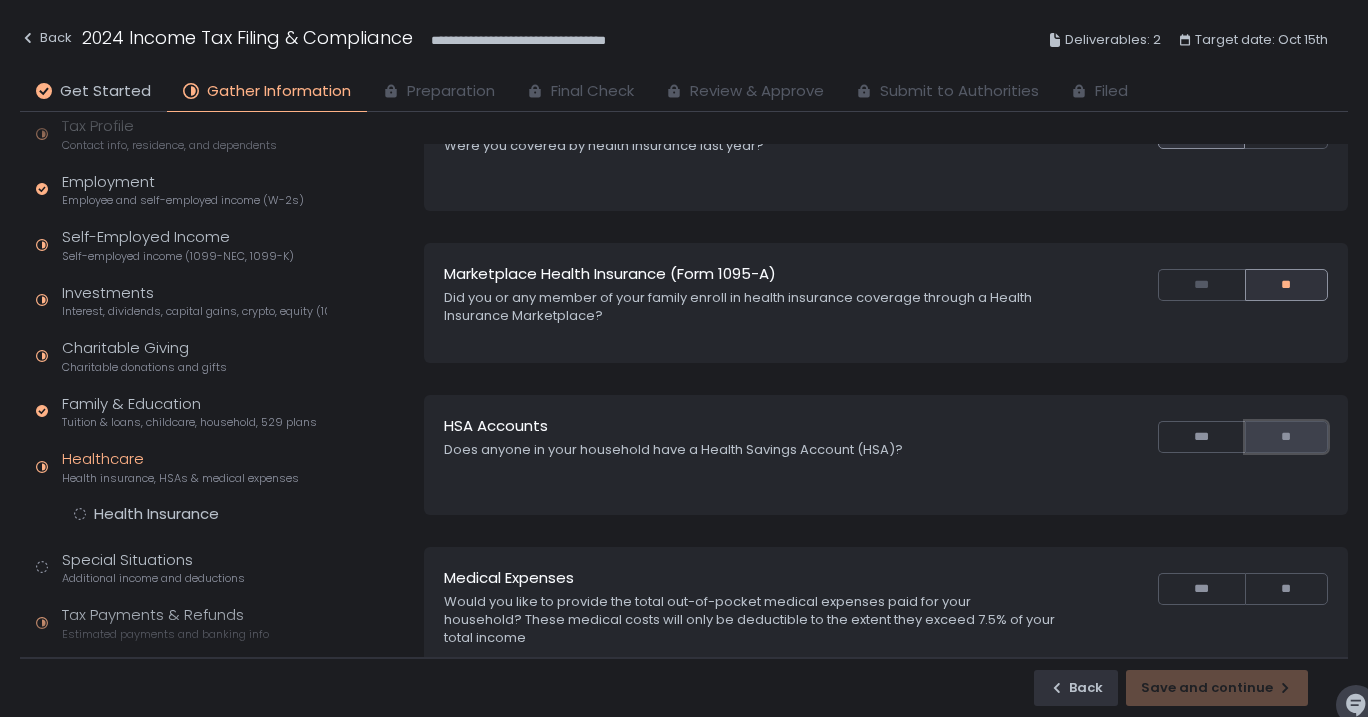click on "**" at bounding box center [1286, 437] 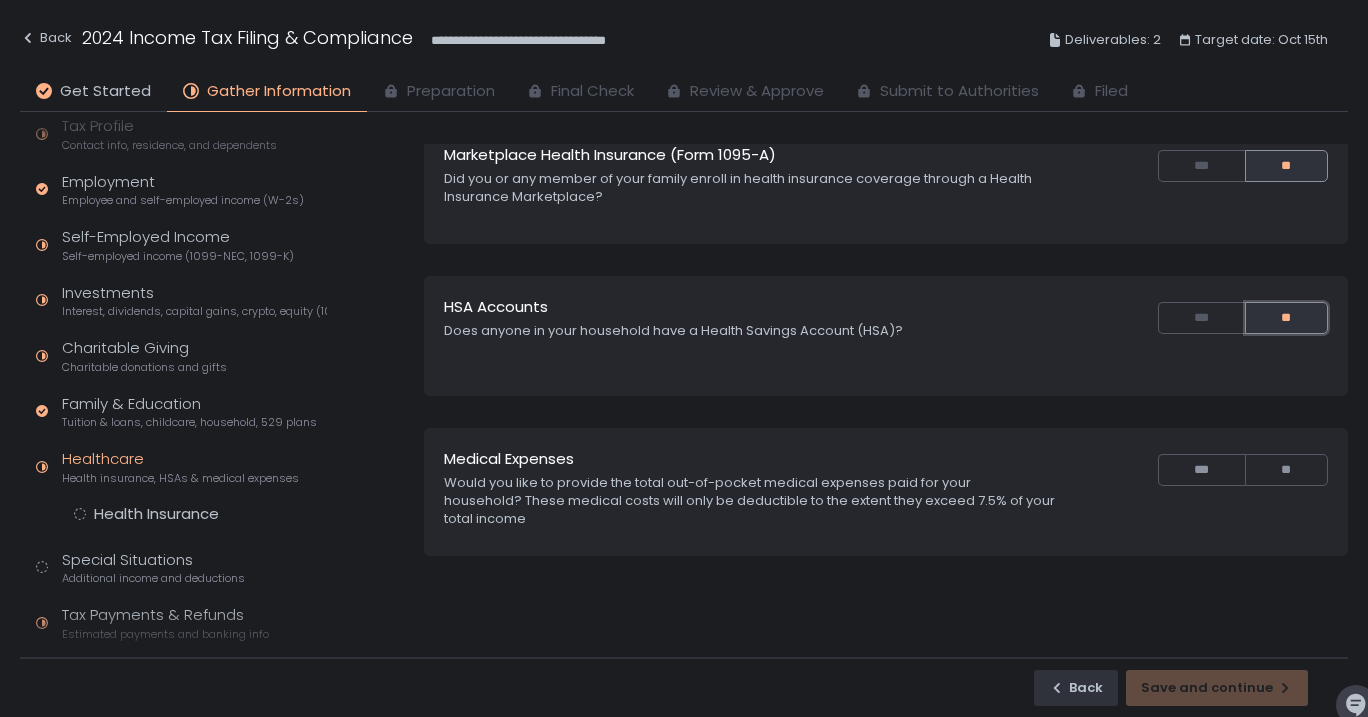 scroll, scrollTop: 232, scrollLeft: 0, axis: vertical 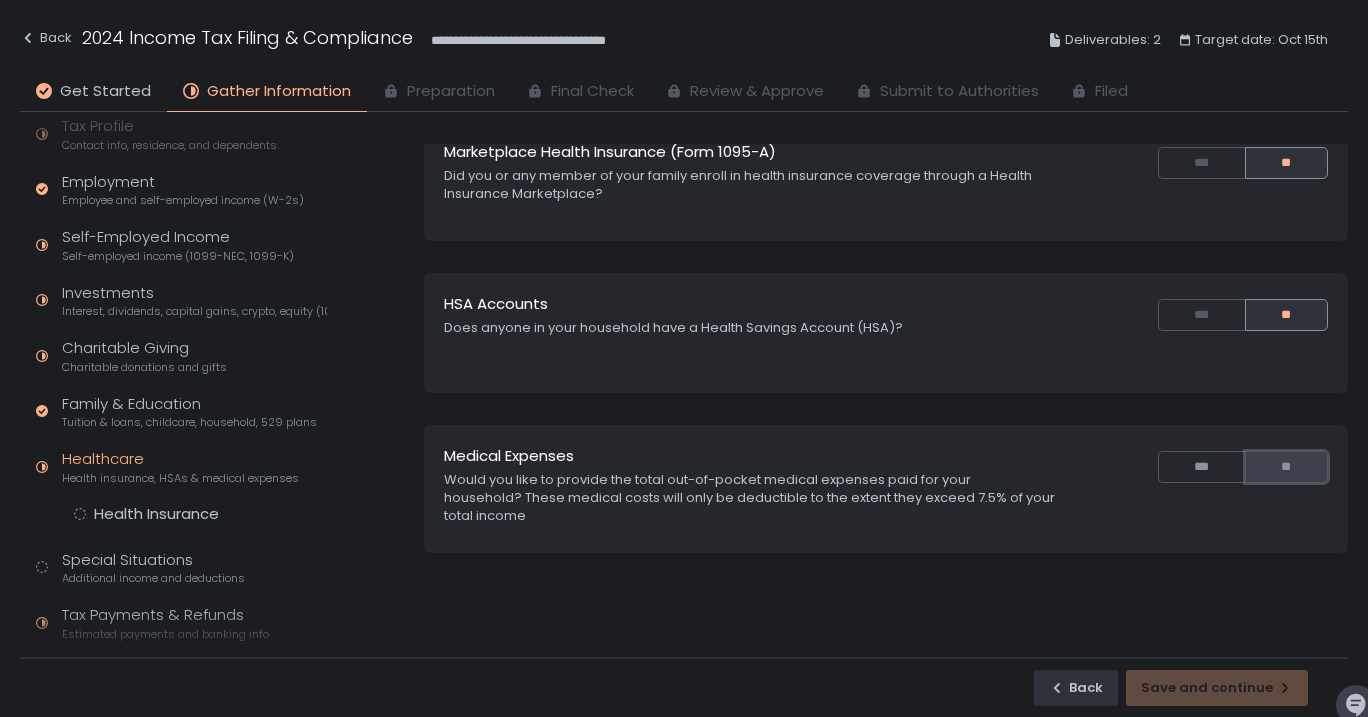 click on "**" at bounding box center [1286, 467] 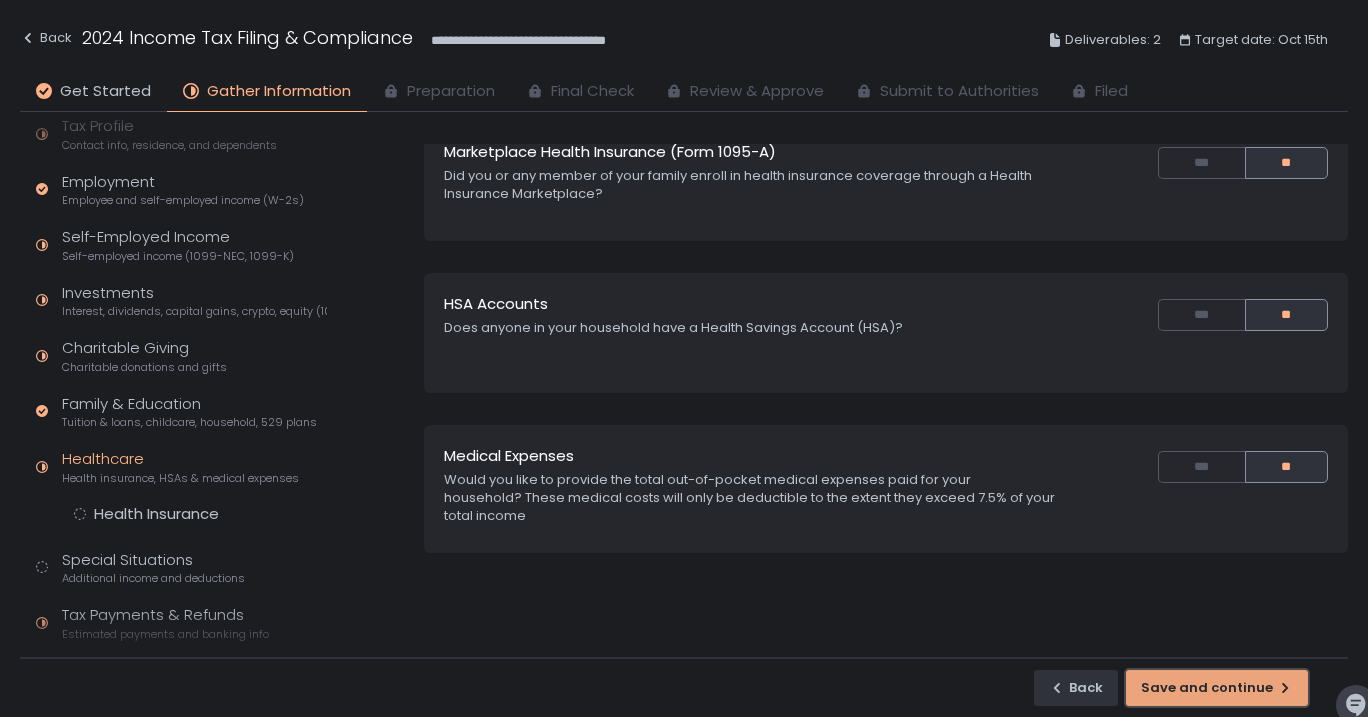 click on "Save and continue" at bounding box center (1217, 688) 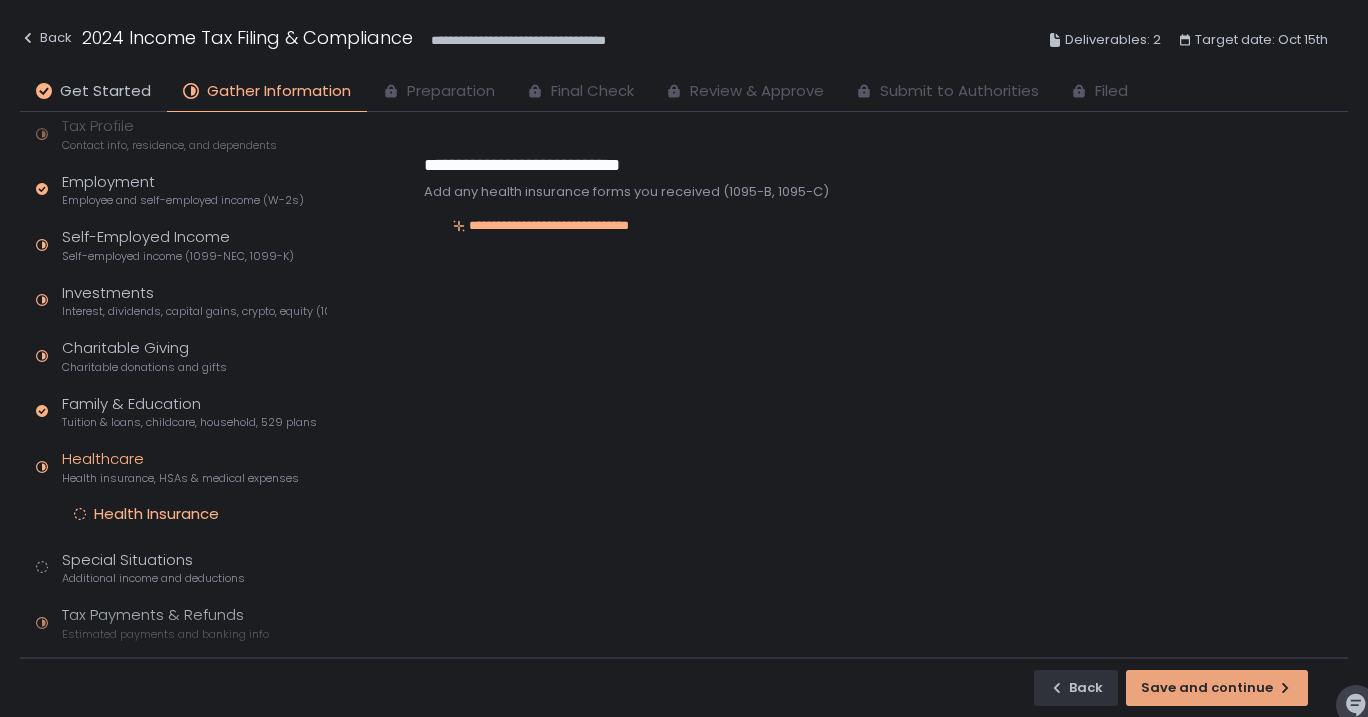scroll, scrollTop: 0, scrollLeft: 0, axis: both 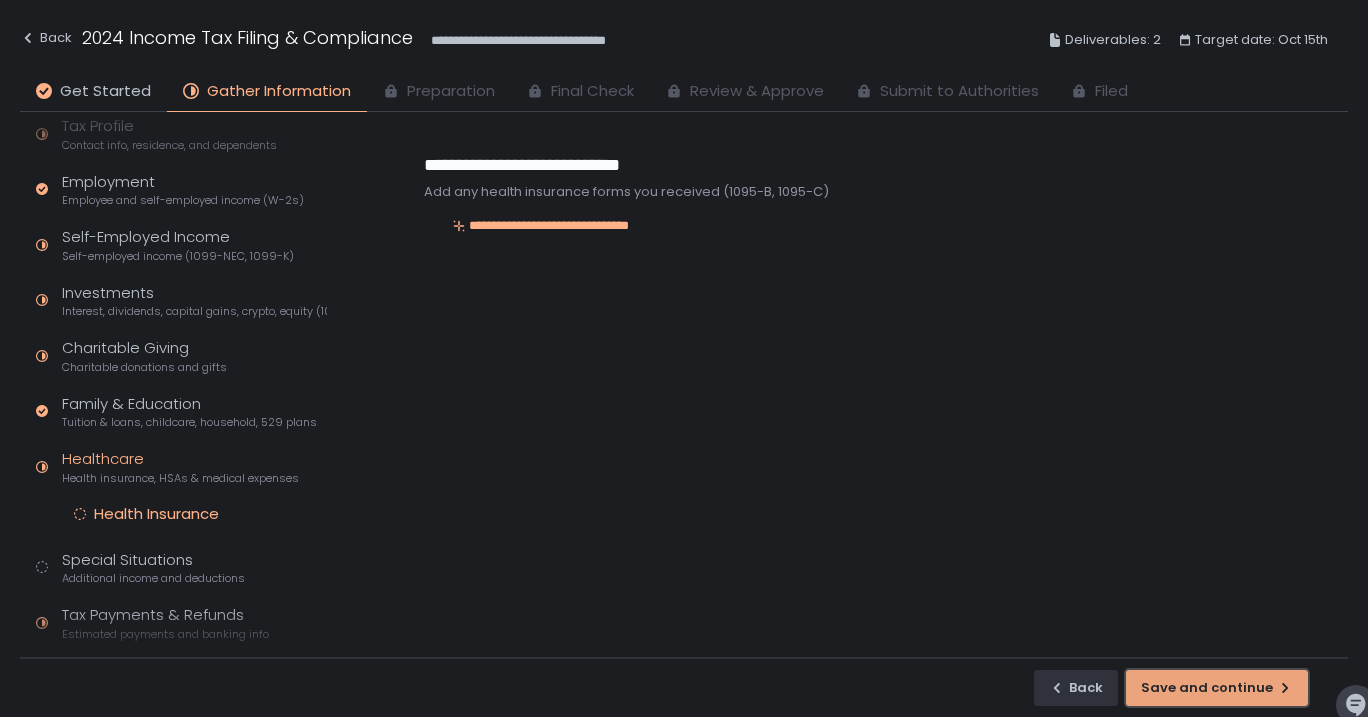 click on "Save and continue" 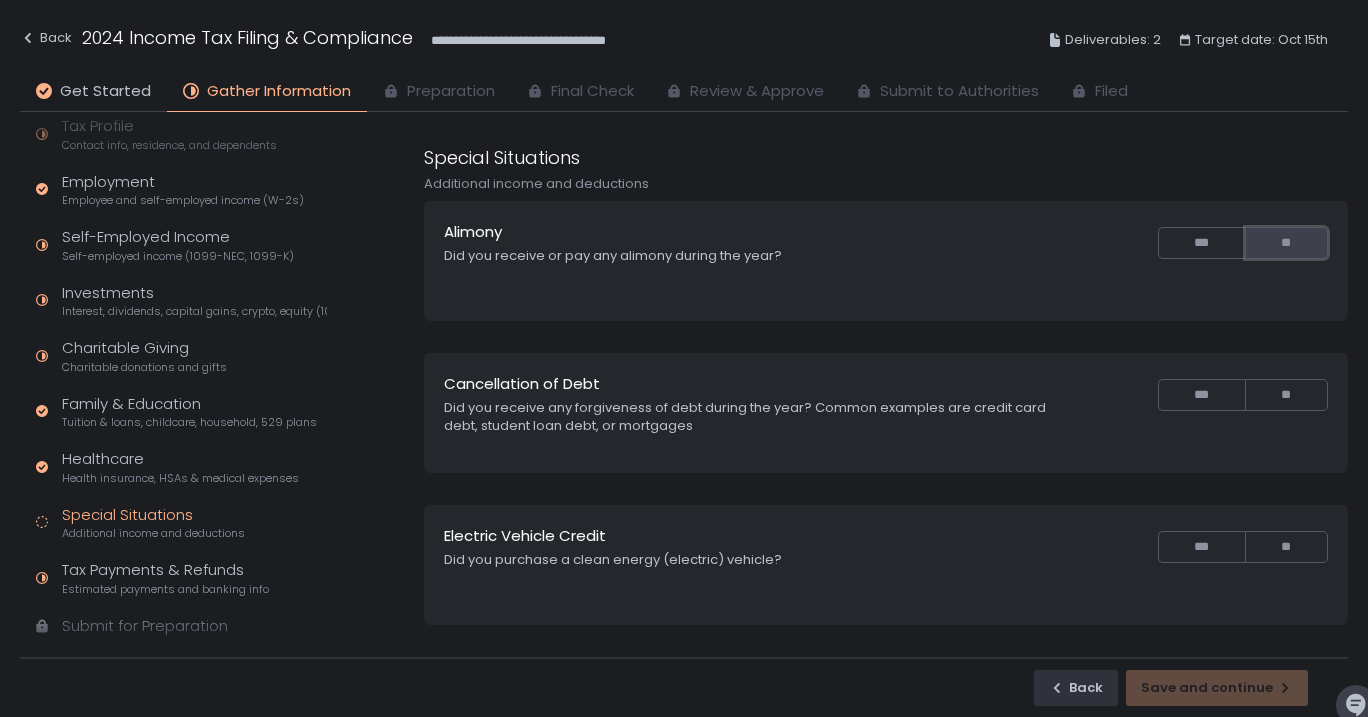 click on "**" at bounding box center [1286, 243] 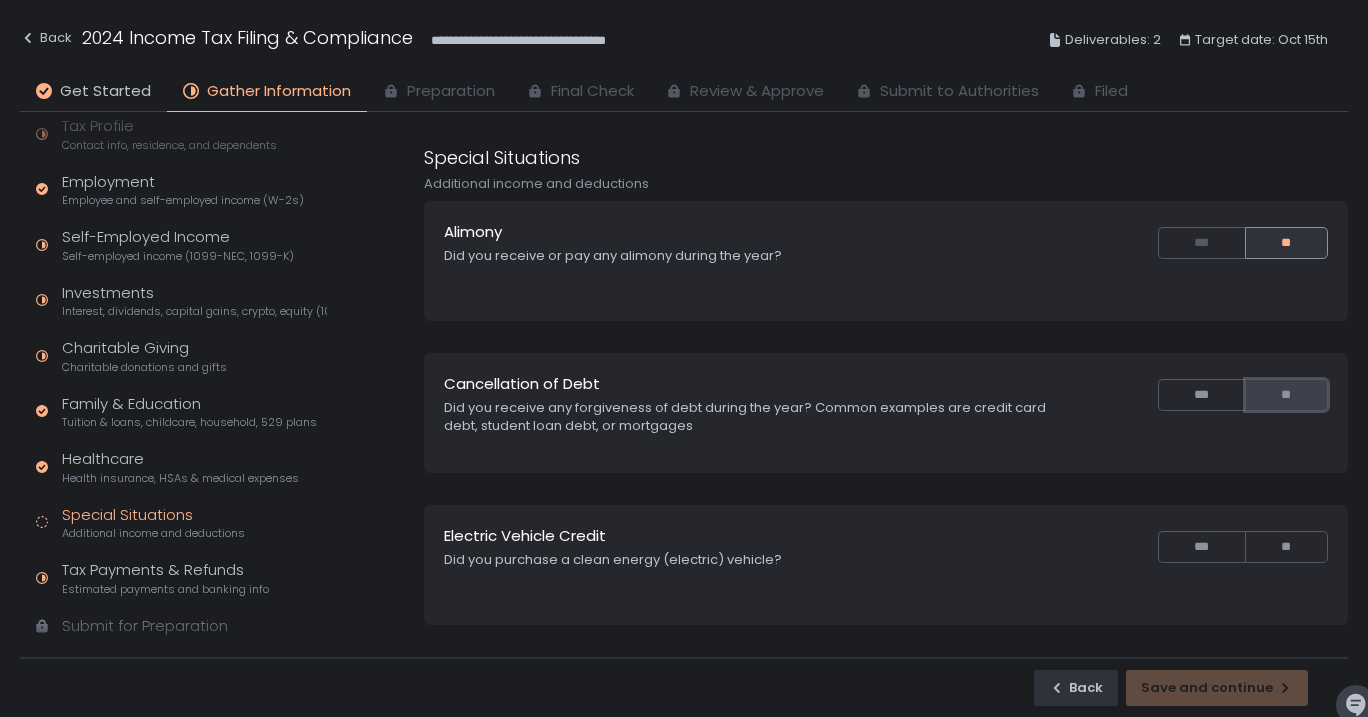 click on "**" at bounding box center (1286, 395) 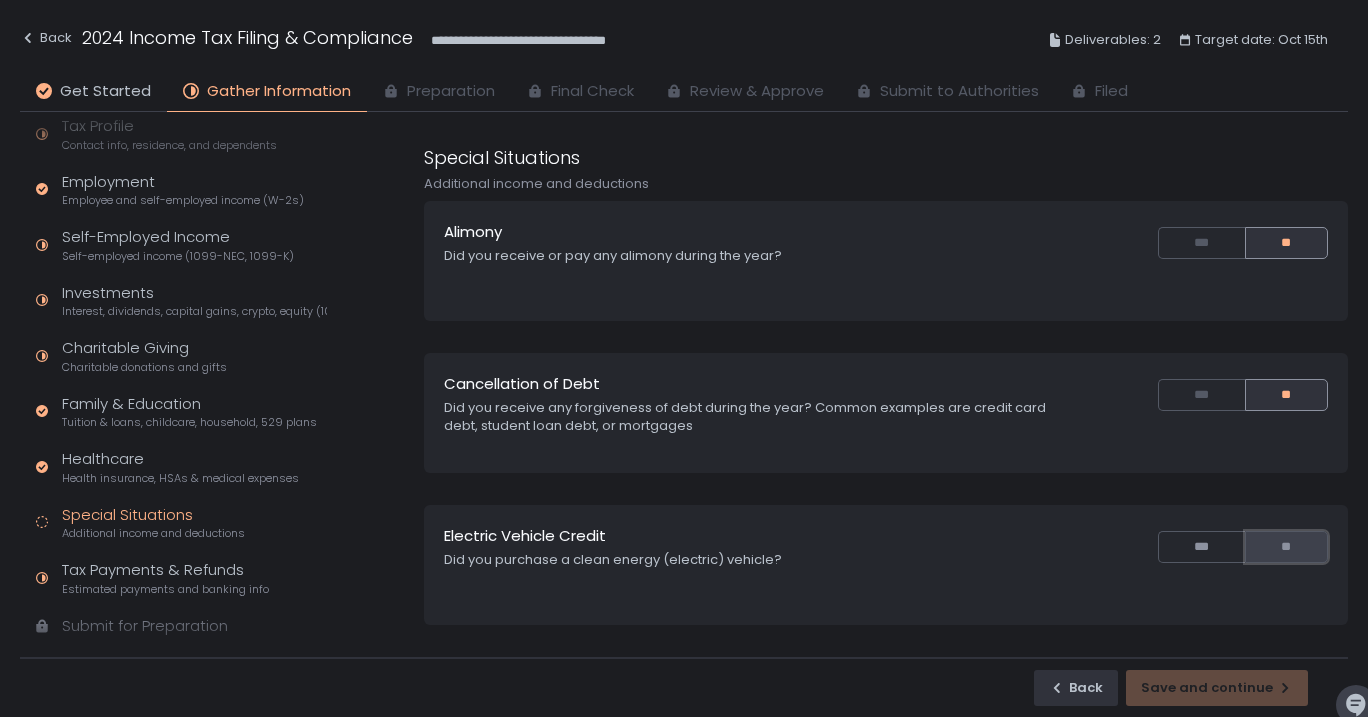 click on "**" at bounding box center [1286, 547] 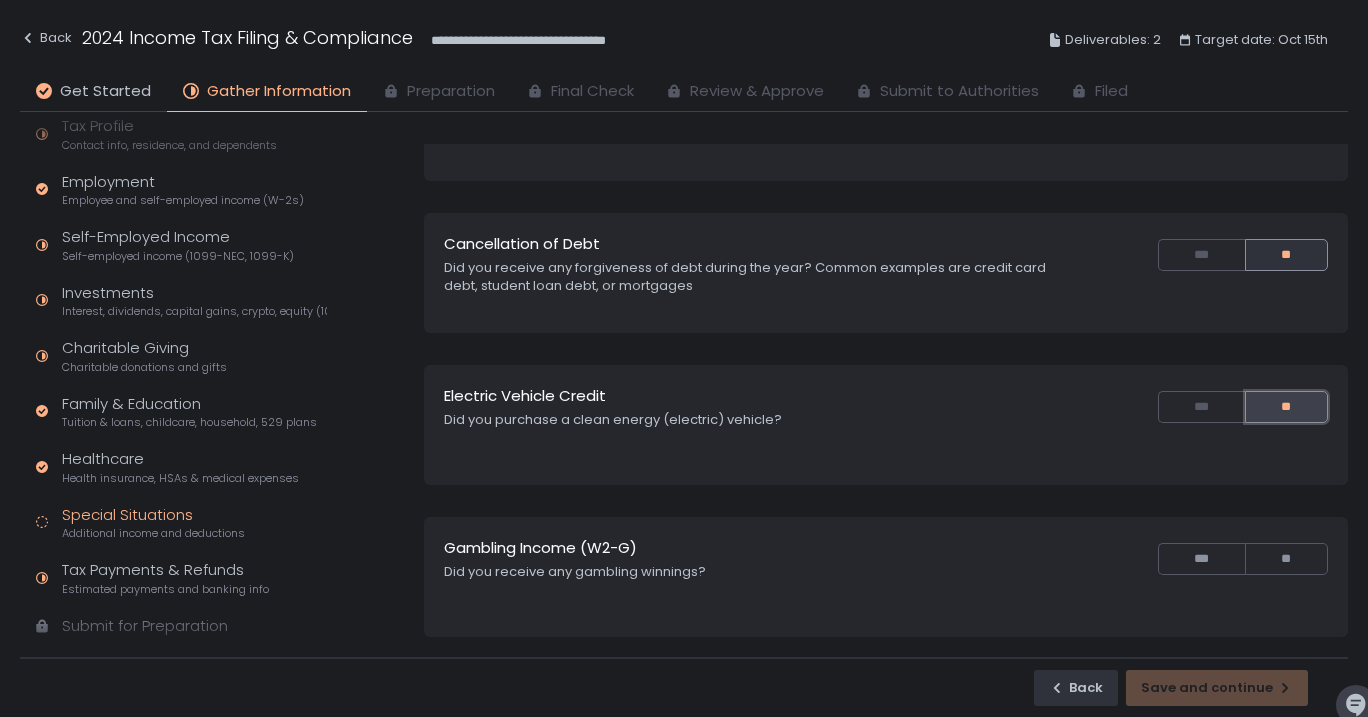 scroll, scrollTop: 180, scrollLeft: 0, axis: vertical 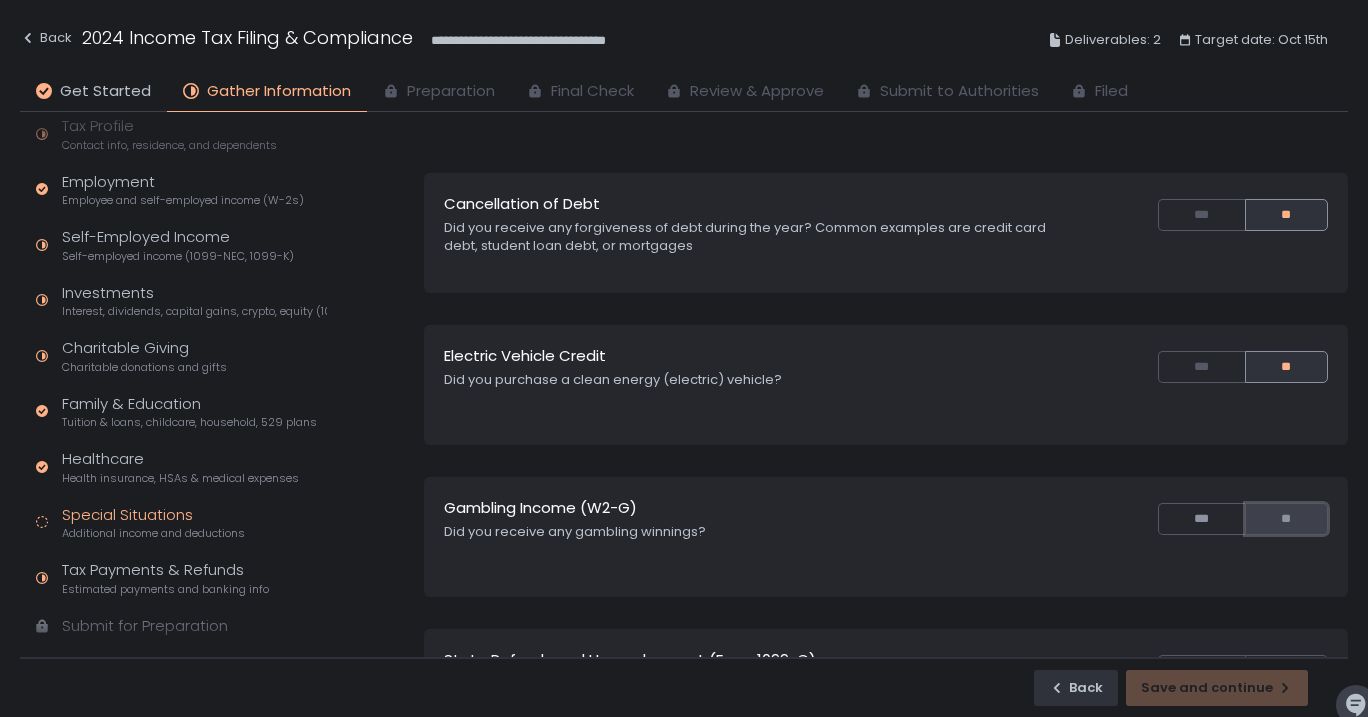 click on "**" at bounding box center (1286, 519) 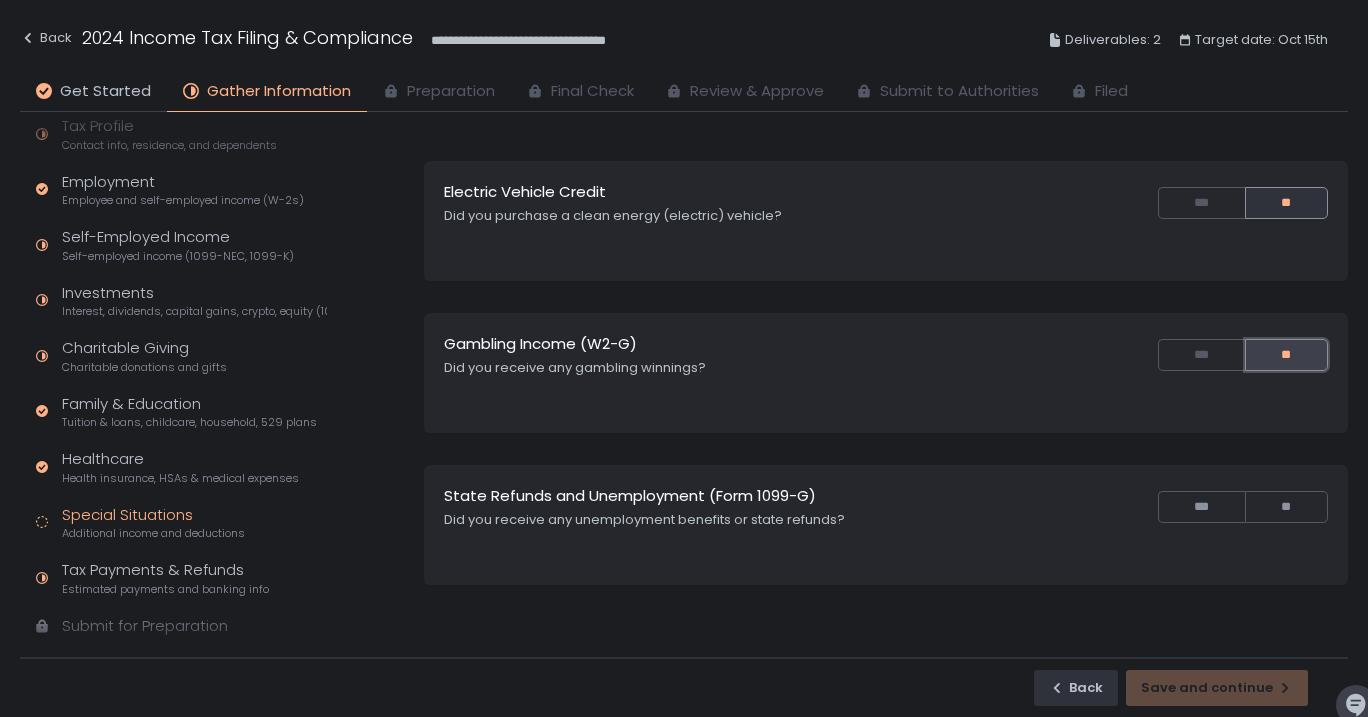 scroll, scrollTop: 356, scrollLeft: 0, axis: vertical 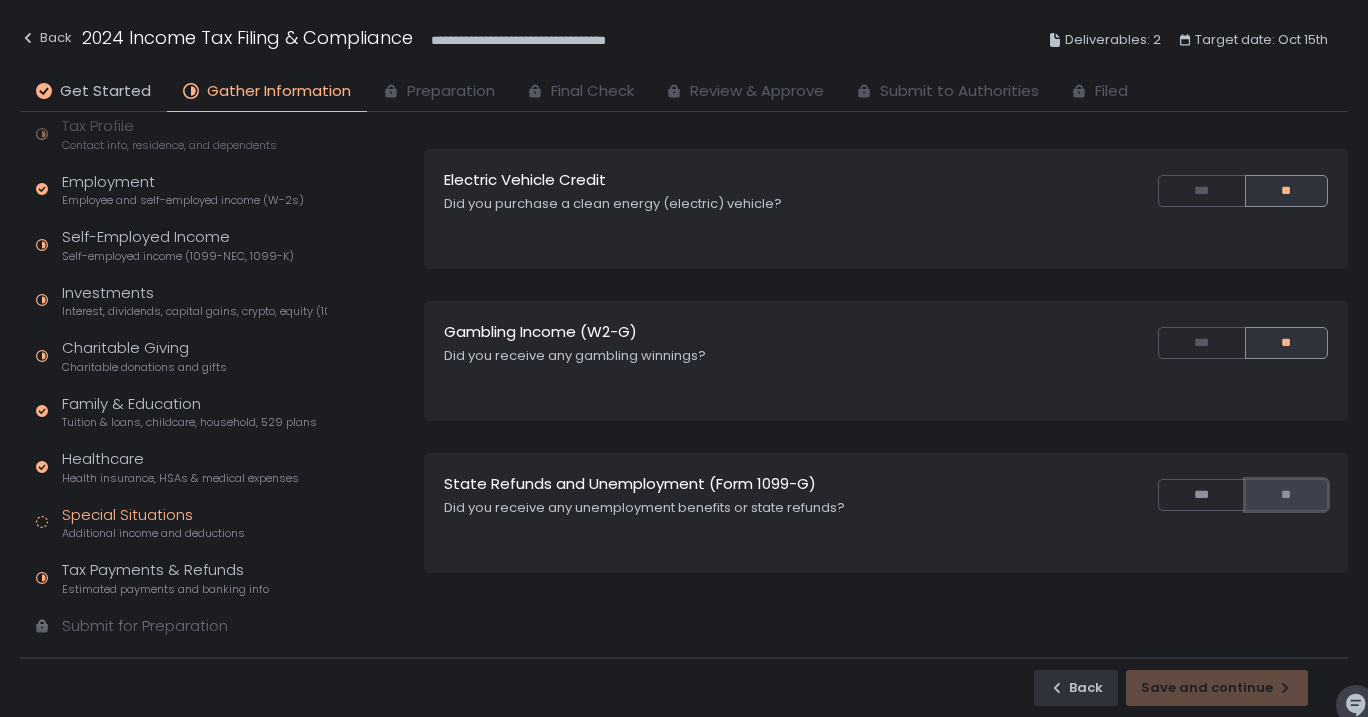 click on "**" at bounding box center [1286, 495] 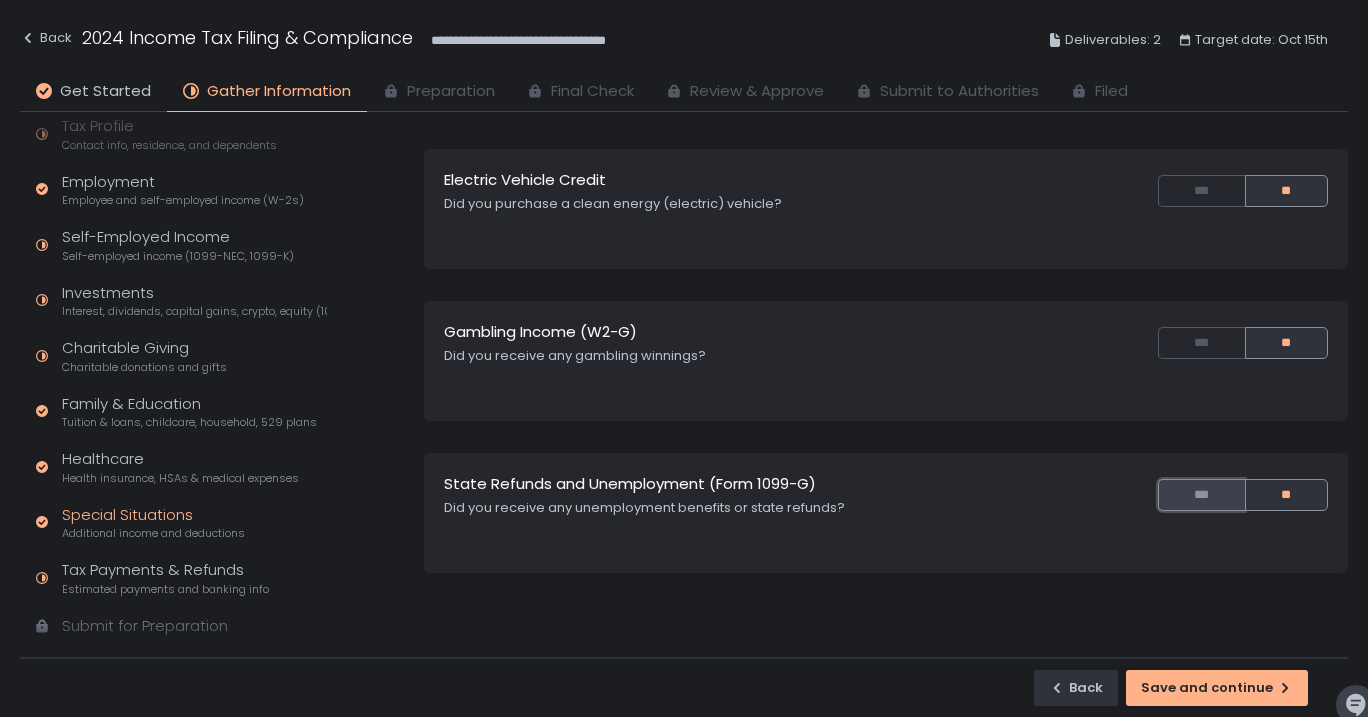 click on "***" at bounding box center (1201, 495) 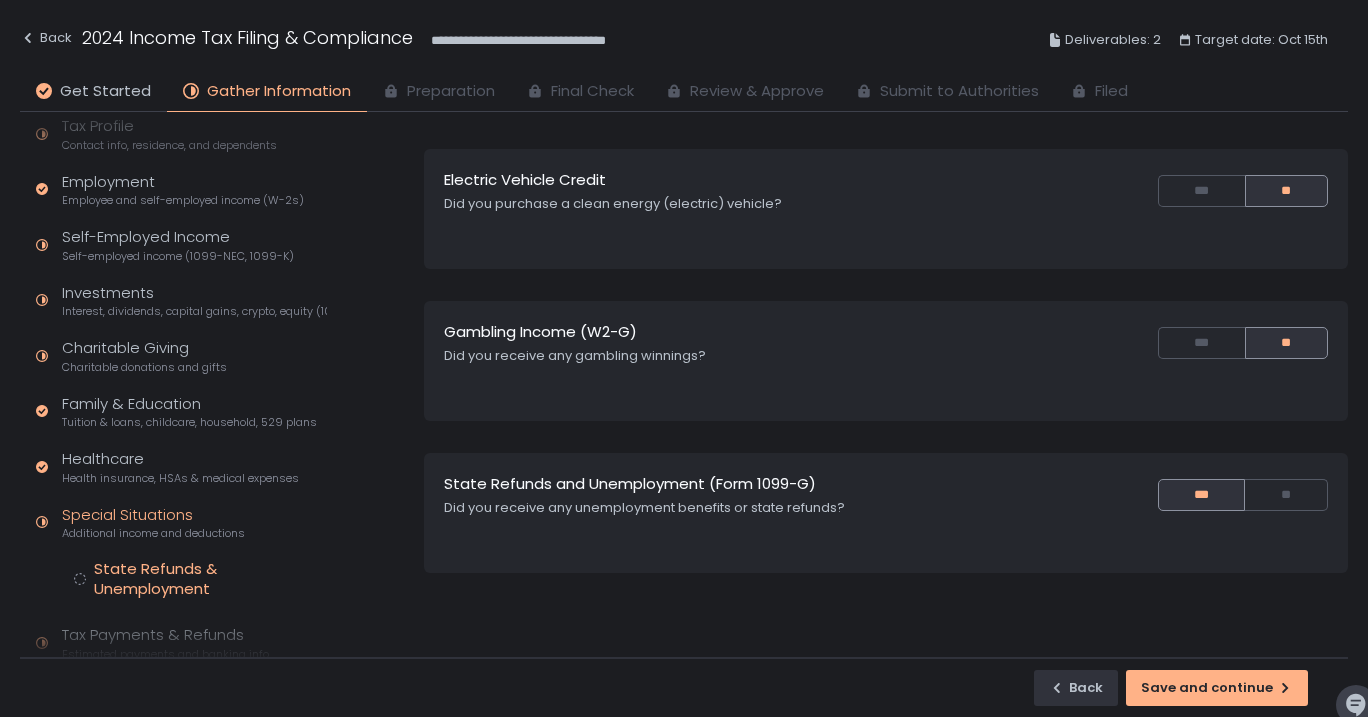 click on "State Refunds & Unemployment" 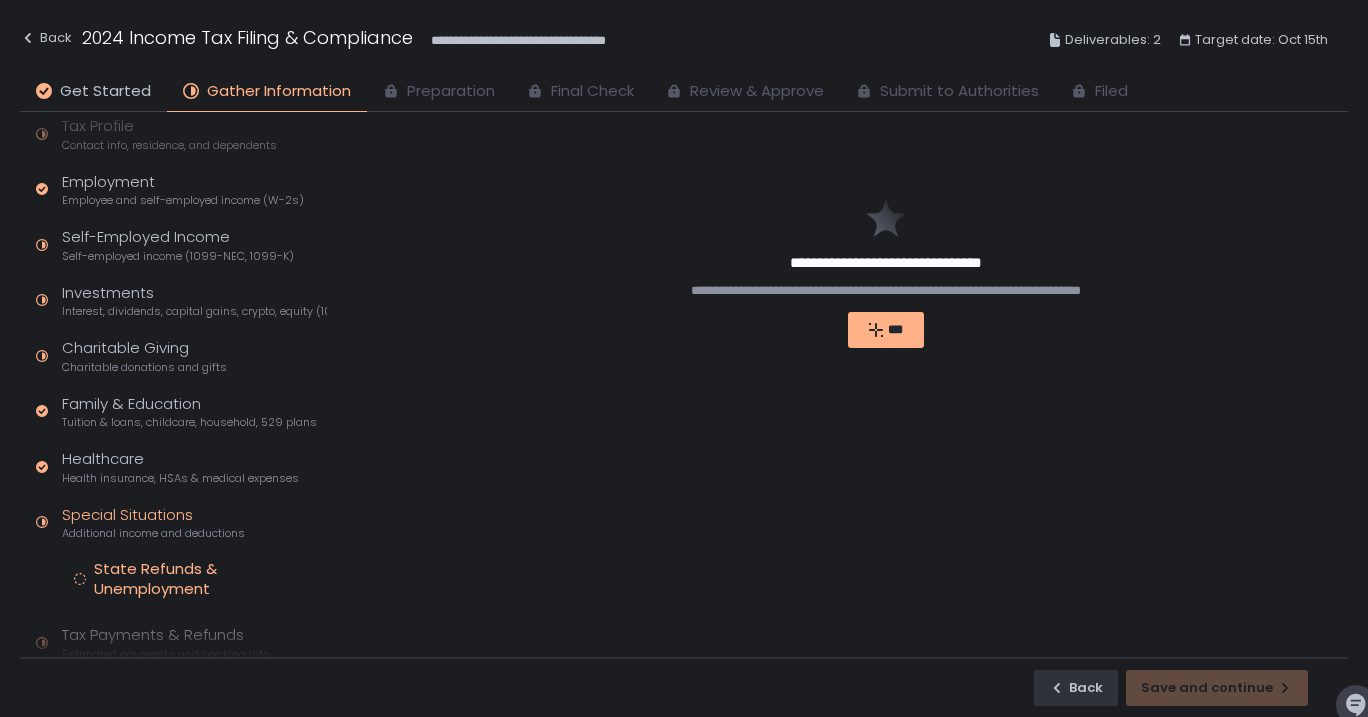 scroll, scrollTop: 0, scrollLeft: 0, axis: both 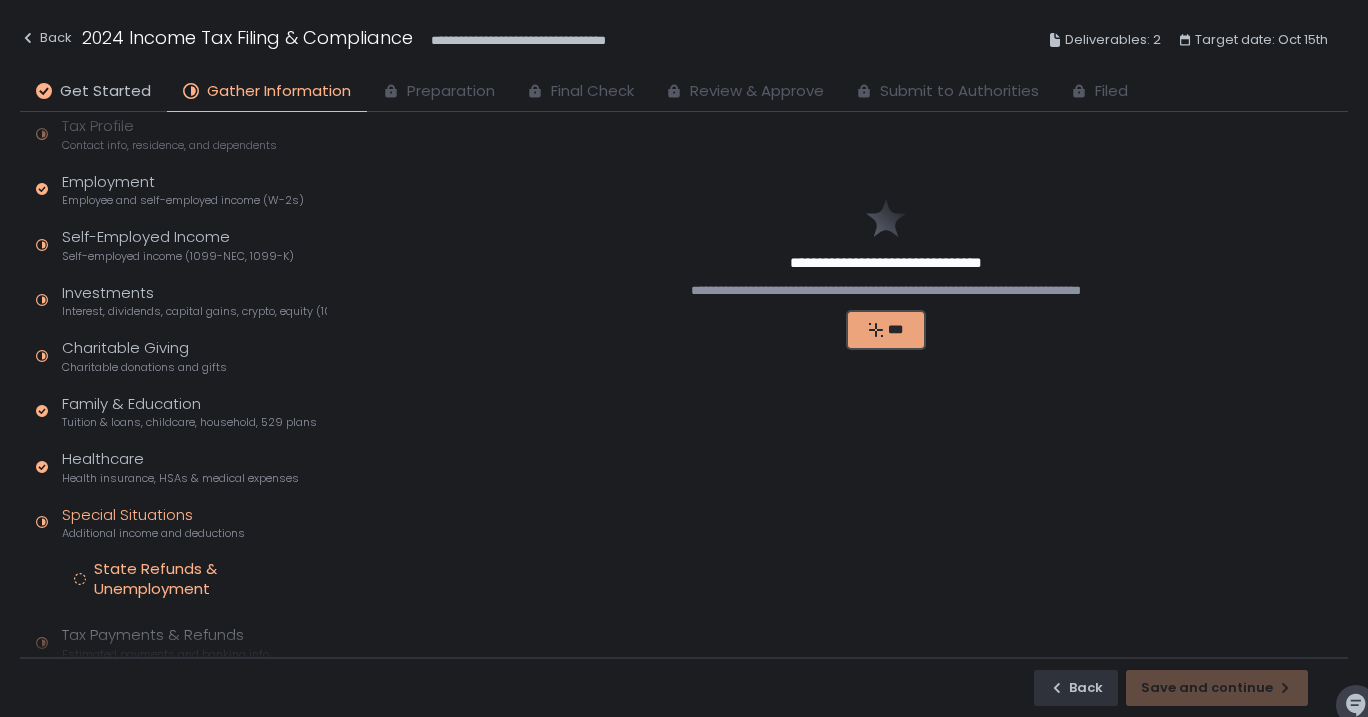 click on "***" 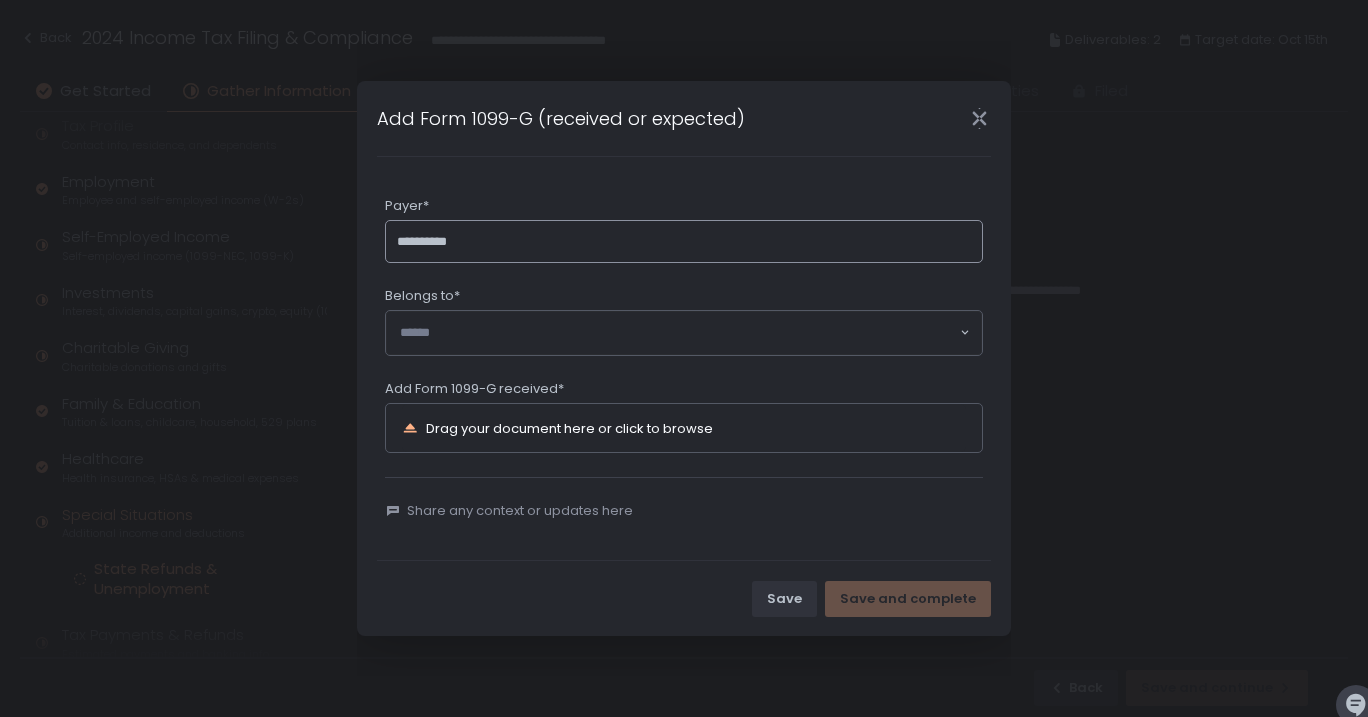 type on "**********" 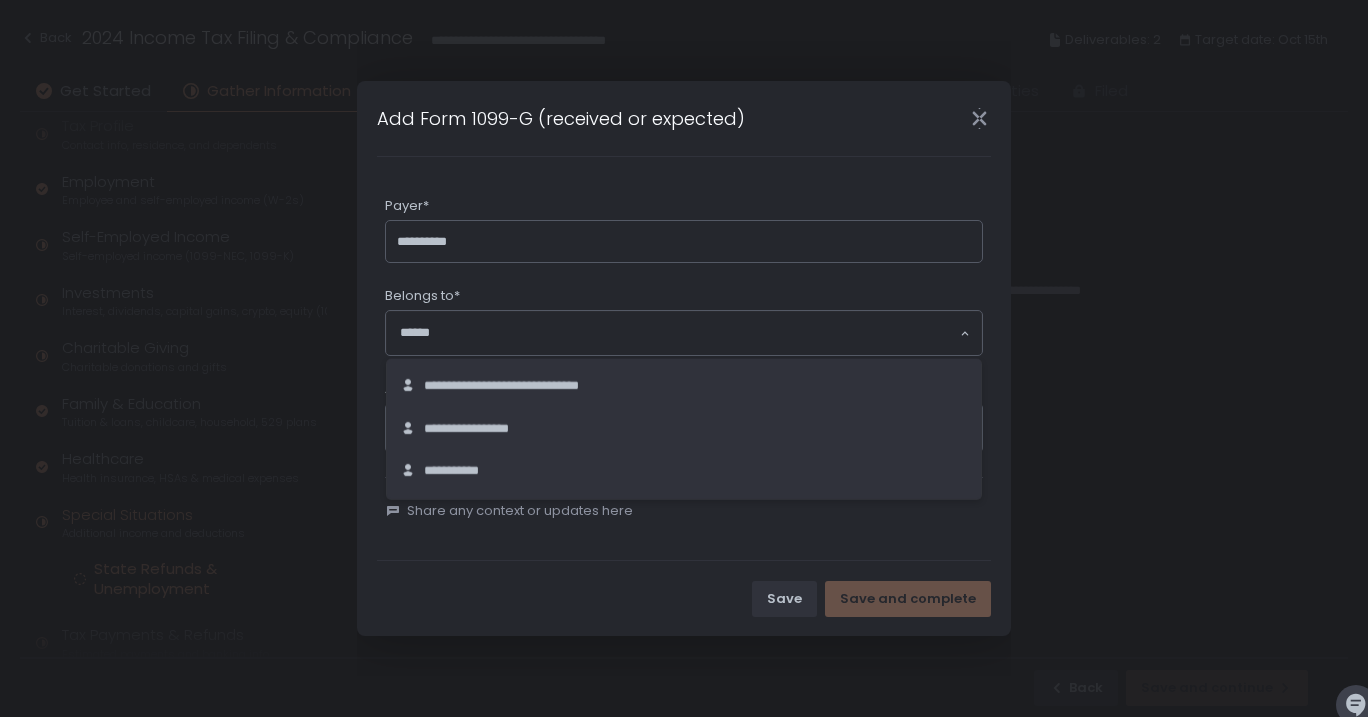 click 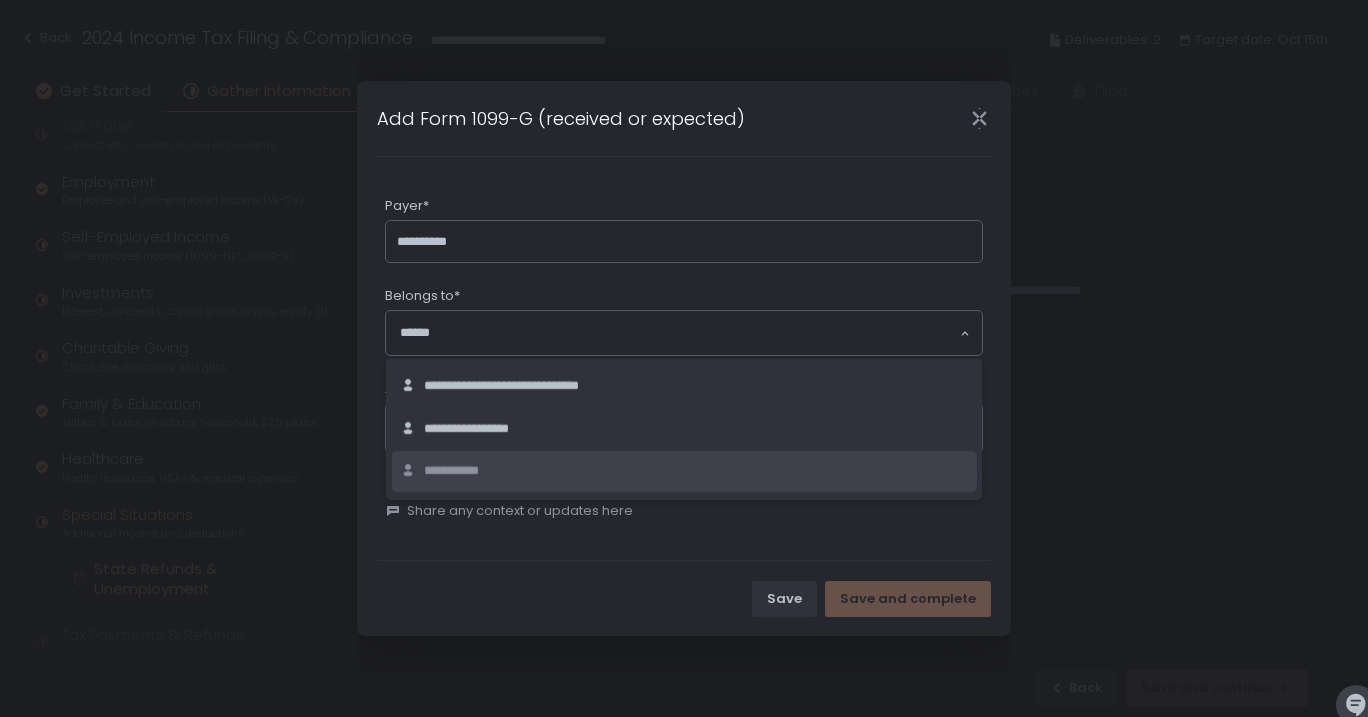 click on "**********" 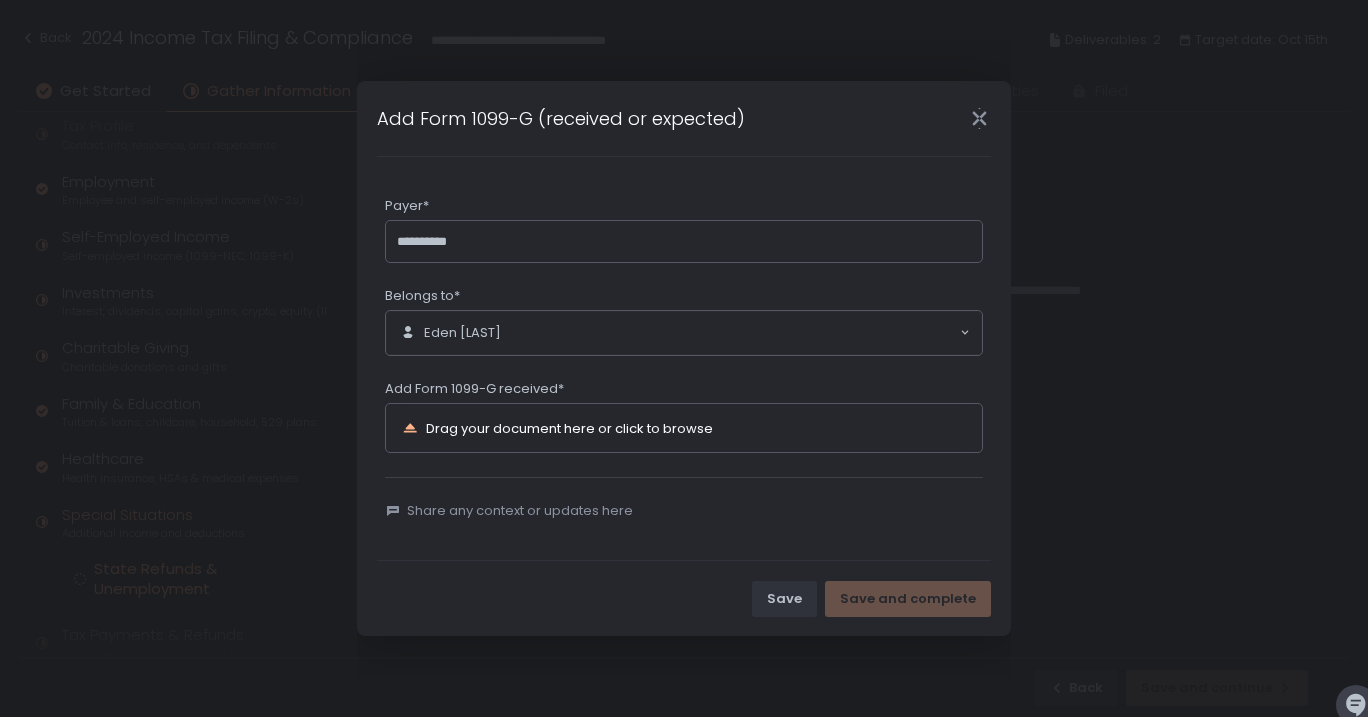 click on "Drag your document here or click to browse" at bounding box center (656, 428) 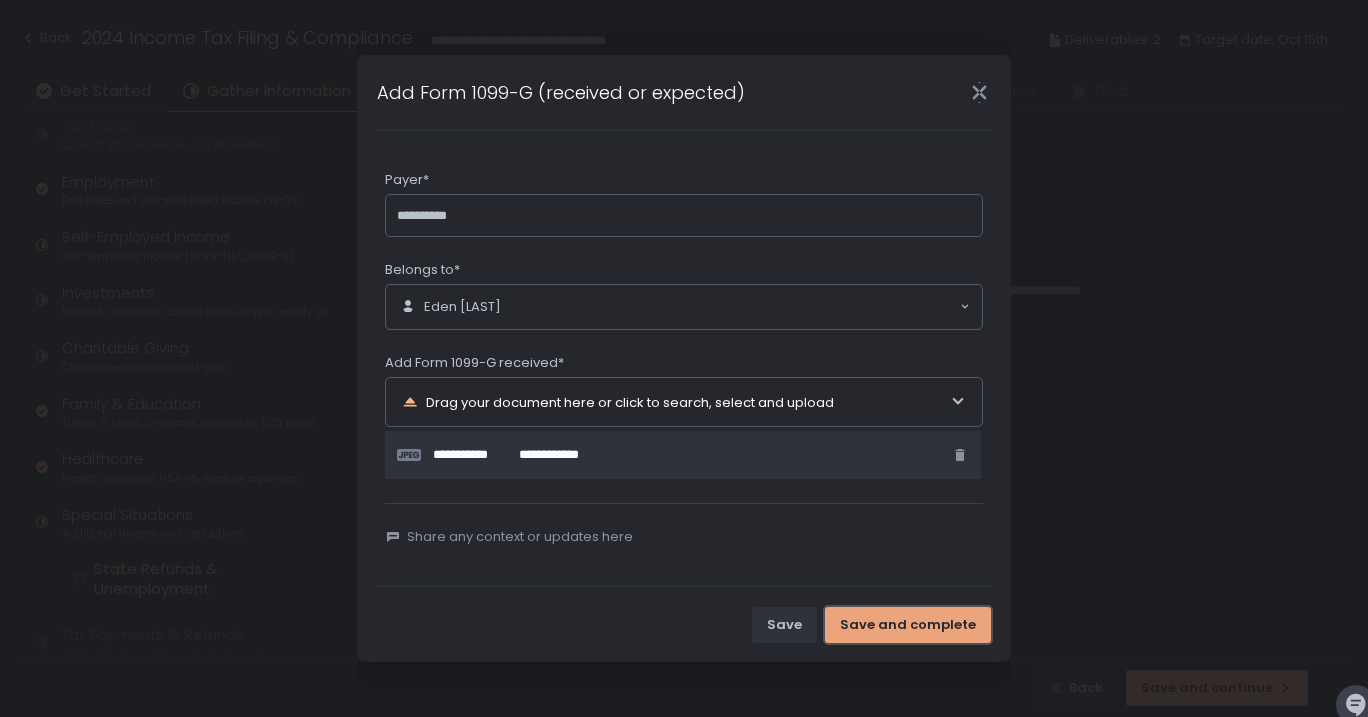 click on "Save and complete" at bounding box center (908, 625) 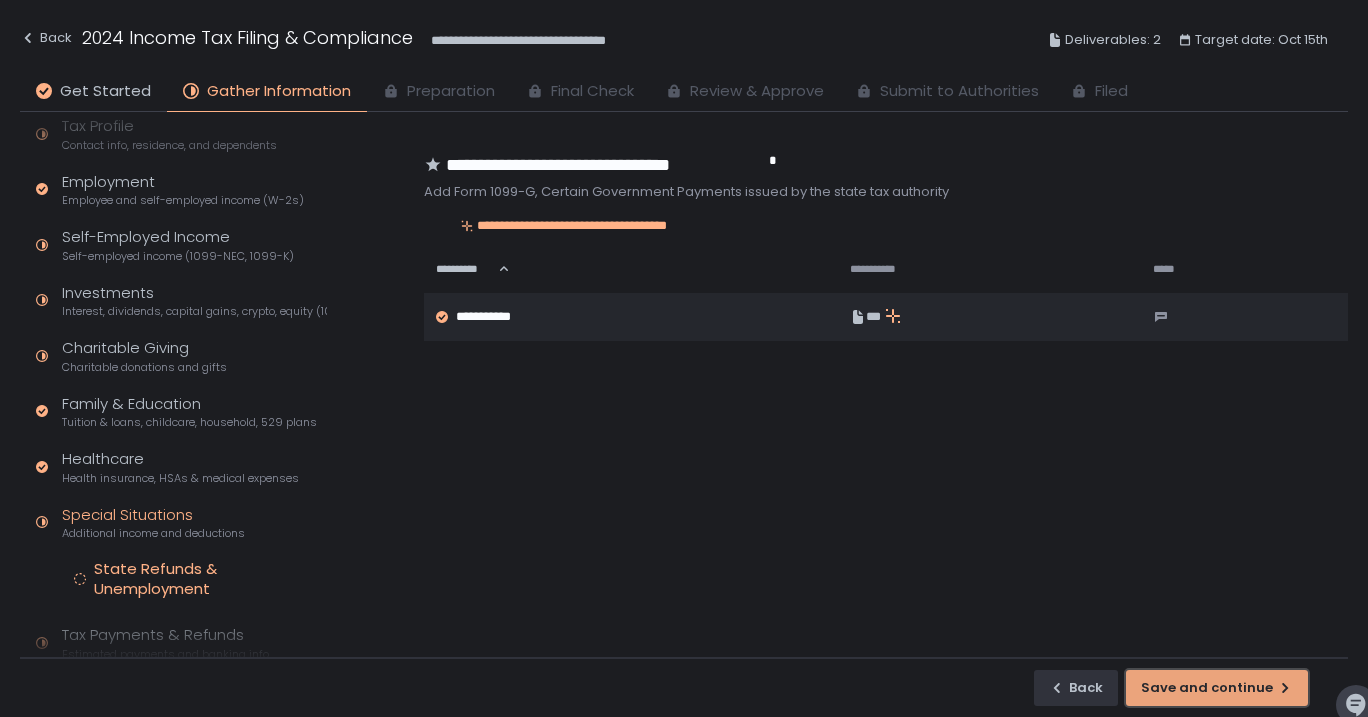click on "Save and continue" at bounding box center (1217, 688) 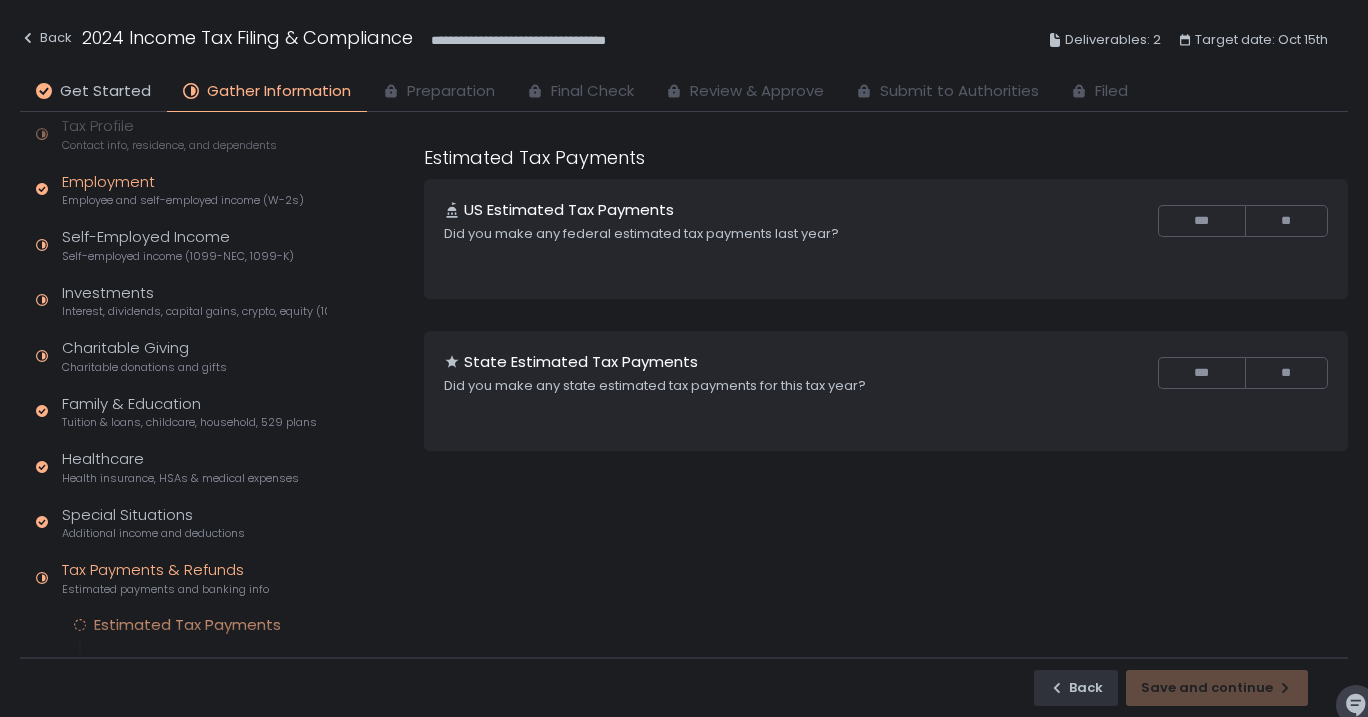 click on "Employment Employee and self-employed income (W-2s)" 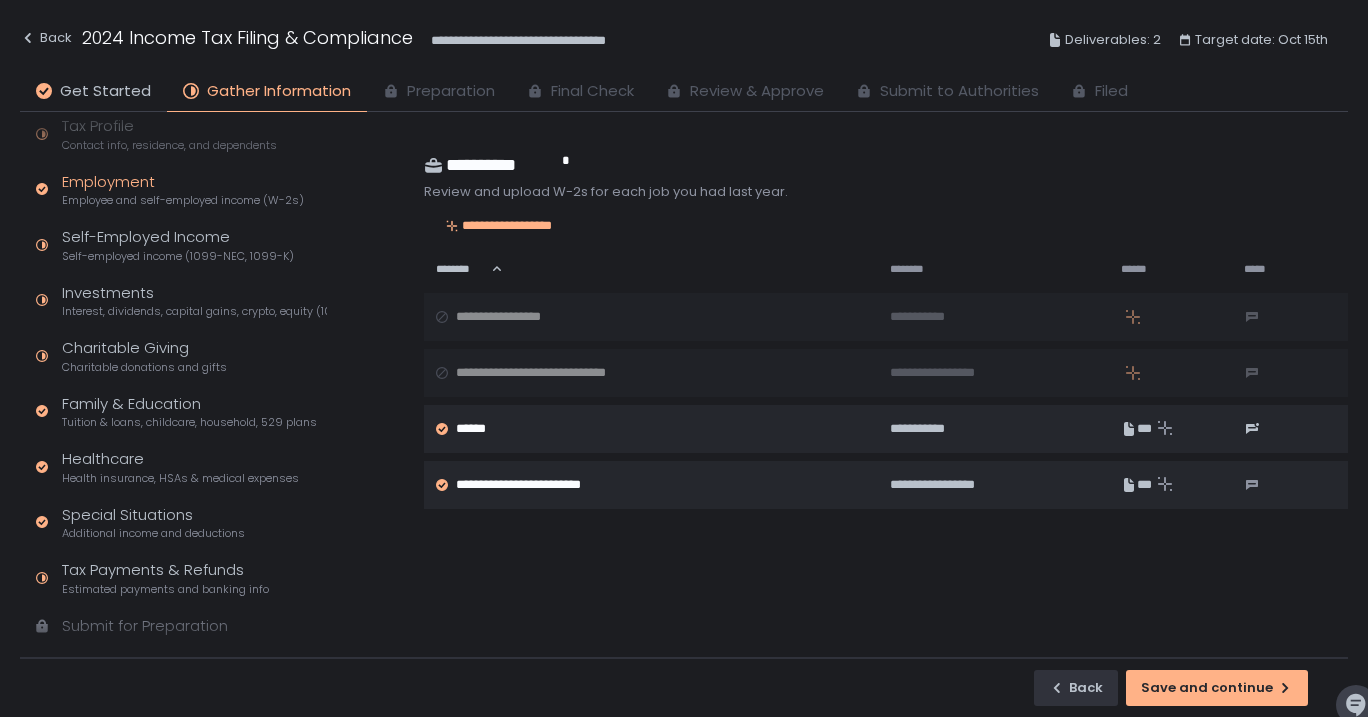 click on "**********" at bounding box center (886, 381) 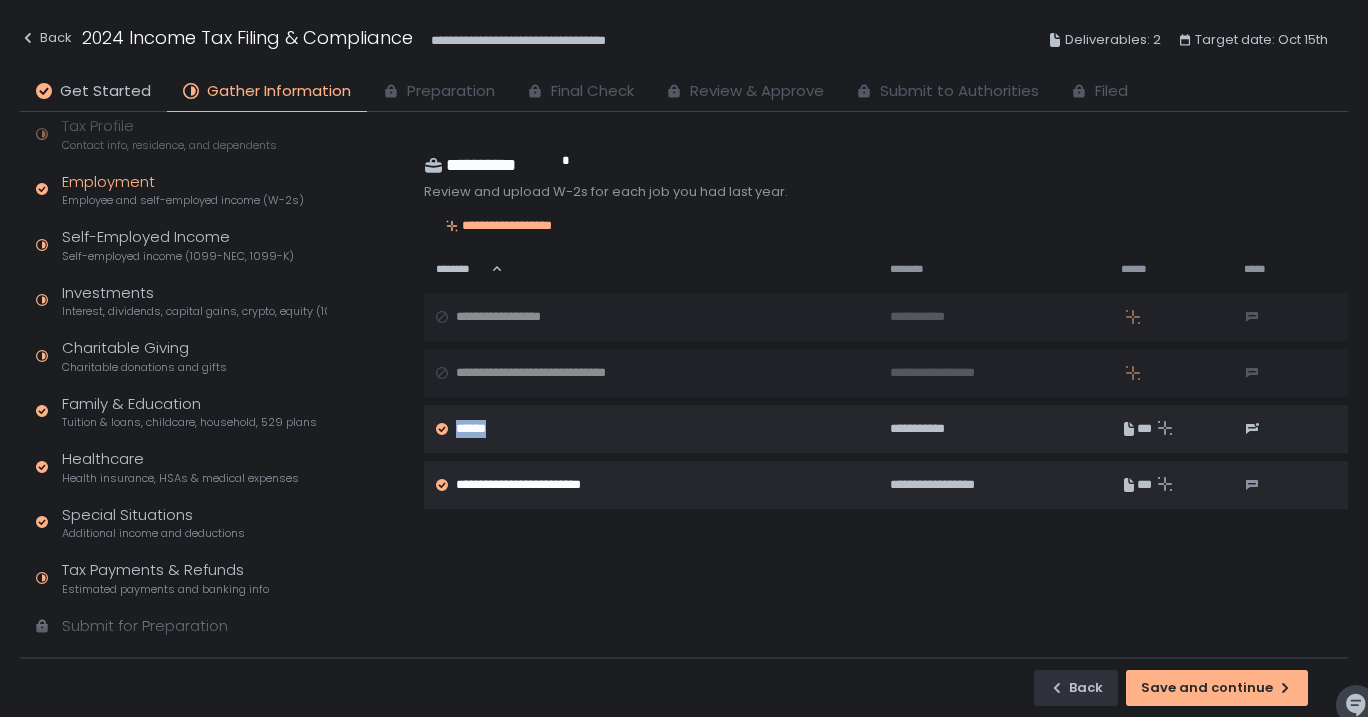 click on "**********" at bounding box center (886, 381) 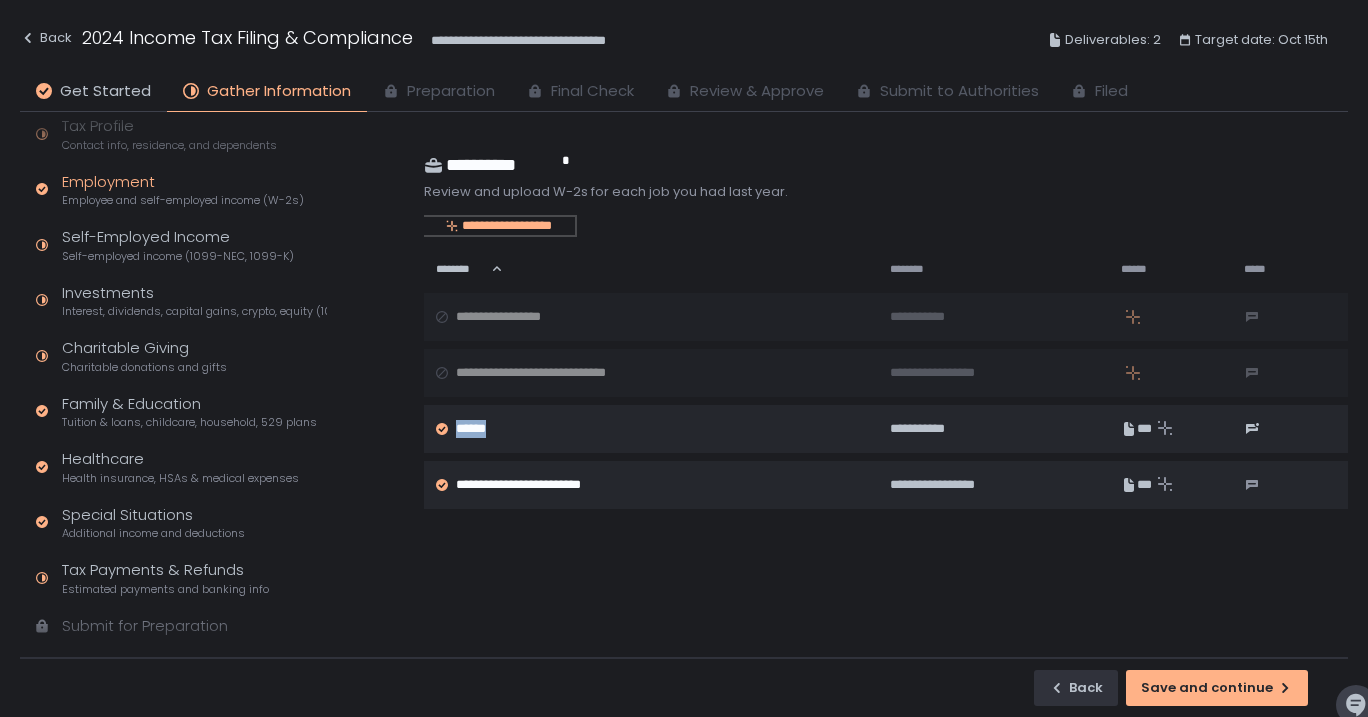 click on "**********" 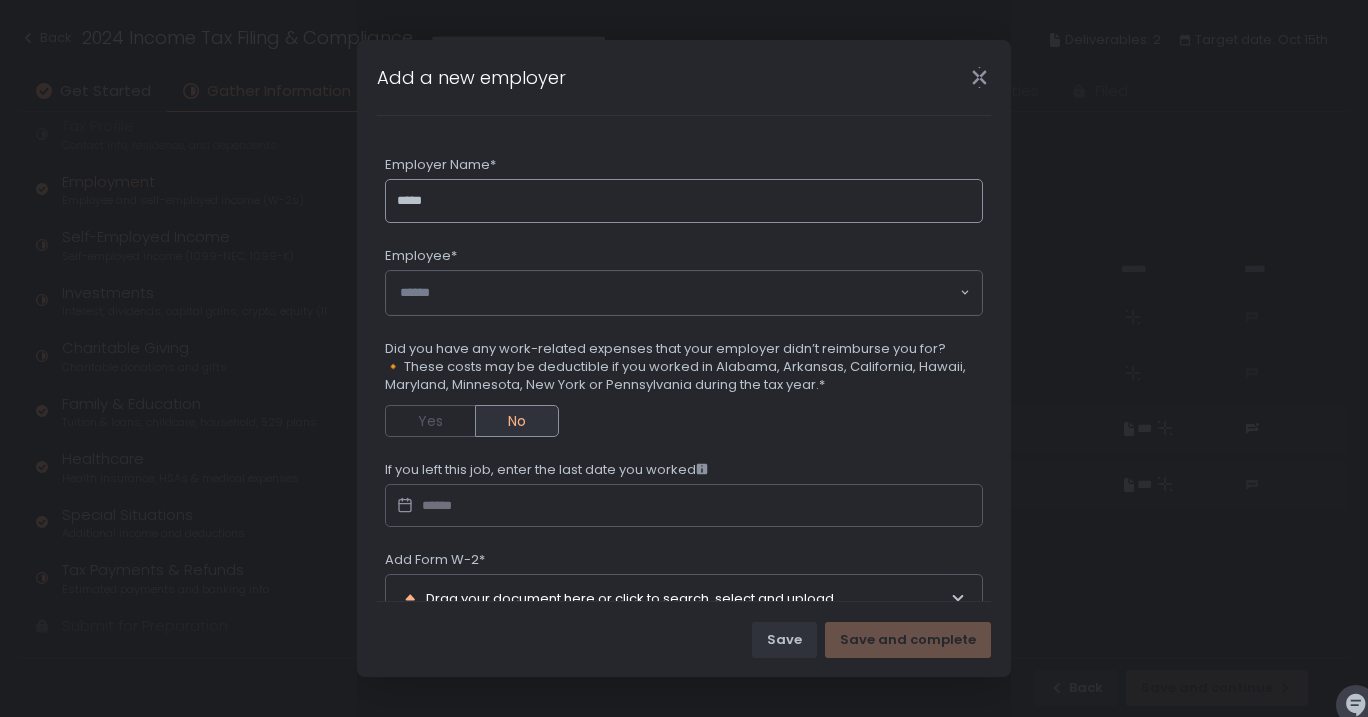 type on "*****" 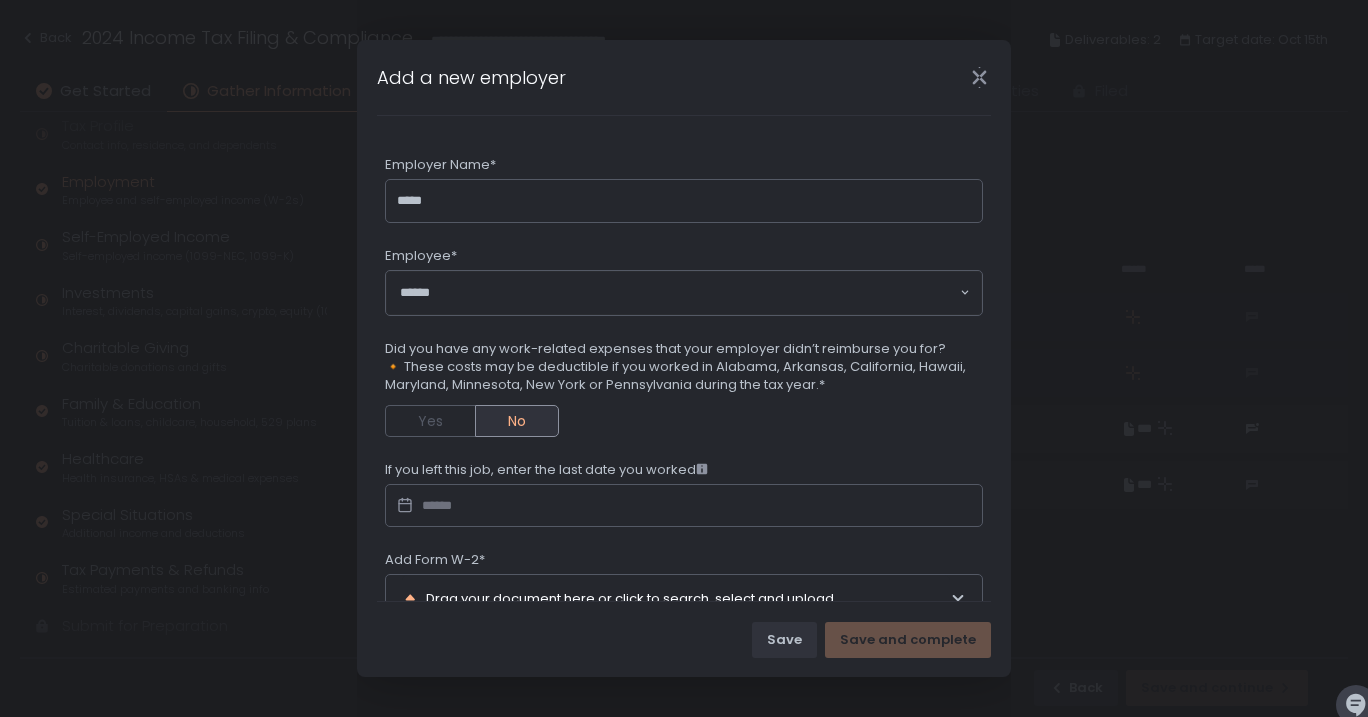 click 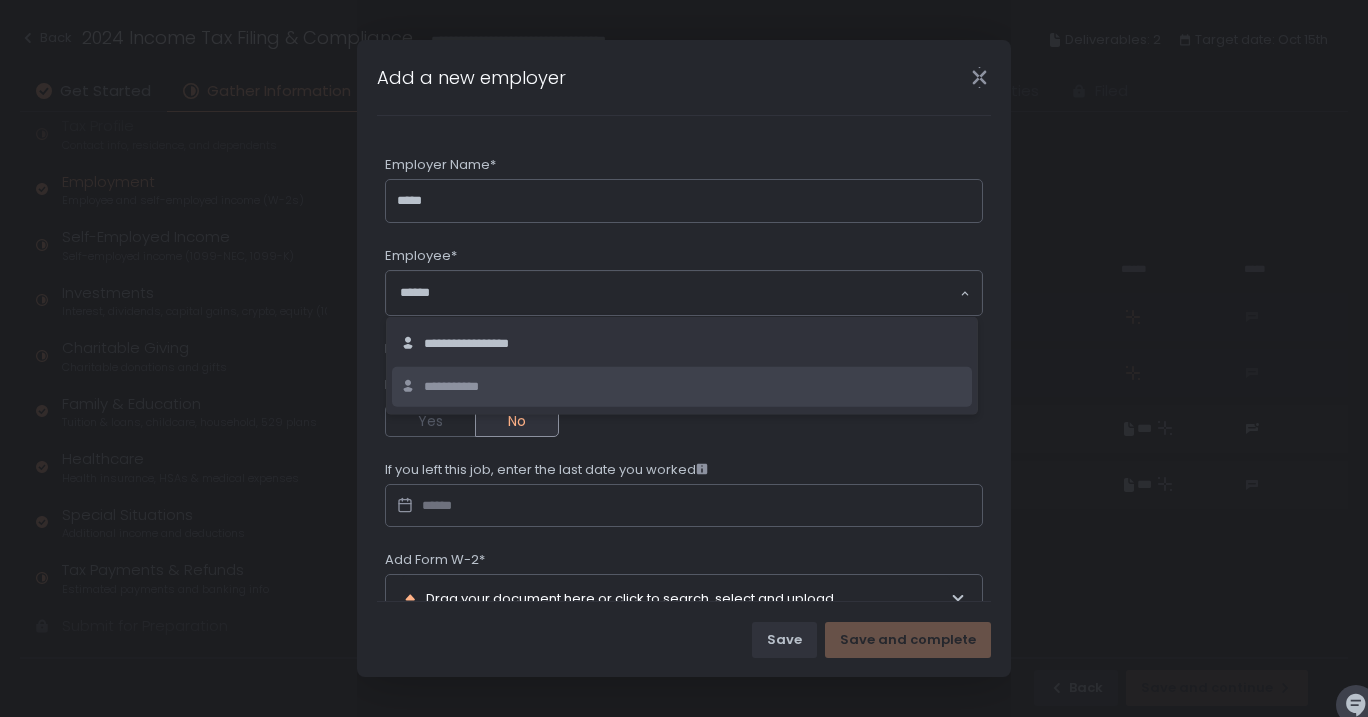 click on "**********" 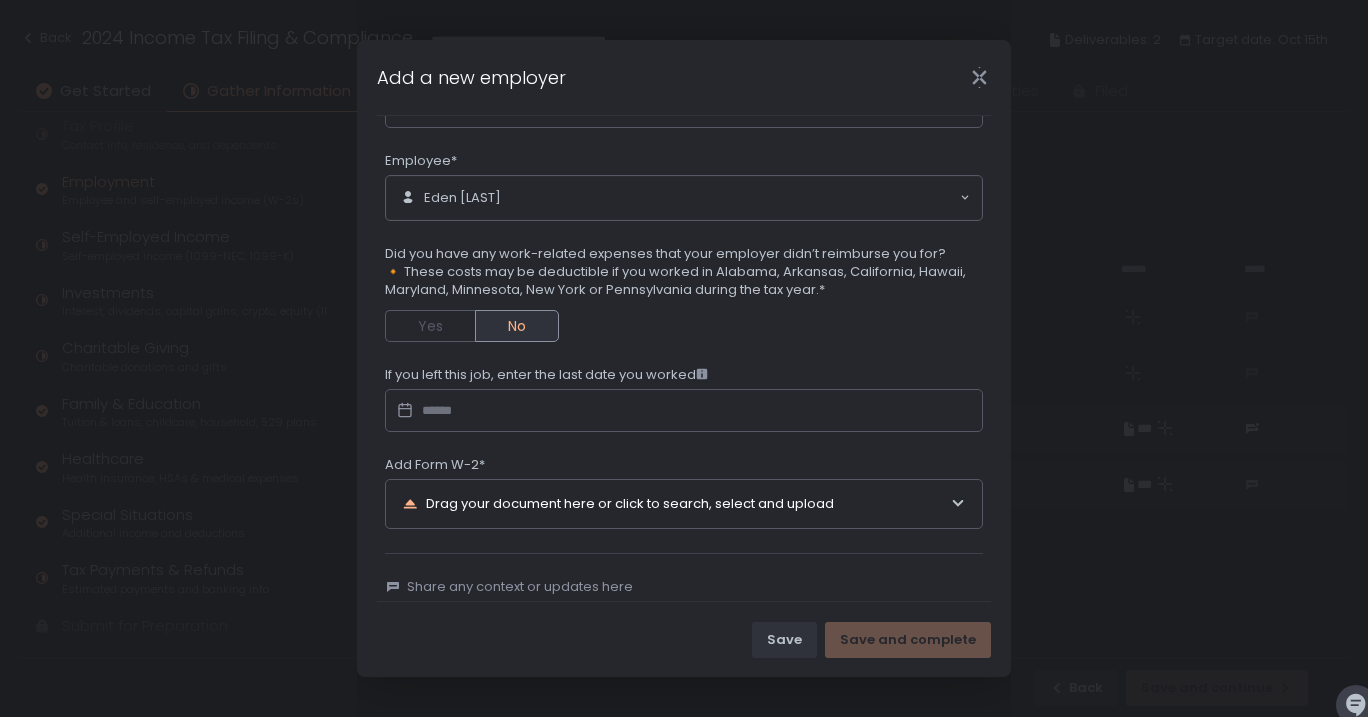 scroll, scrollTop: 115, scrollLeft: 0, axis: vertical 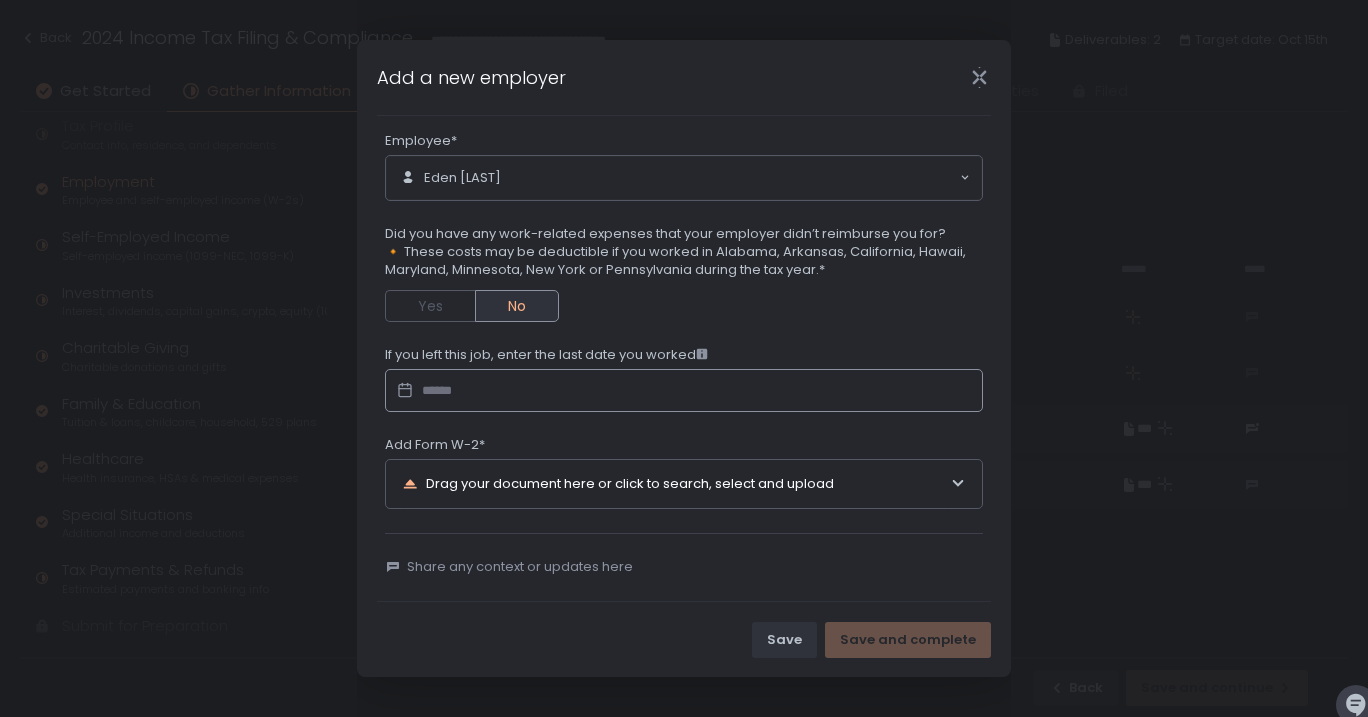 click at bounding box center (684, 391) 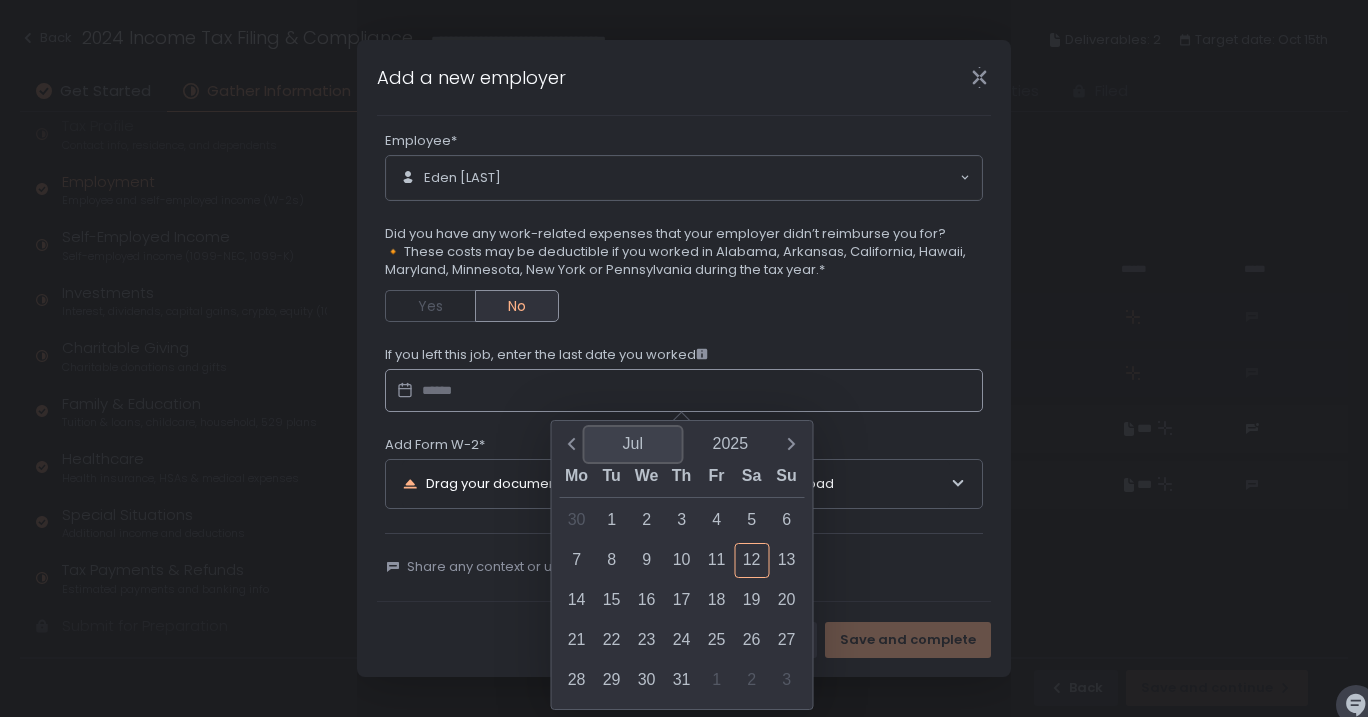 click on "Jul" 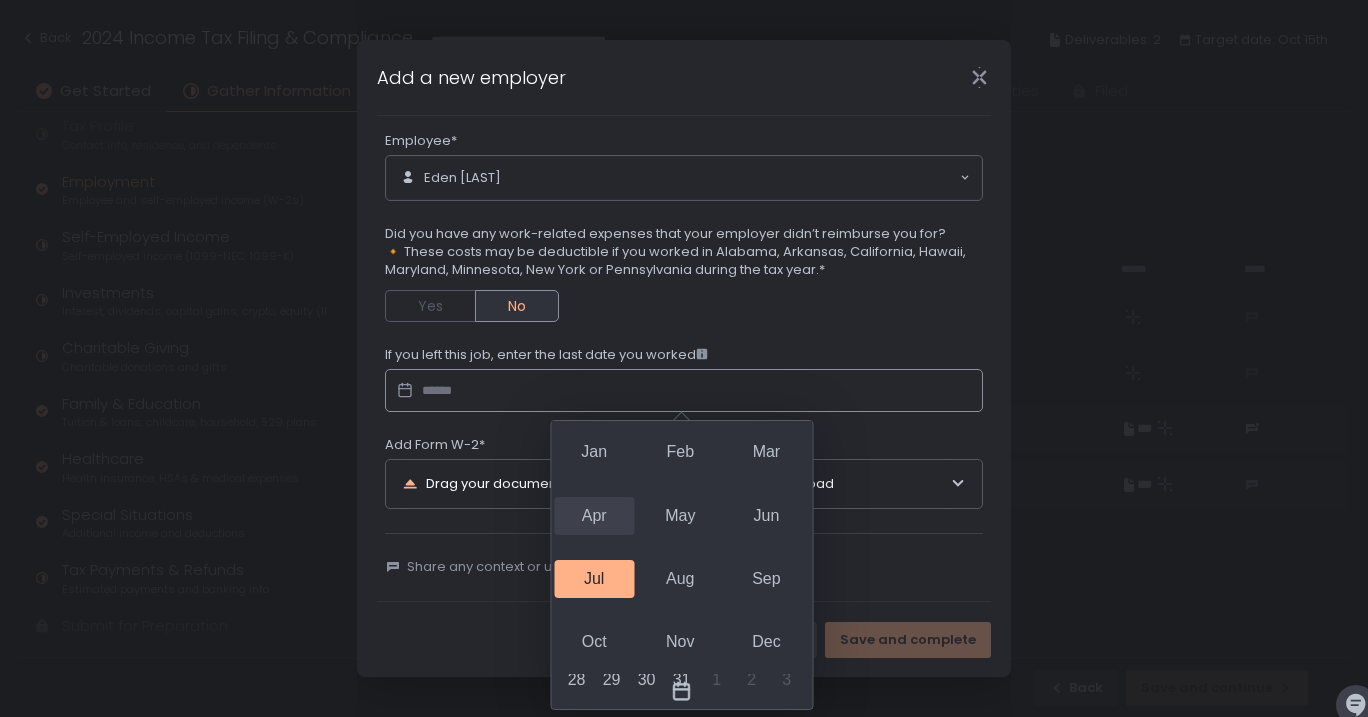 click on "Apr" at bounding box center [594, 516] 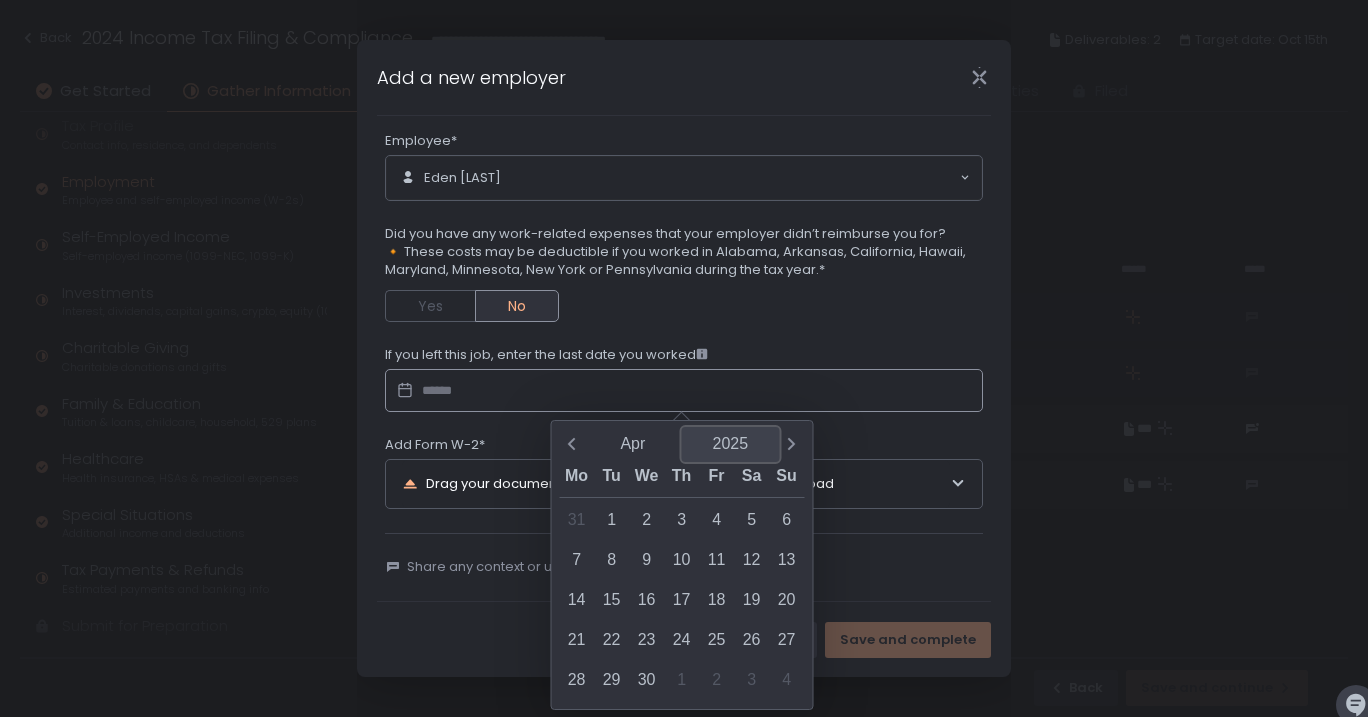 click on "2025" 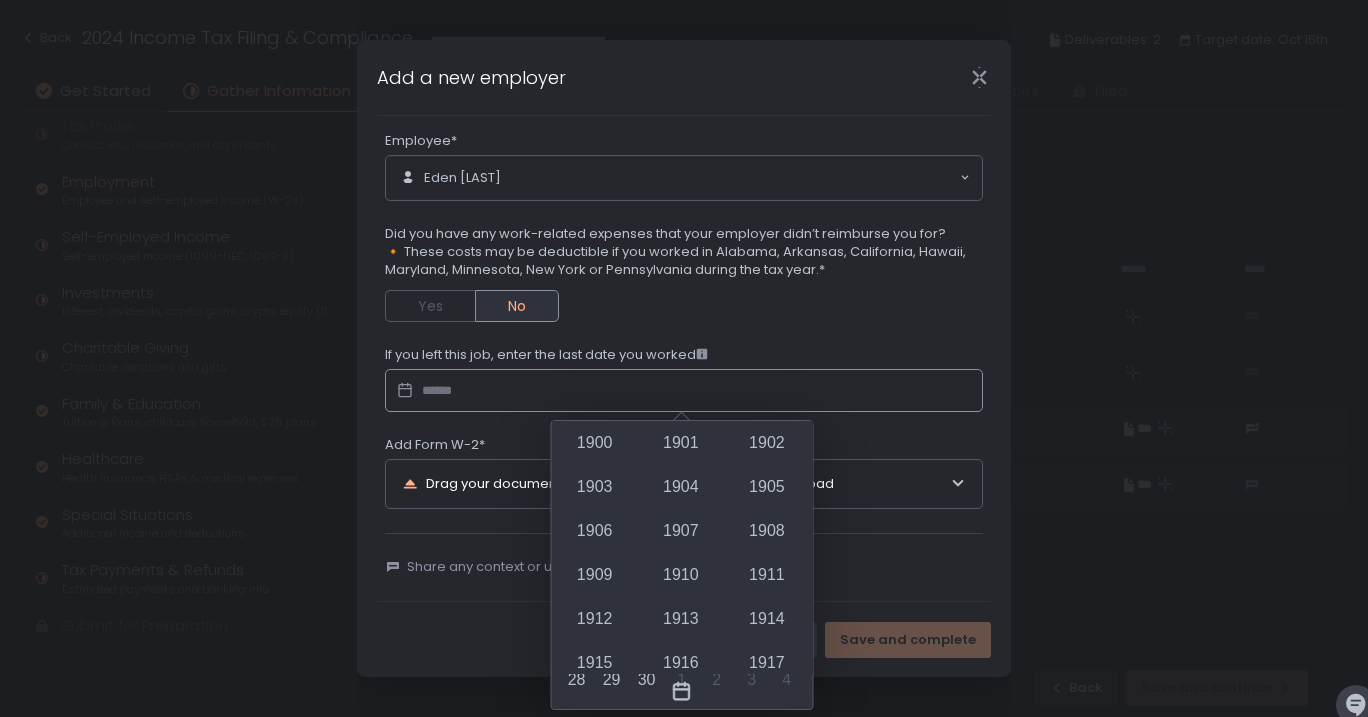 scroll, scrollTop: 1686, scrollLeft: 0, axis: vertical 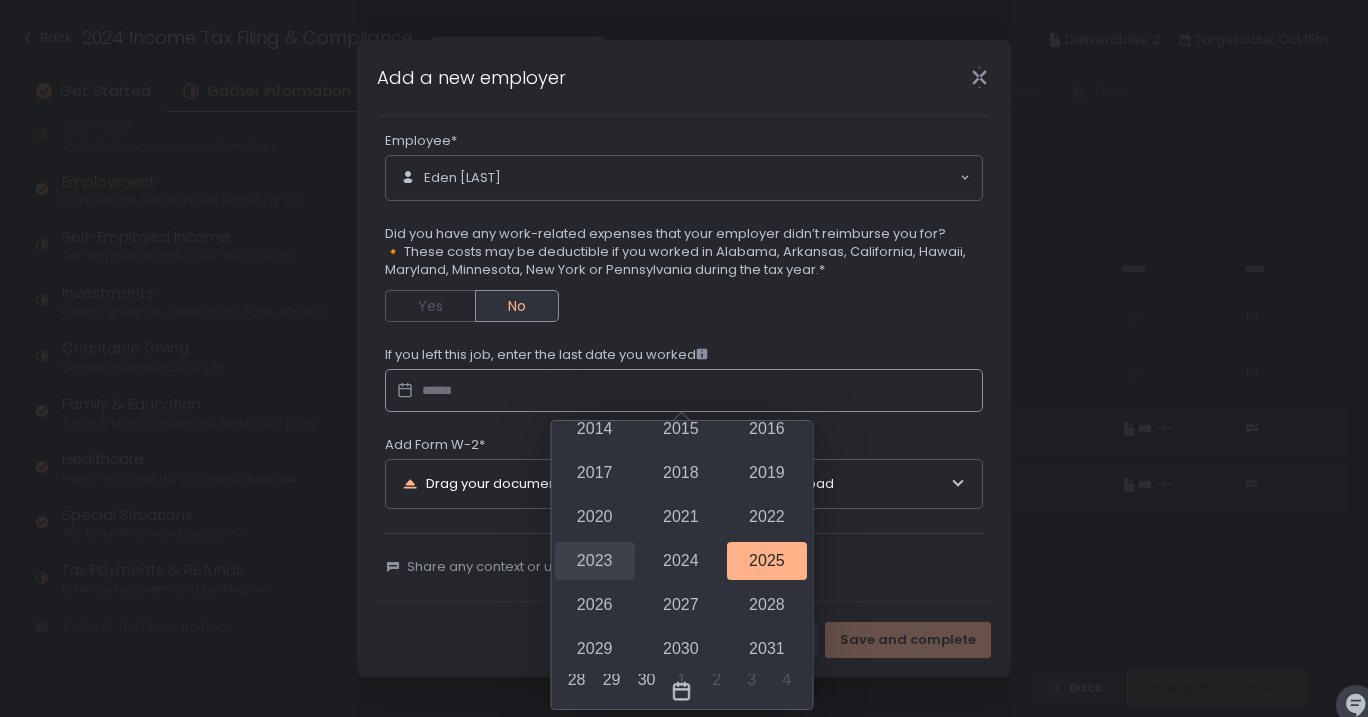 click on "2023" at bounding box center [594, 561] 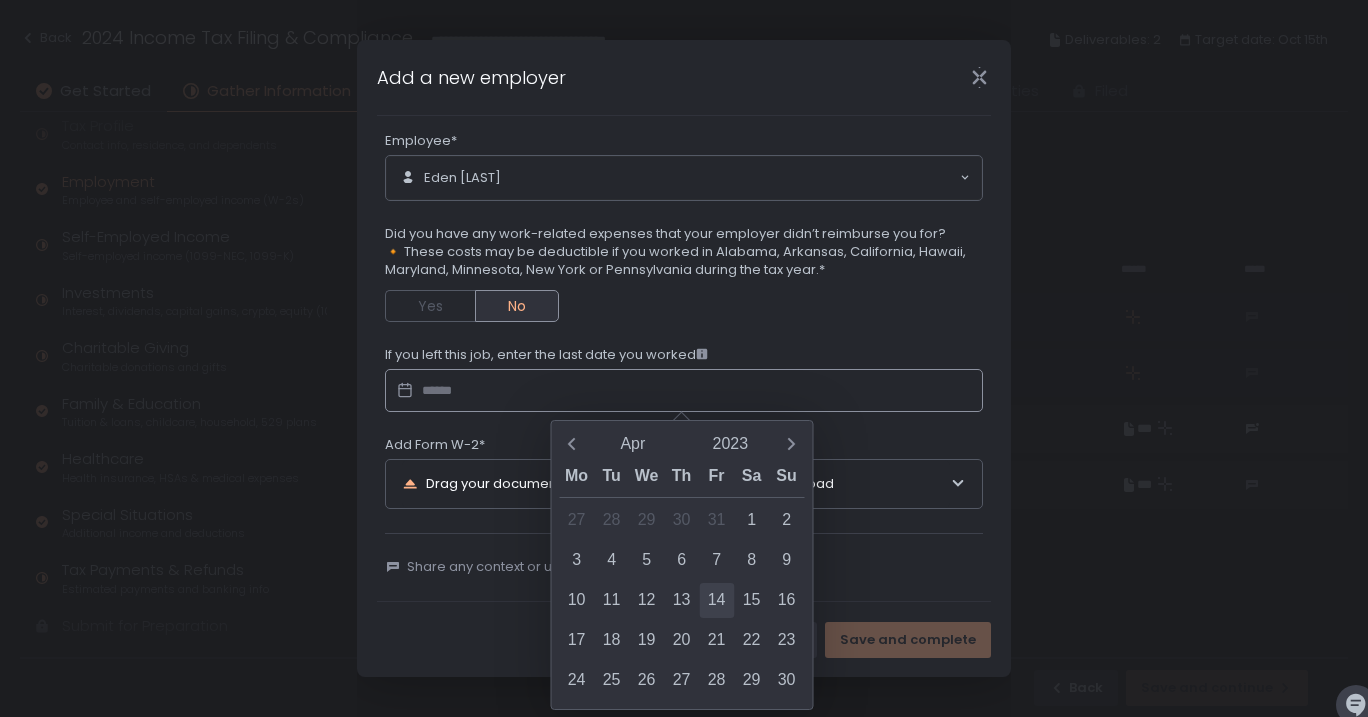 click on "14" at bounding box center [716, 600] 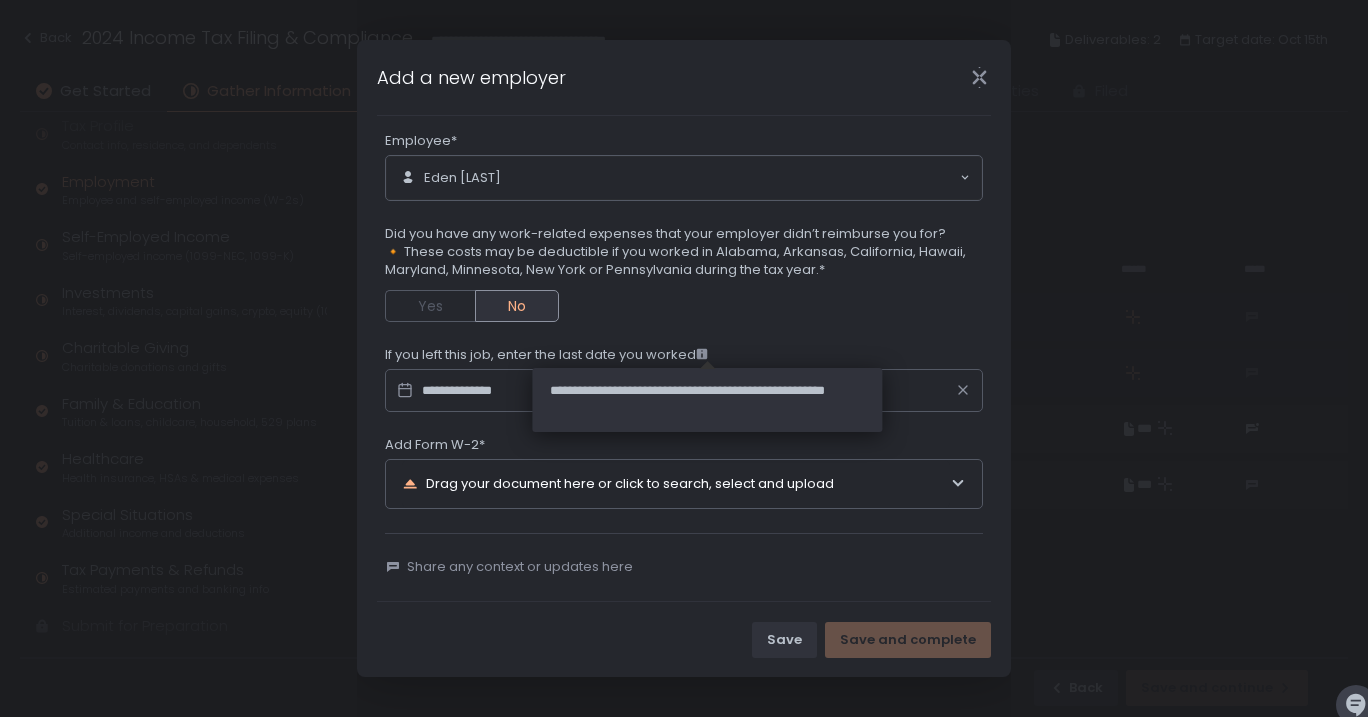 scroll, scrollTop: 127, scrollLeft: 0, axis: vertical 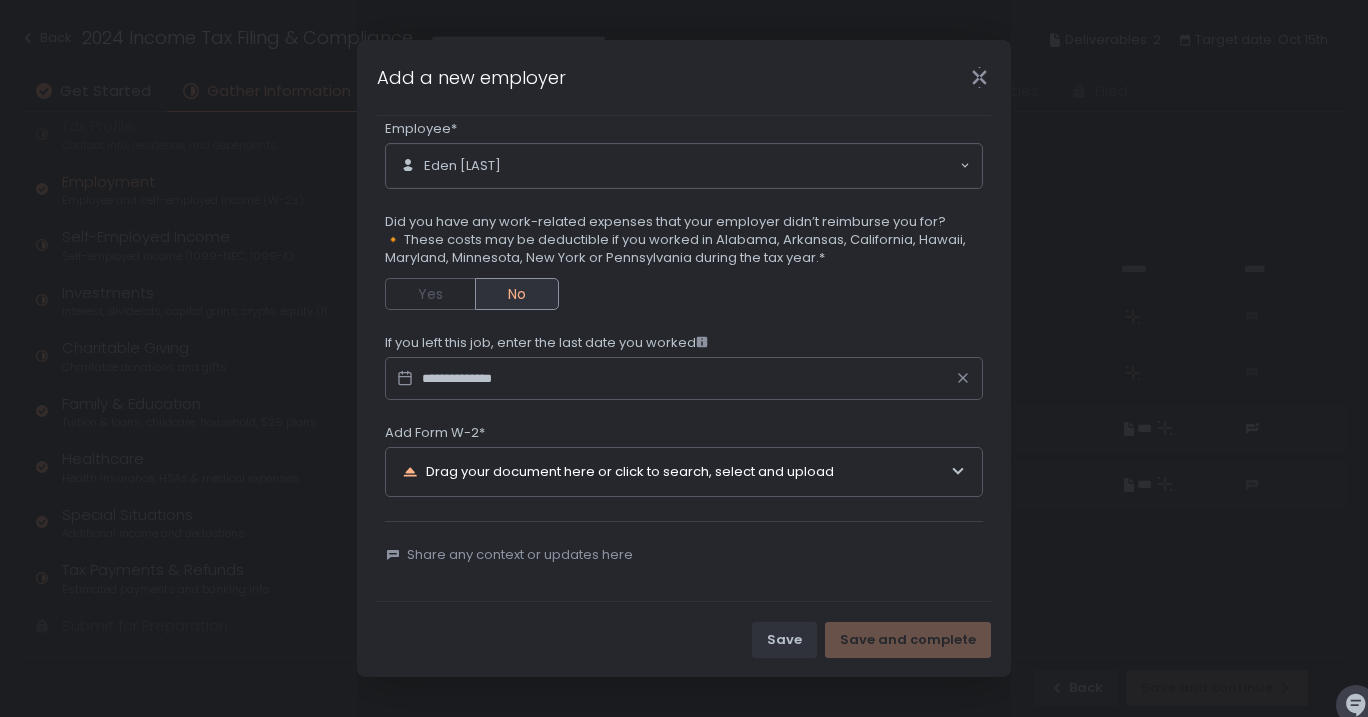 click on "Drag your document here or click to search, select and upload" at bounding box center (676, 472) 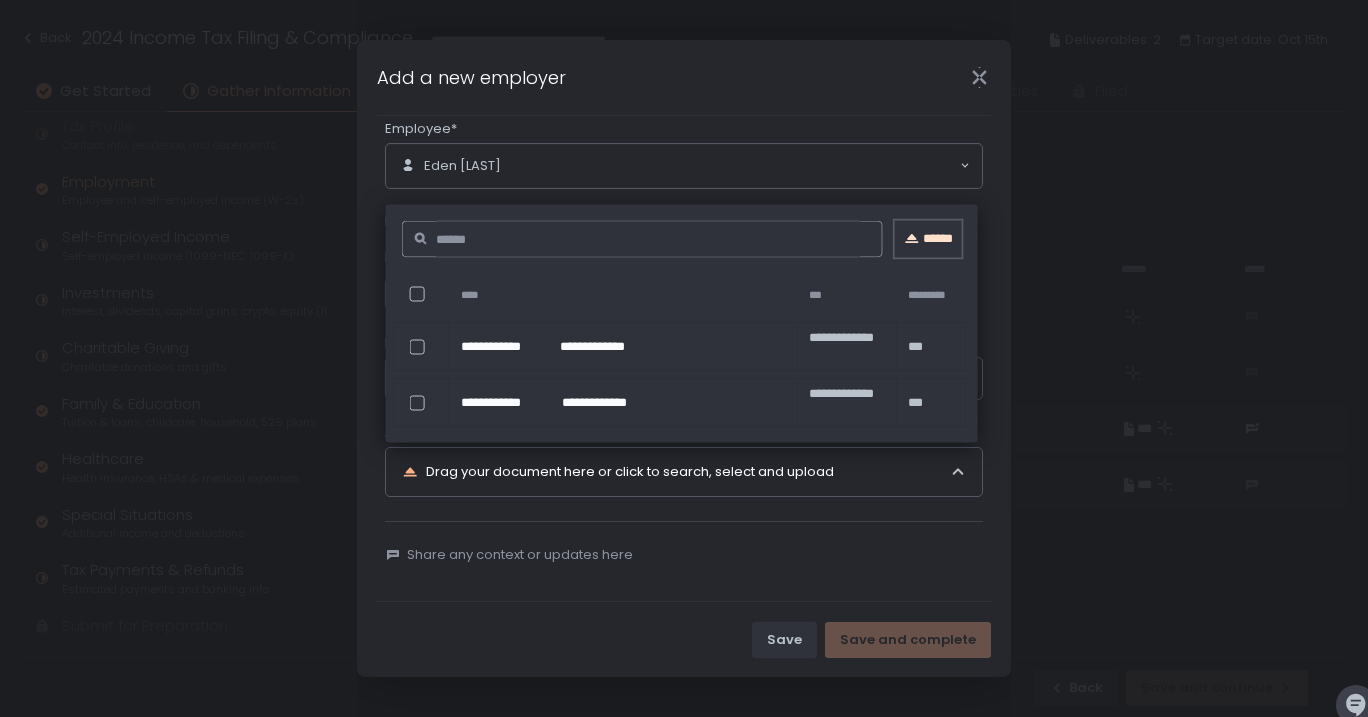 click on "******" at bounding box center [928, 238] 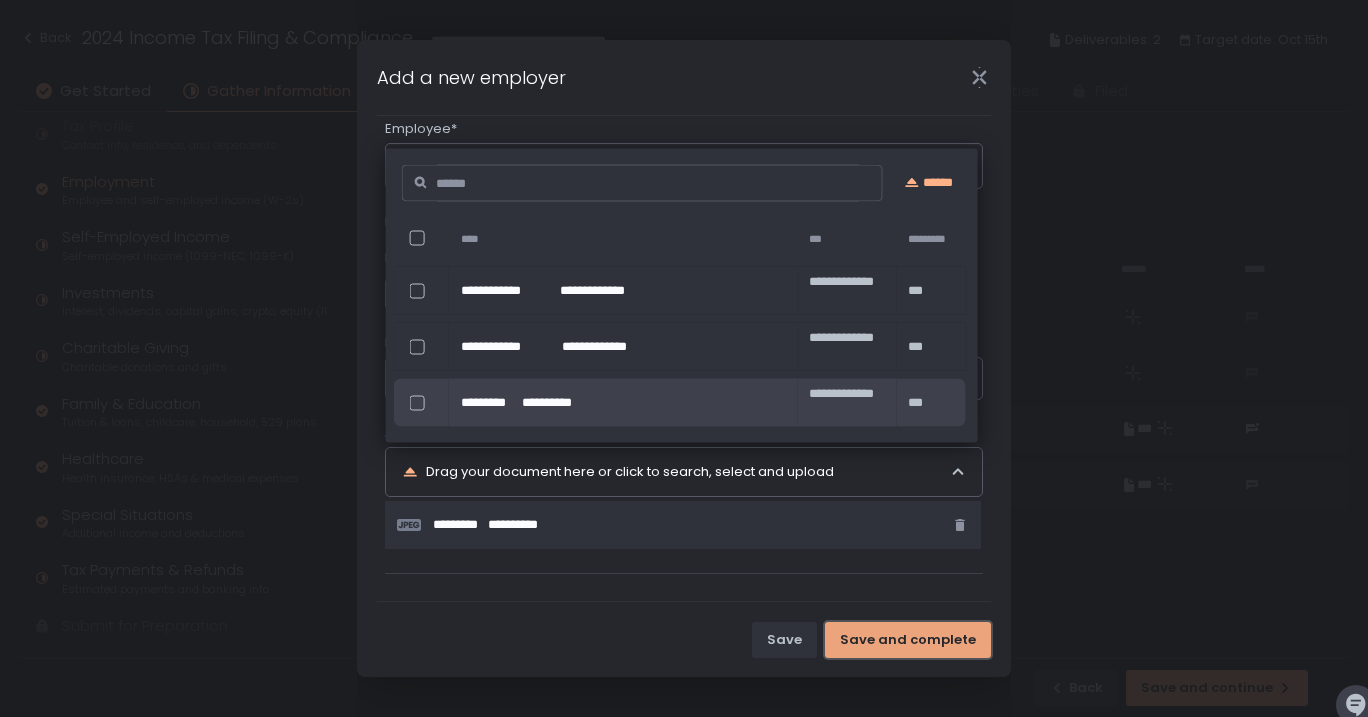 click on "Save and complete" at bounding box center [908, 640] 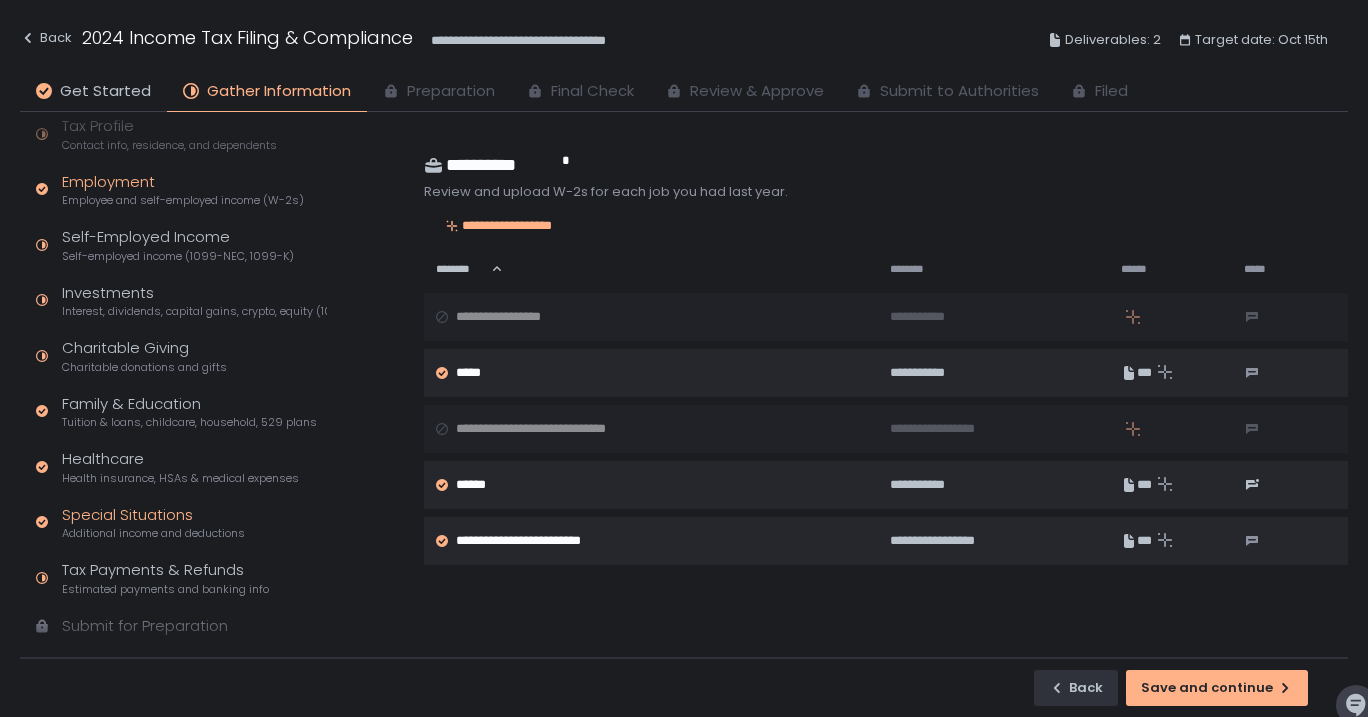scroll, scrollTop: 114, scrollLeft: 0, axis: vertical 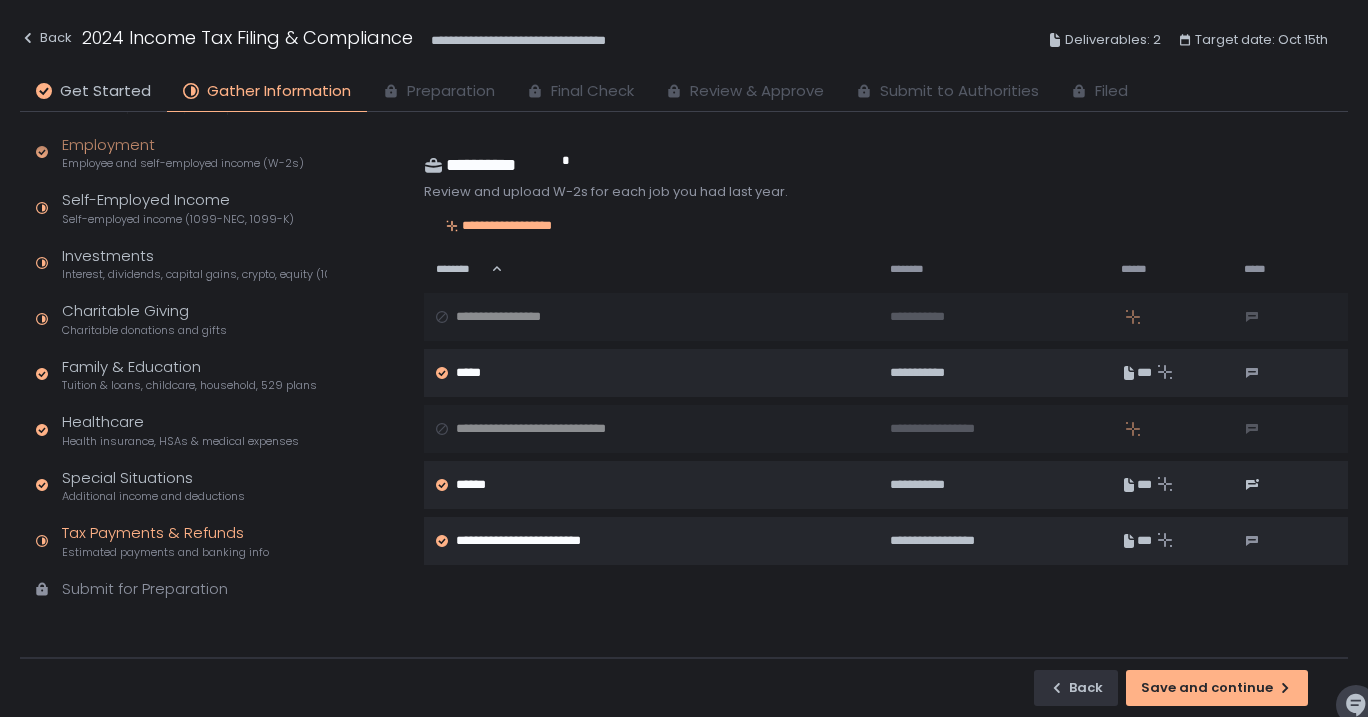 click on "Estimated payments and banking info" 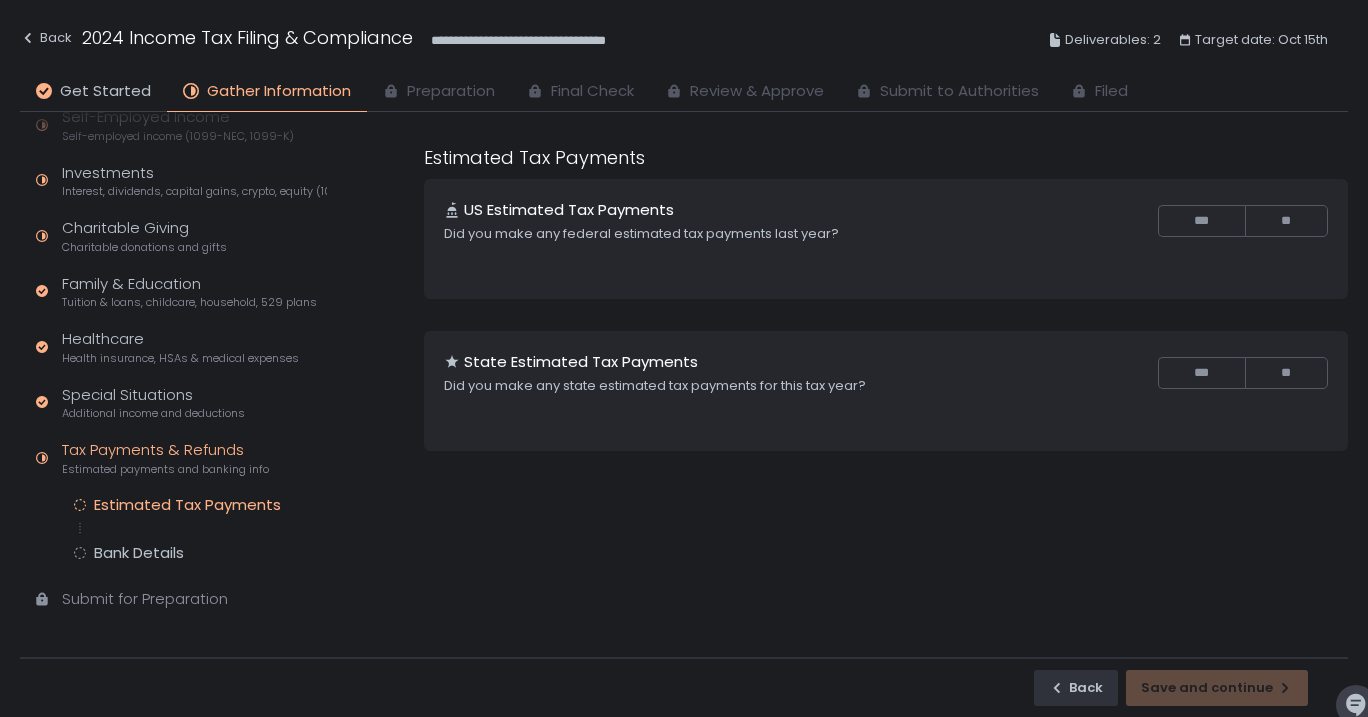 scroll, scrollTop: 208, scrollLeft: 0, axis: vertical 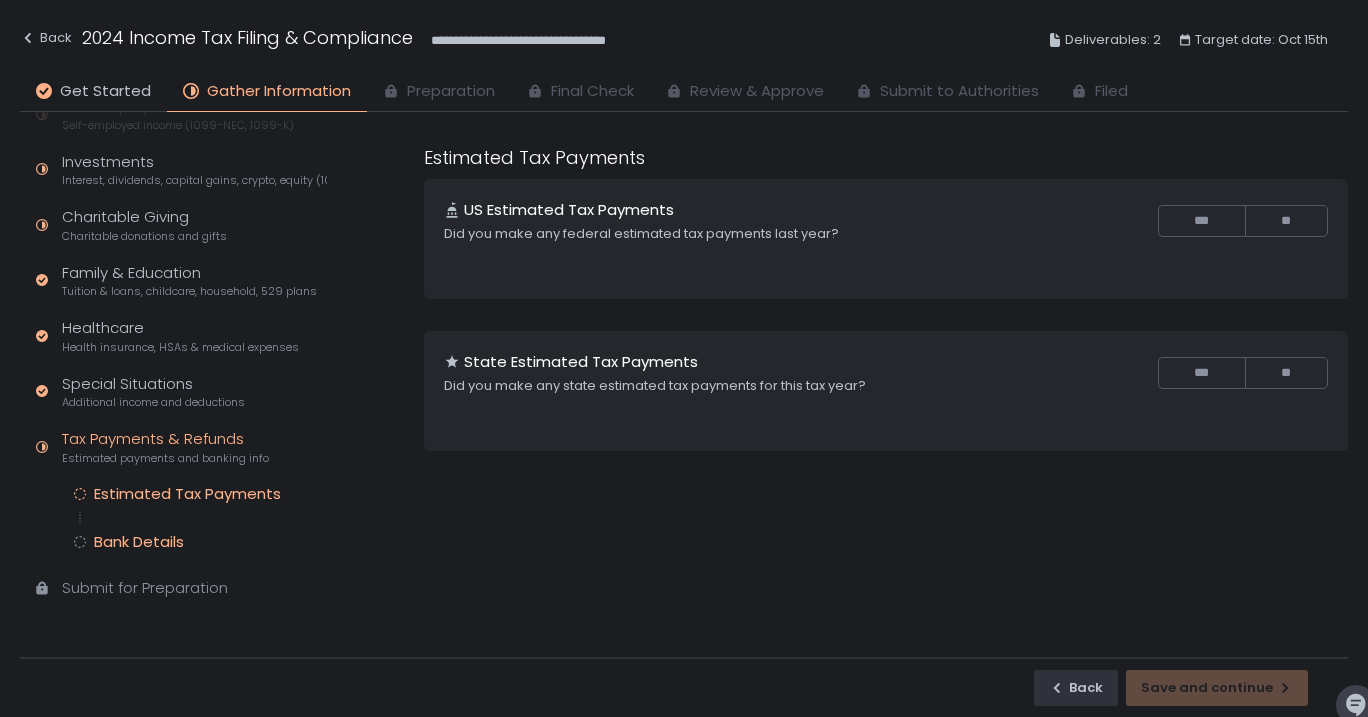 click on "Bank Details" 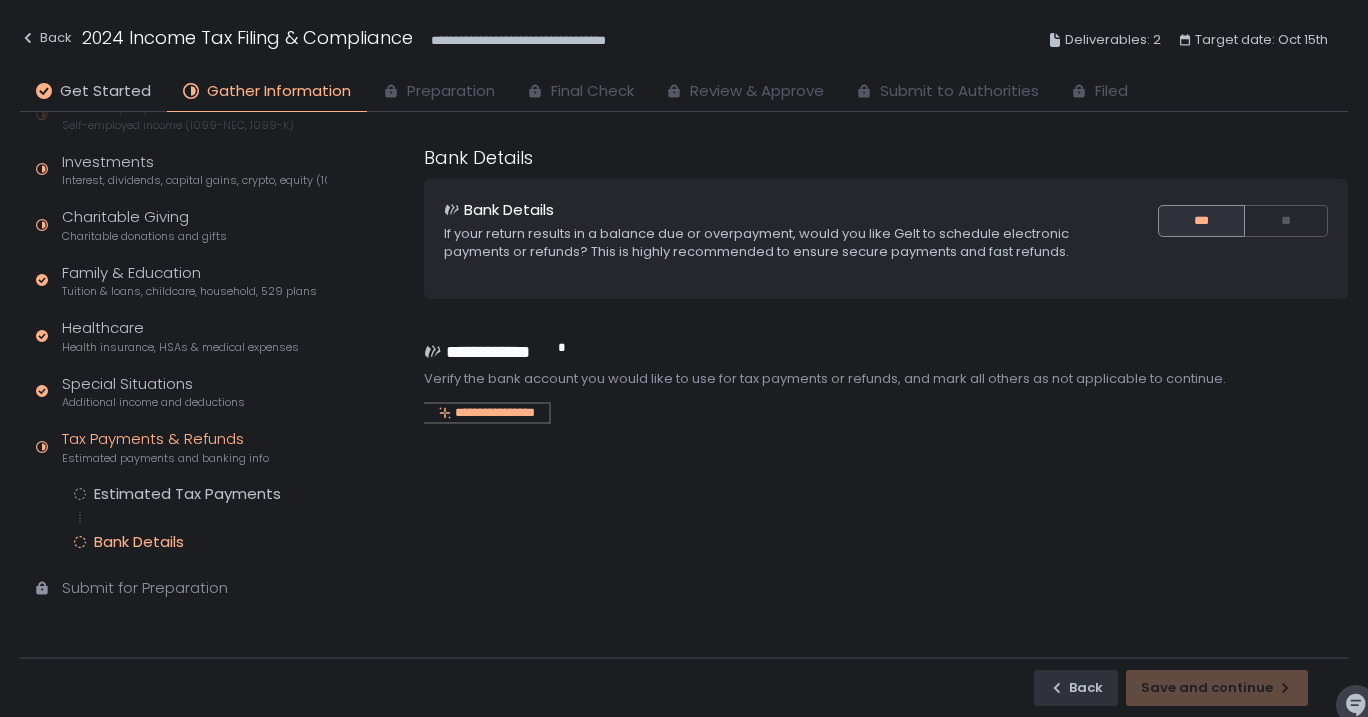 click on "**********" 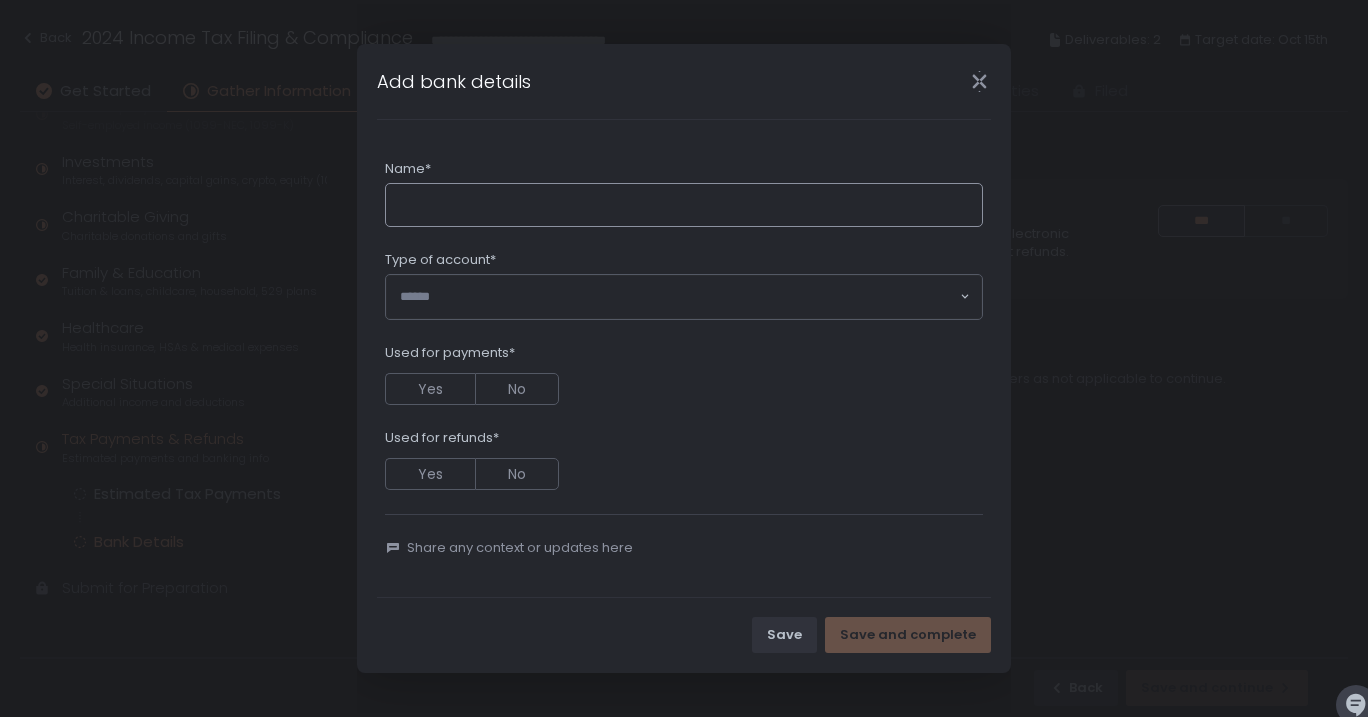 click on "Name*" 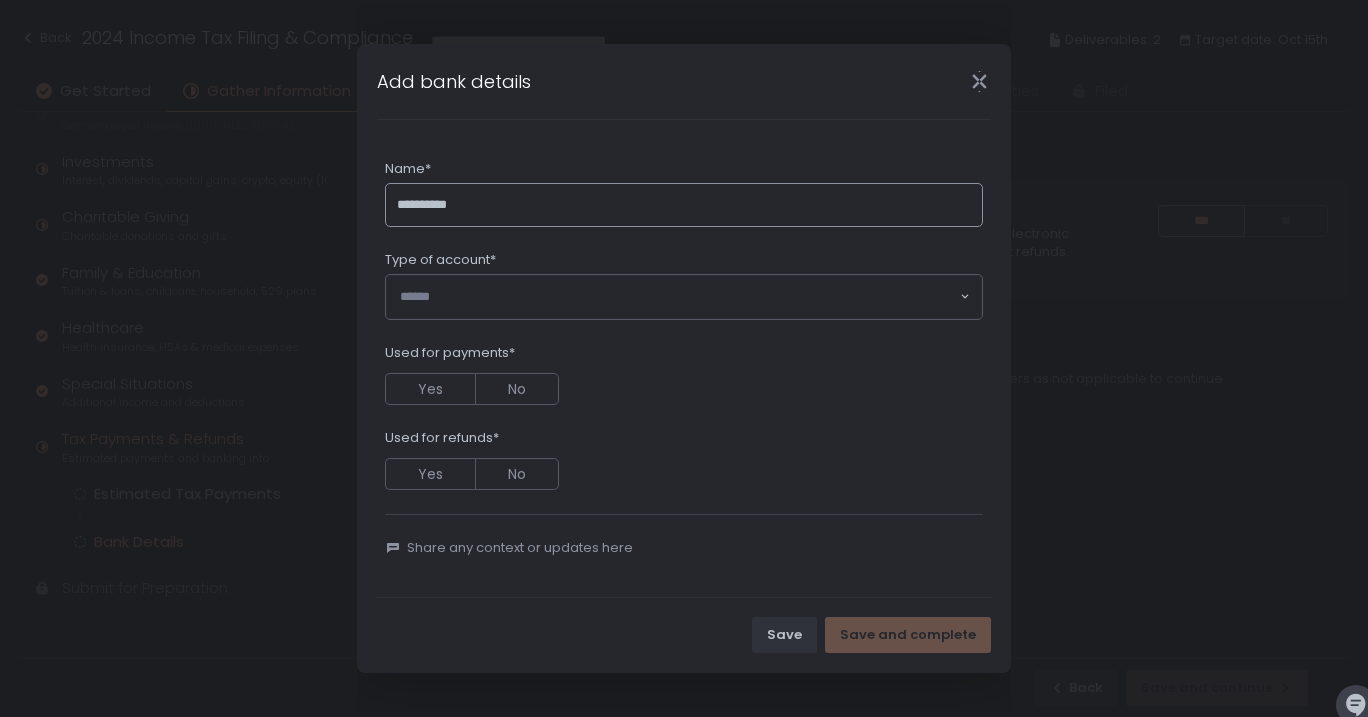 type on "**********" 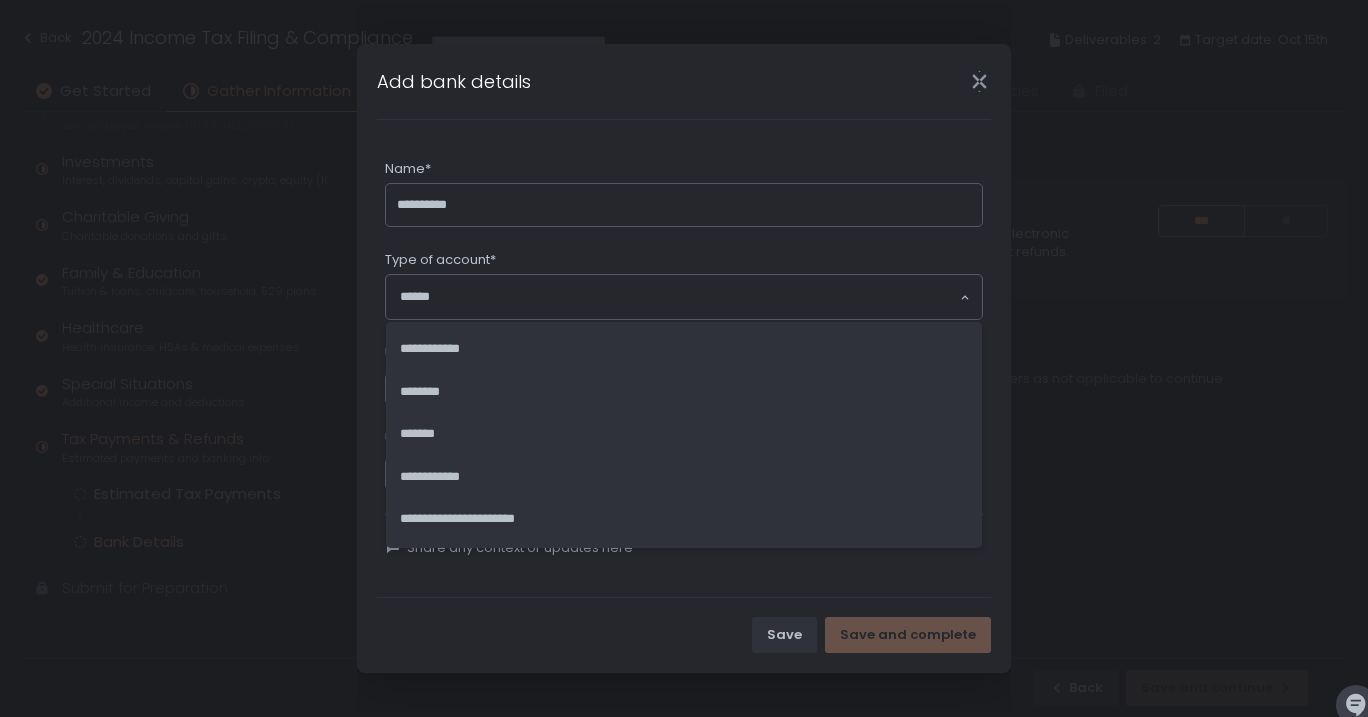 click 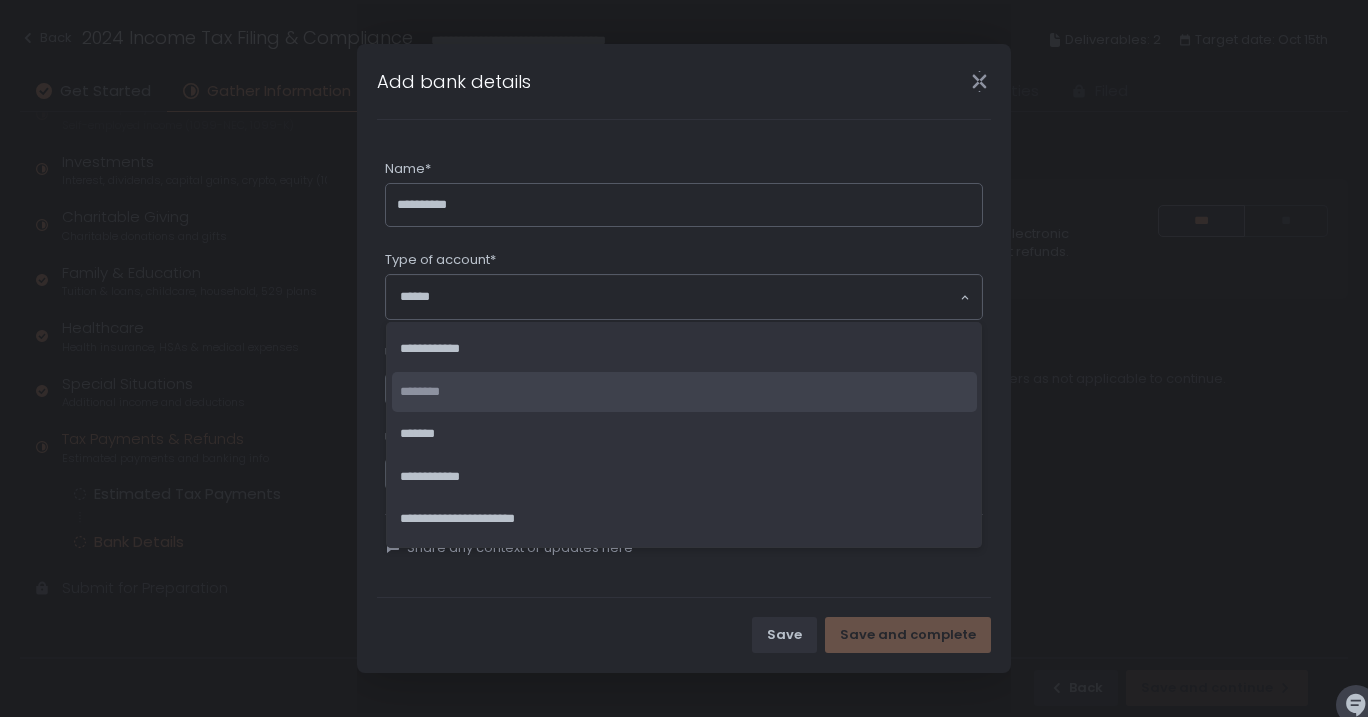 click on "********" 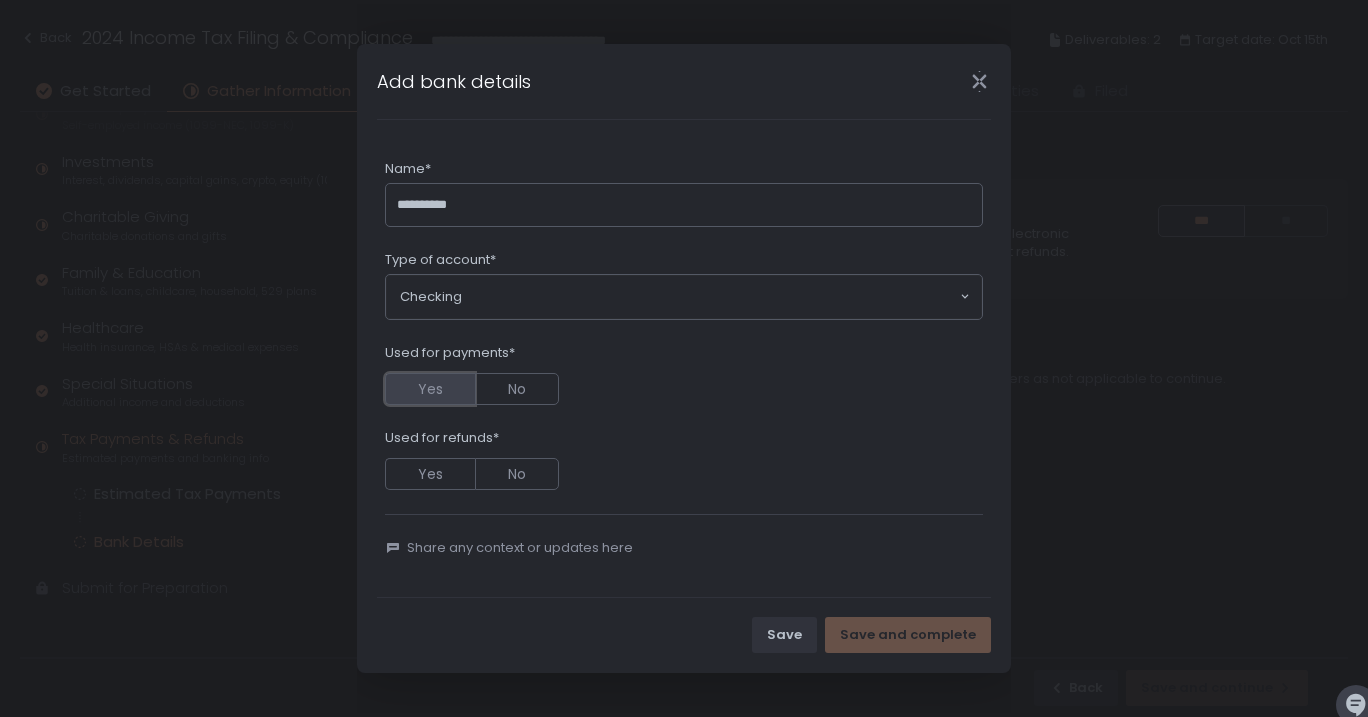 click on "Yes" at bounding box center (430, 389) 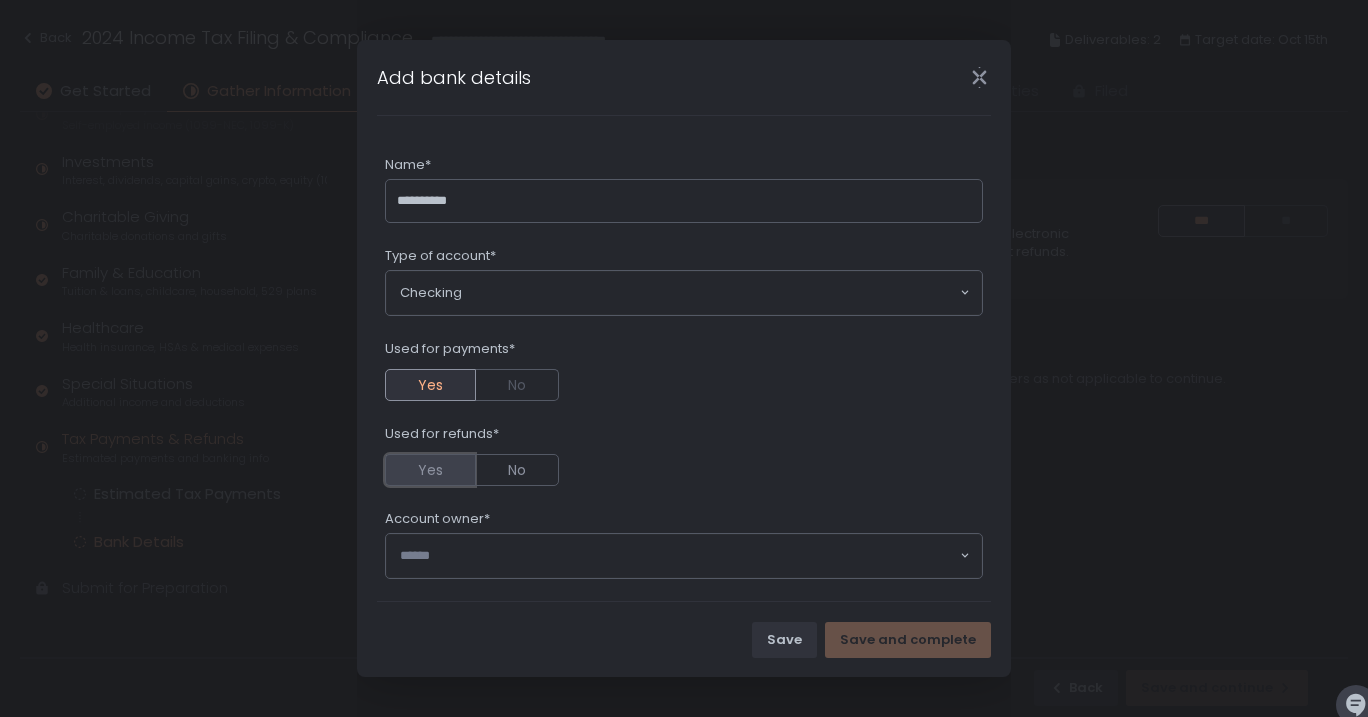 click on "Yes" at bounding box center (430, 470) 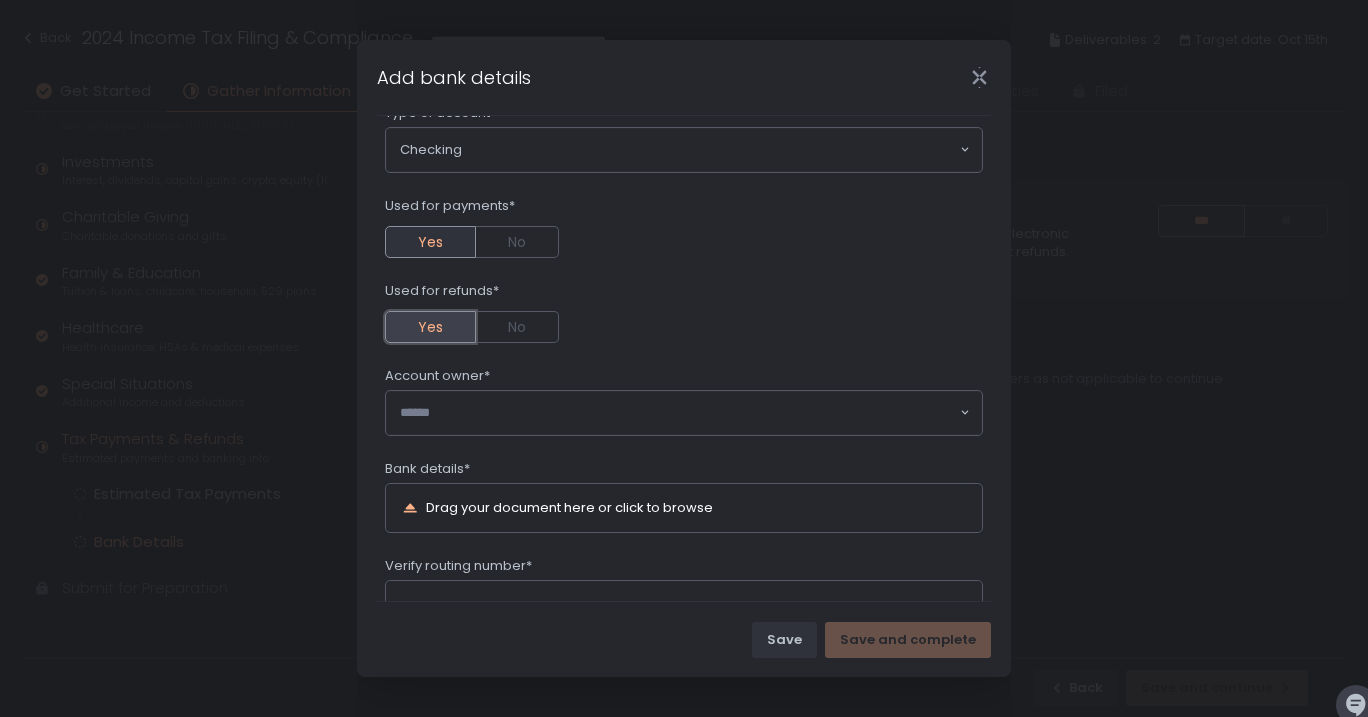 scroll, scrollTop: 182, scrollLeft: 0, axis: vertical 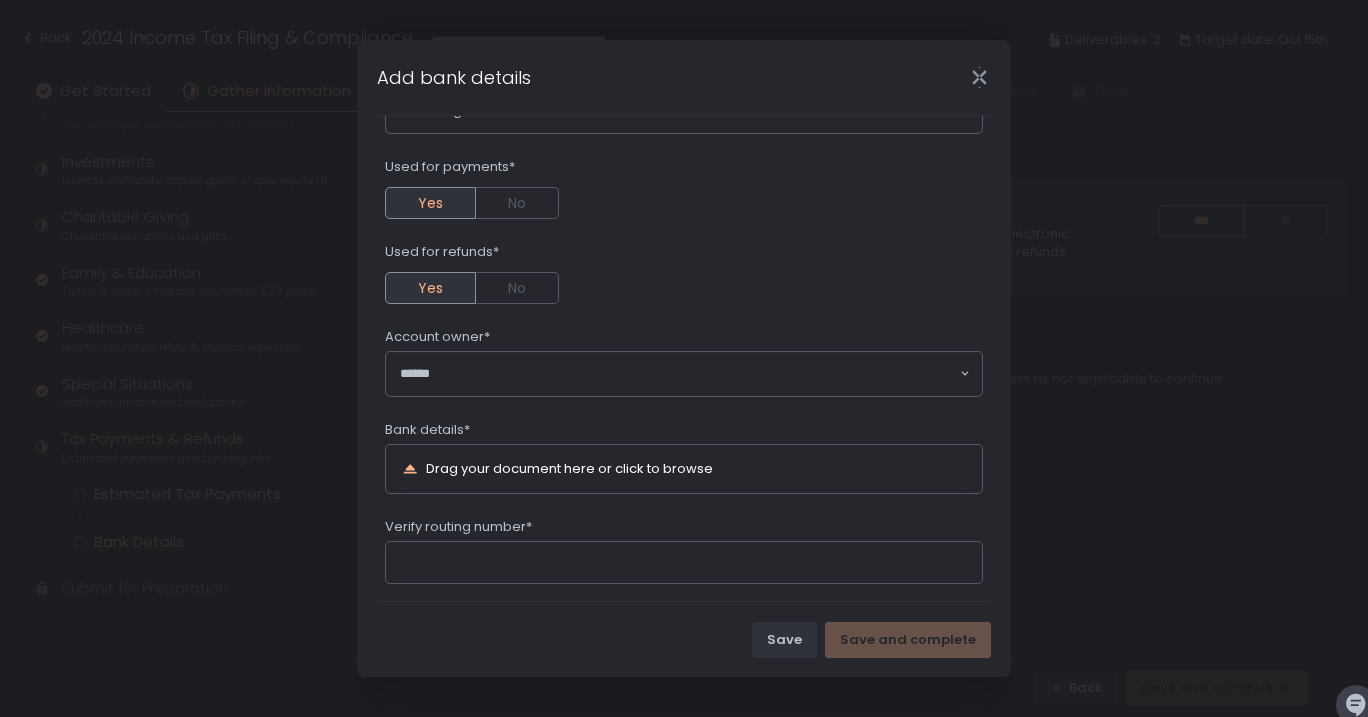 click 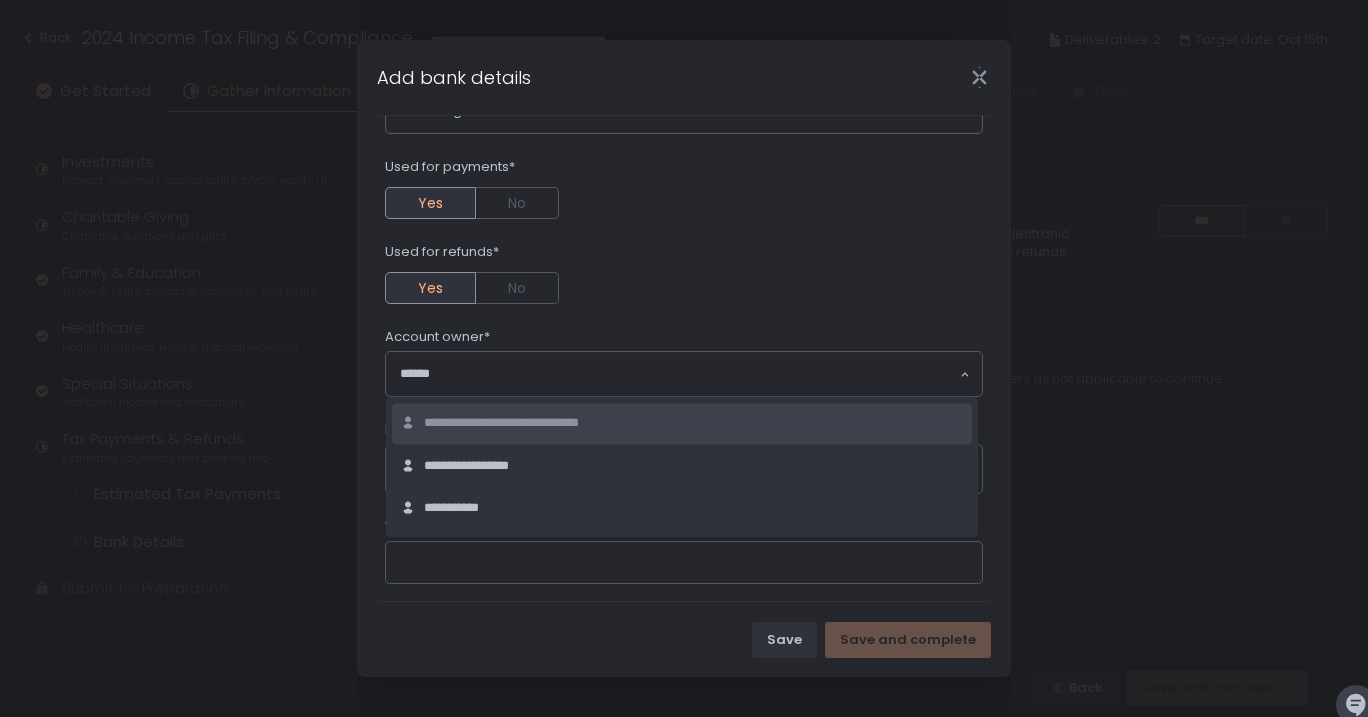 click on "**********" at bounding box center [533, 423] 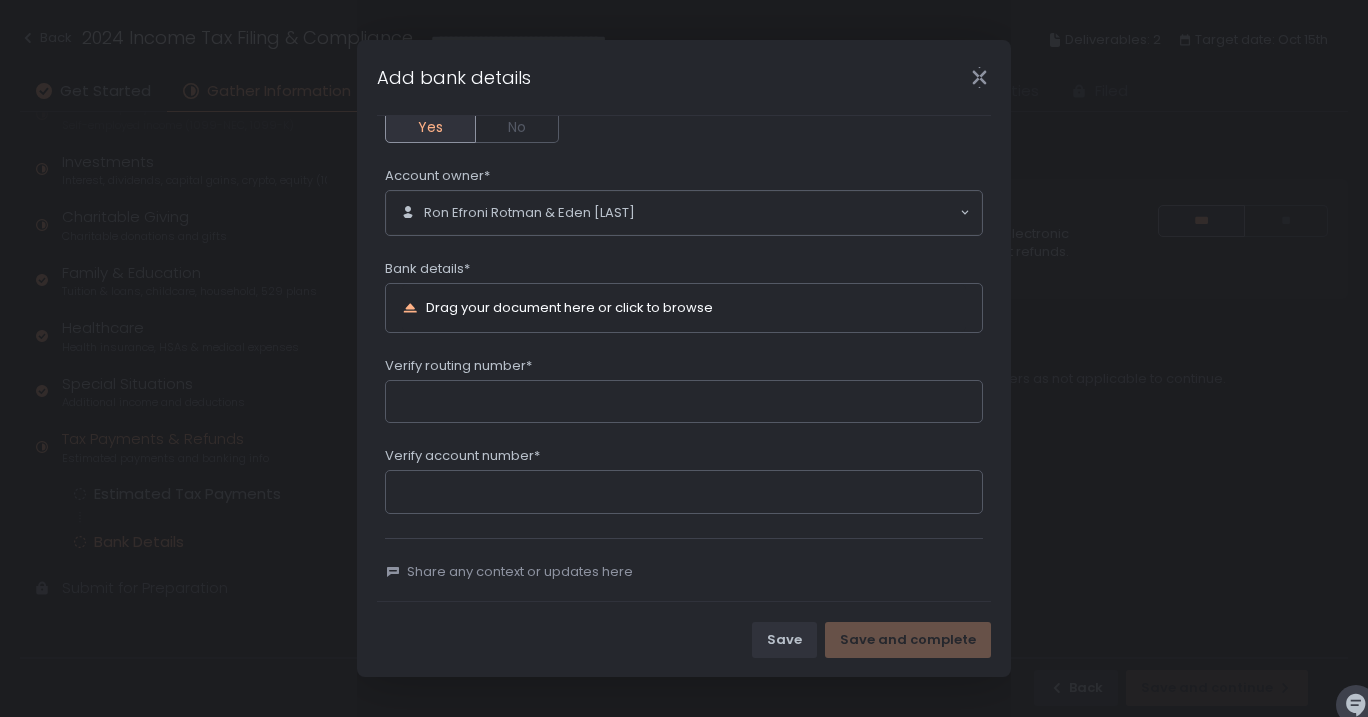 scroll, scrollTop: 358, scrollLeft: 0, axis: vertical 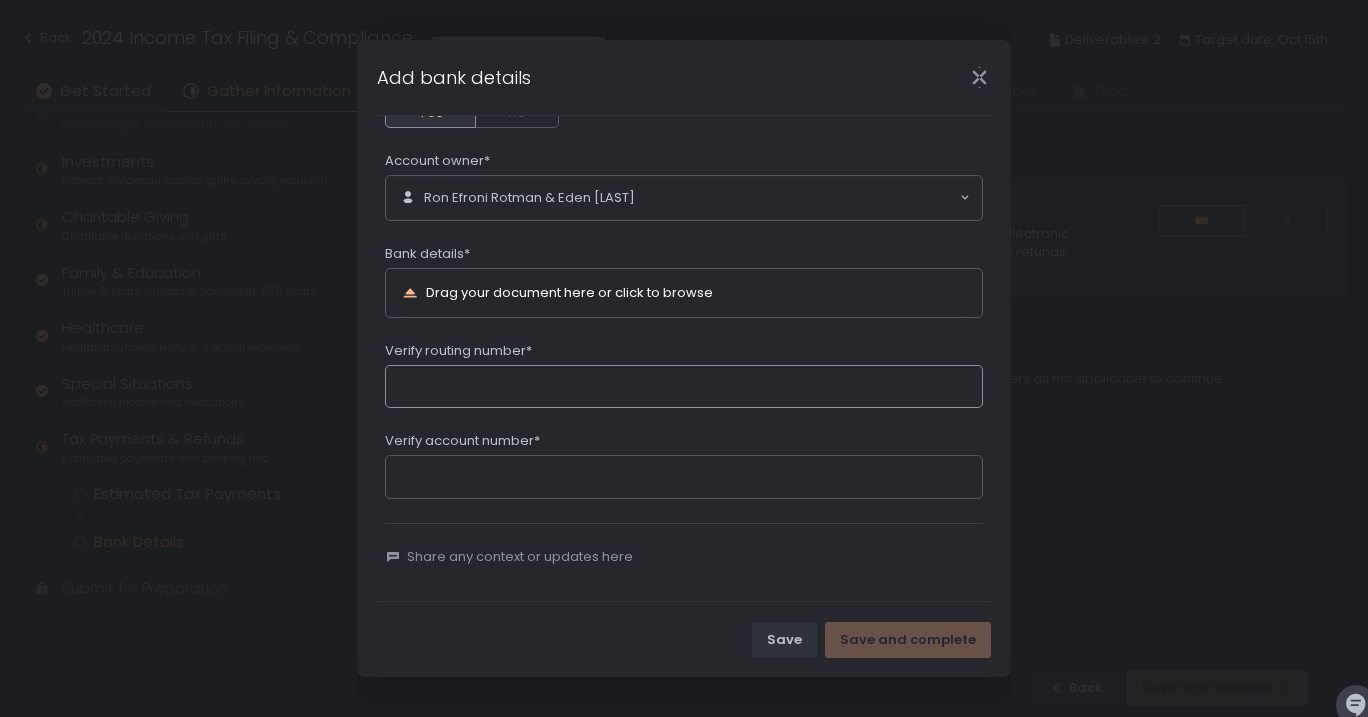click on "Verify routing number*" 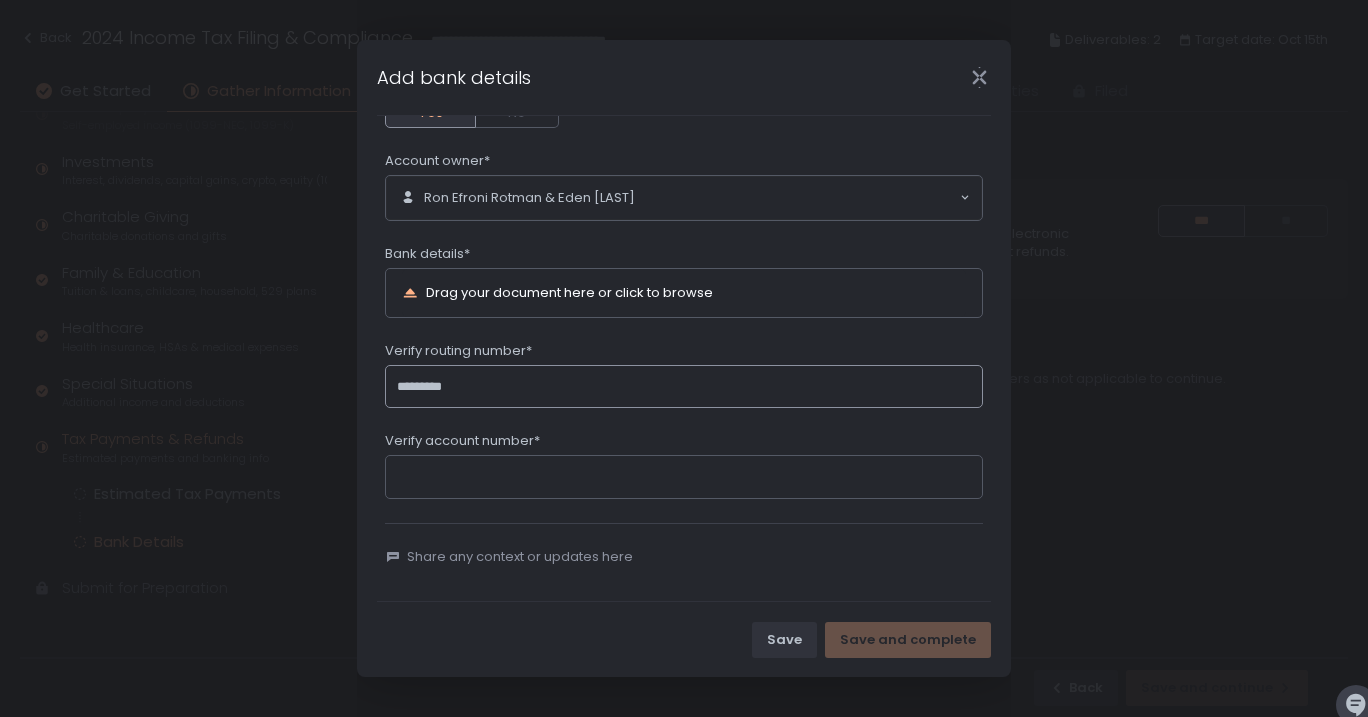 type on "*********" 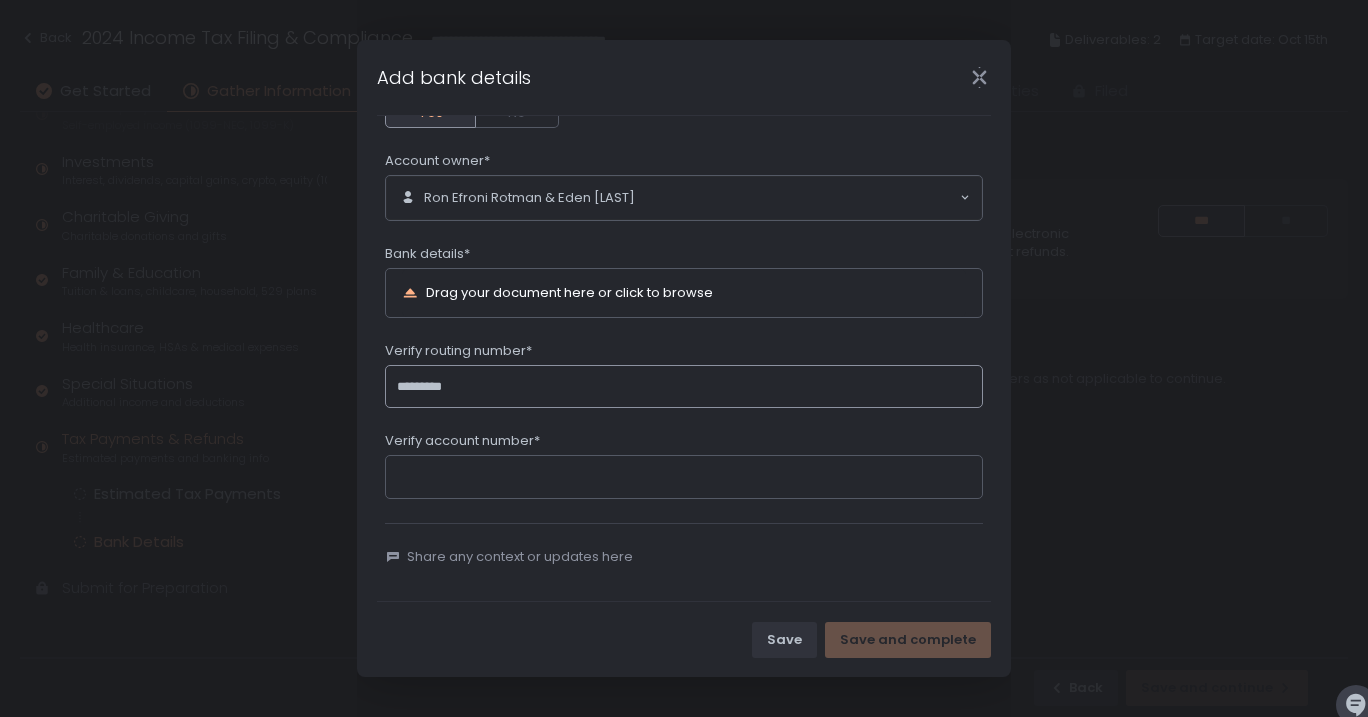 click on "*********" 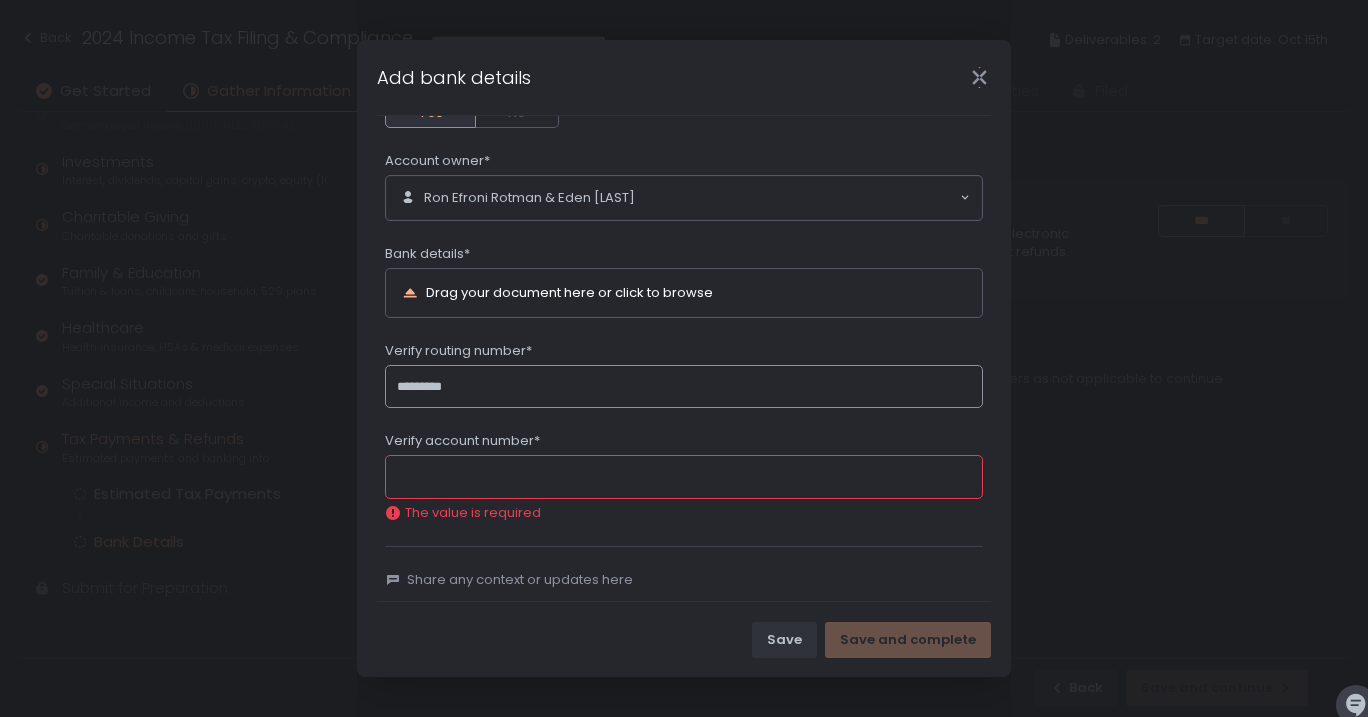 click on "*********" 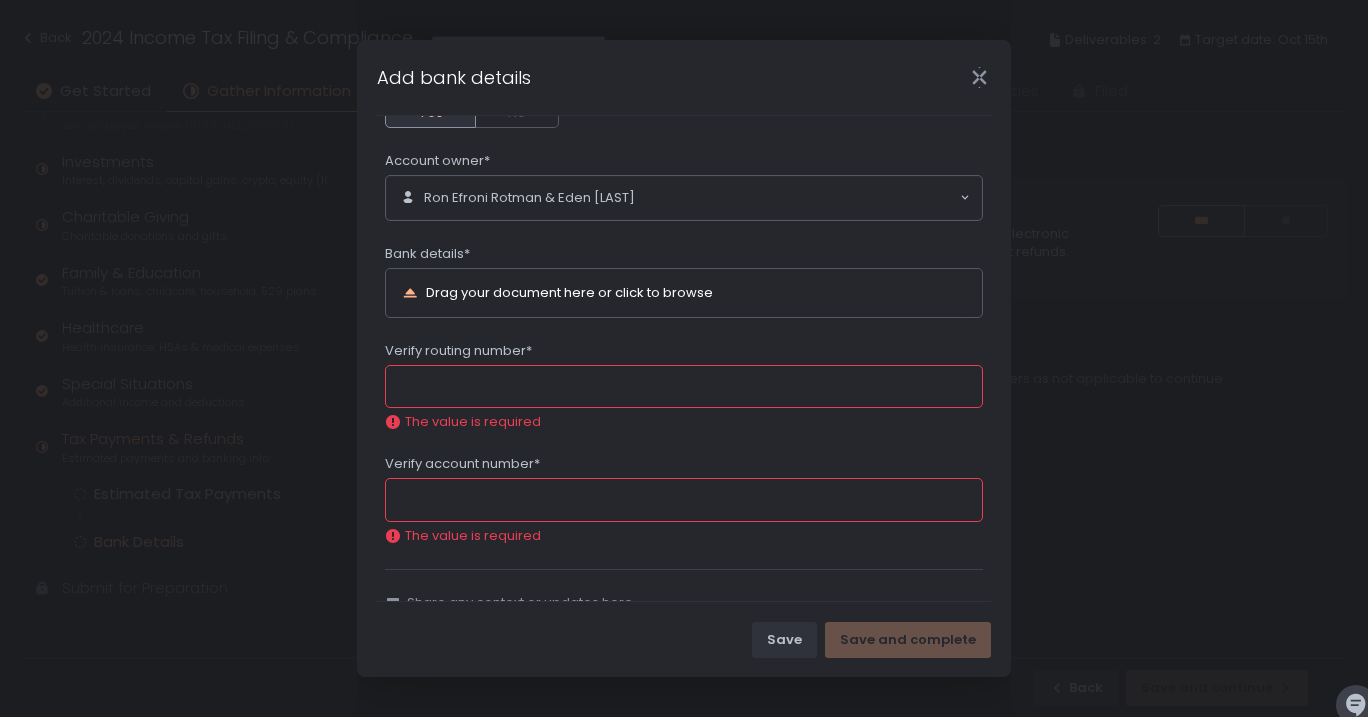 type 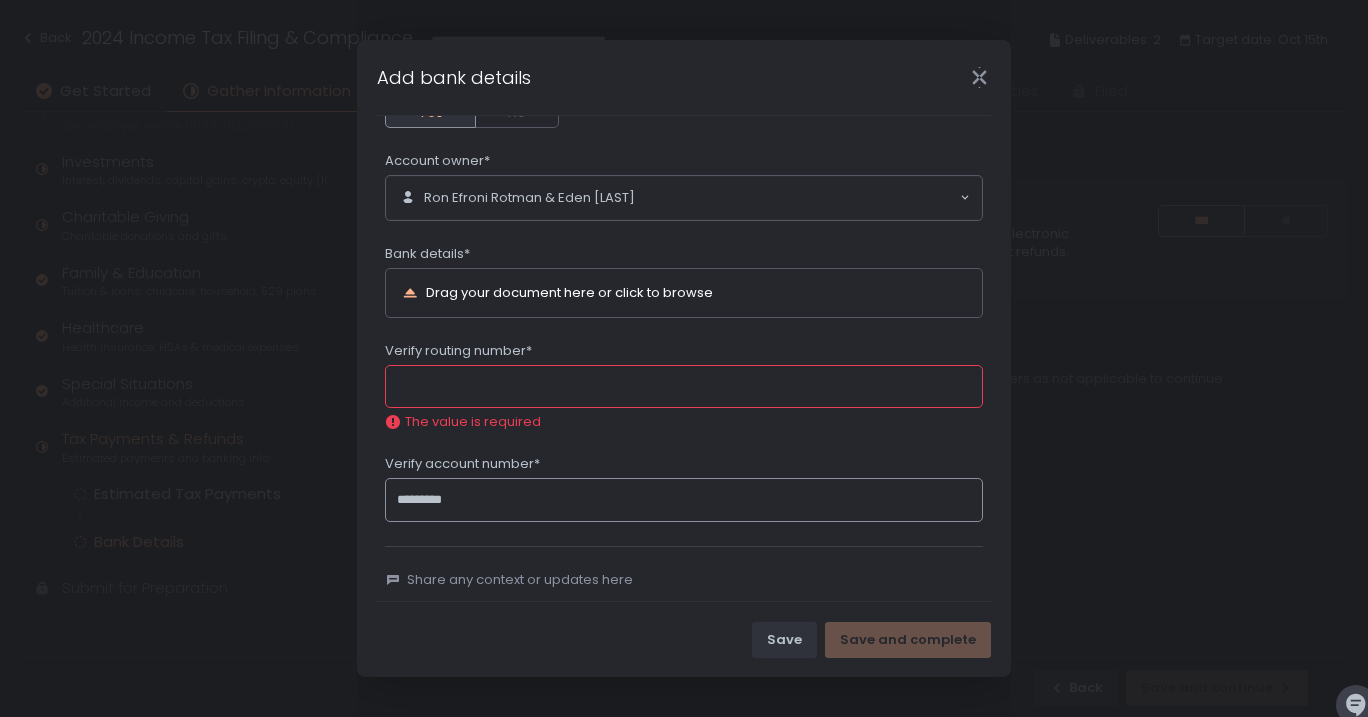 type on "*********" 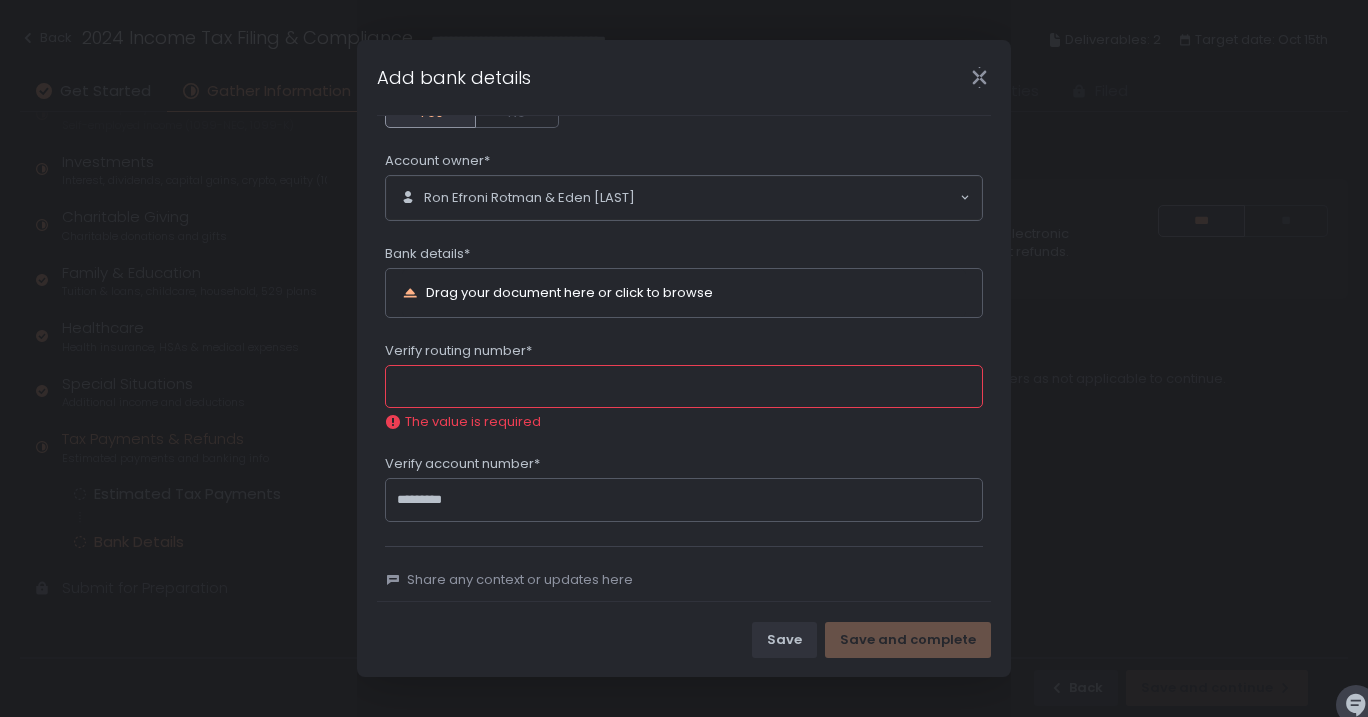click on "Verify routing number*" 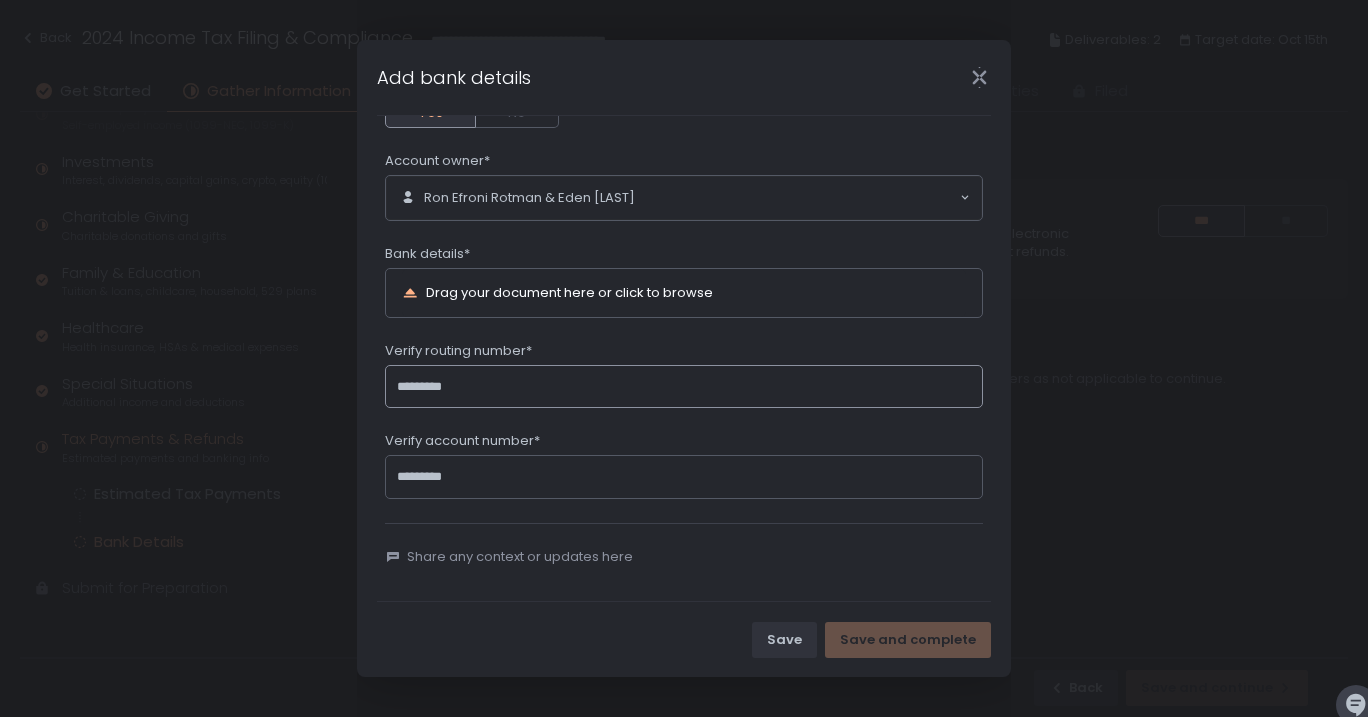 type on "*********" 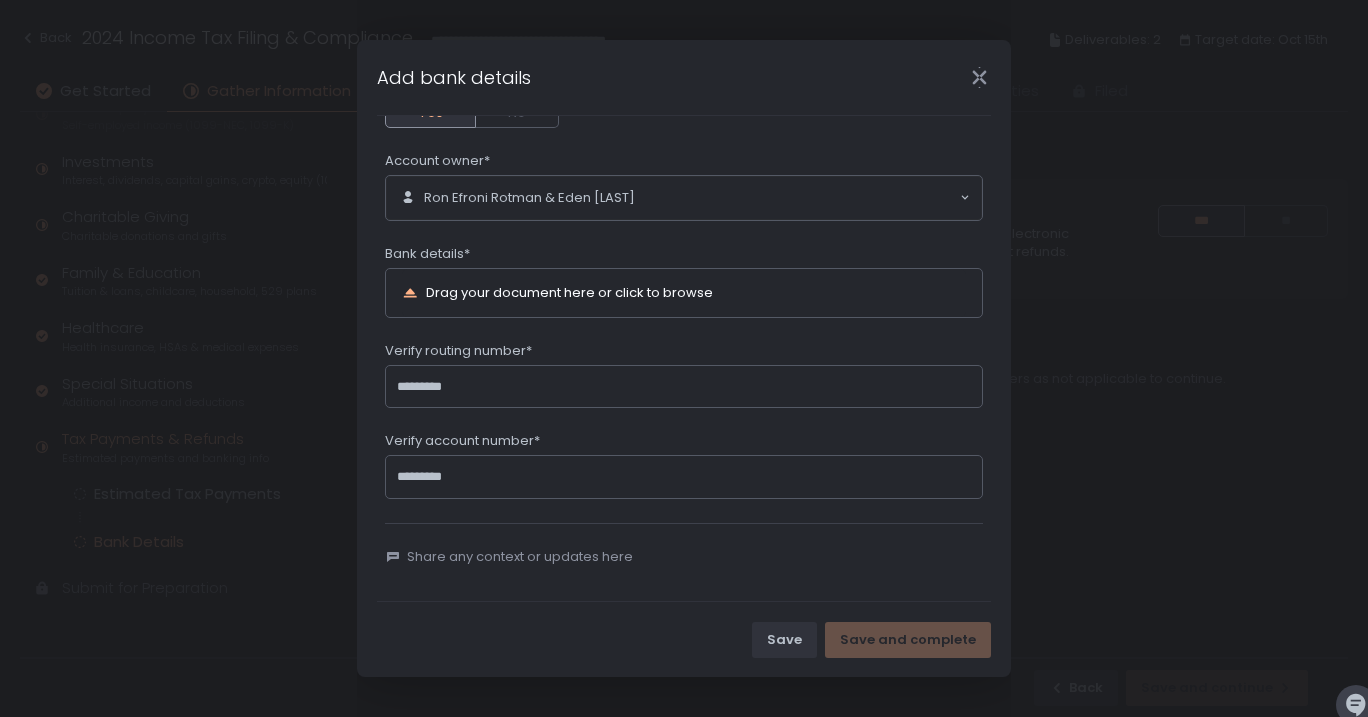 click on "**********" at bounding box center [684, 182] 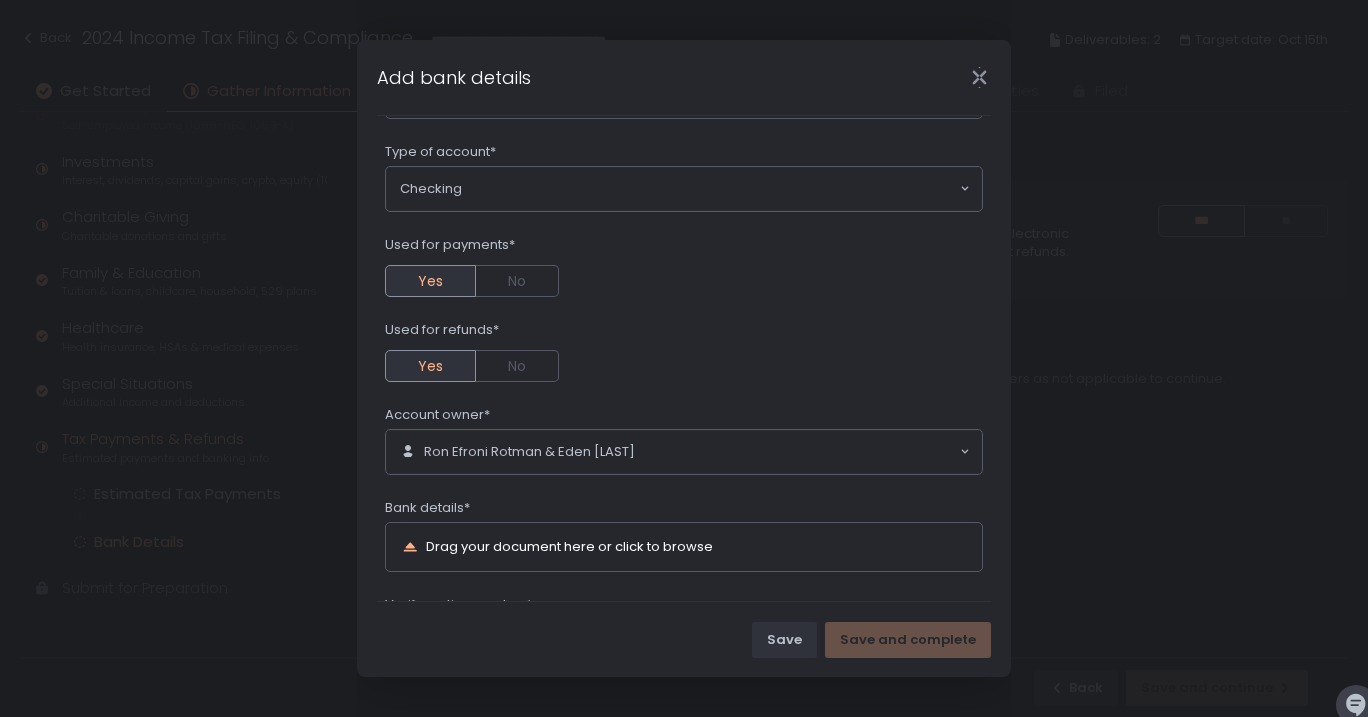 scroll, scrollTop: 358, scrollLeft: 0, axis: vertical 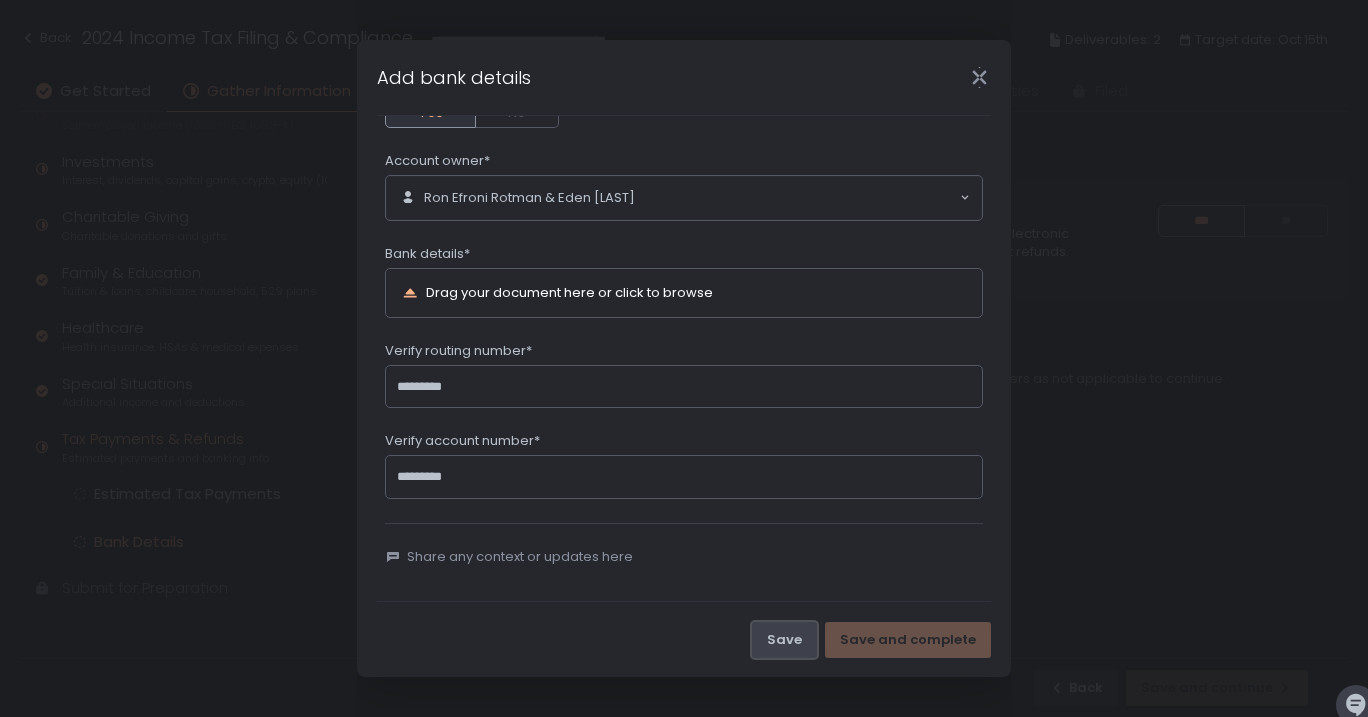 click on "Save" at bounding box center [784, 640] 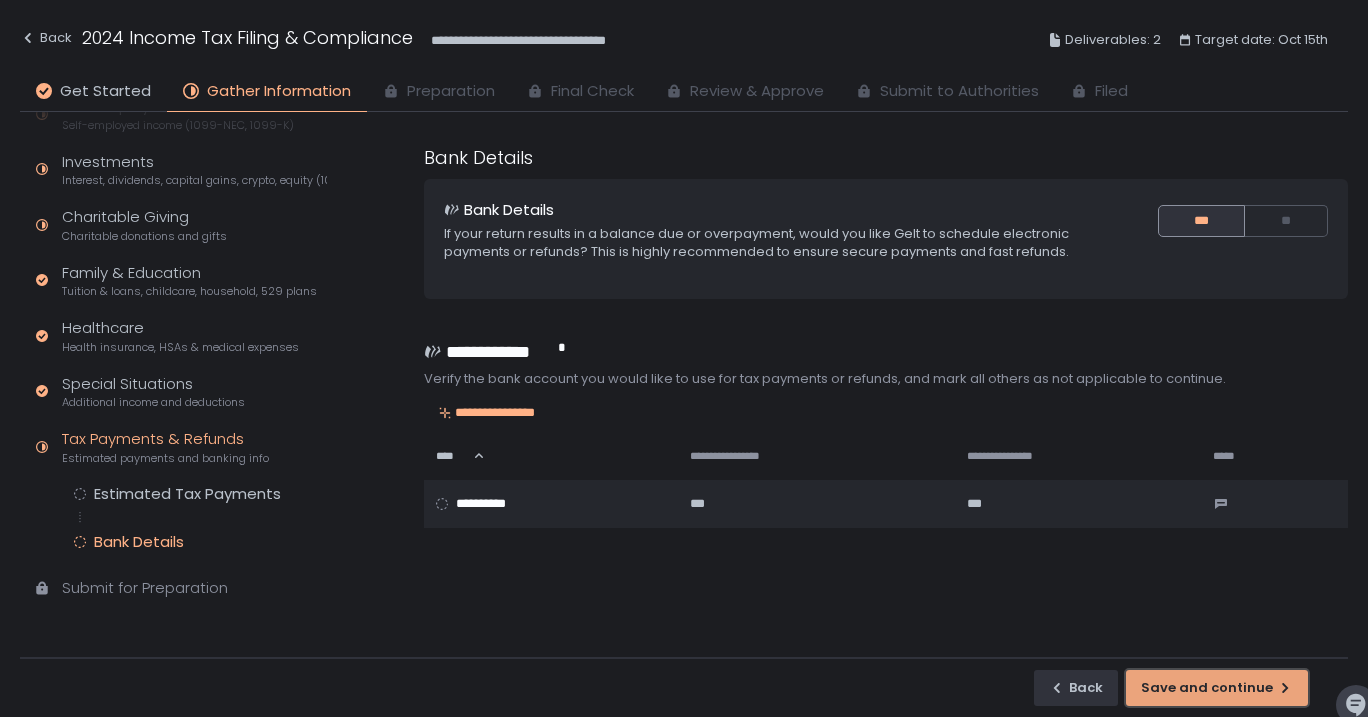 click on "Save and continue" 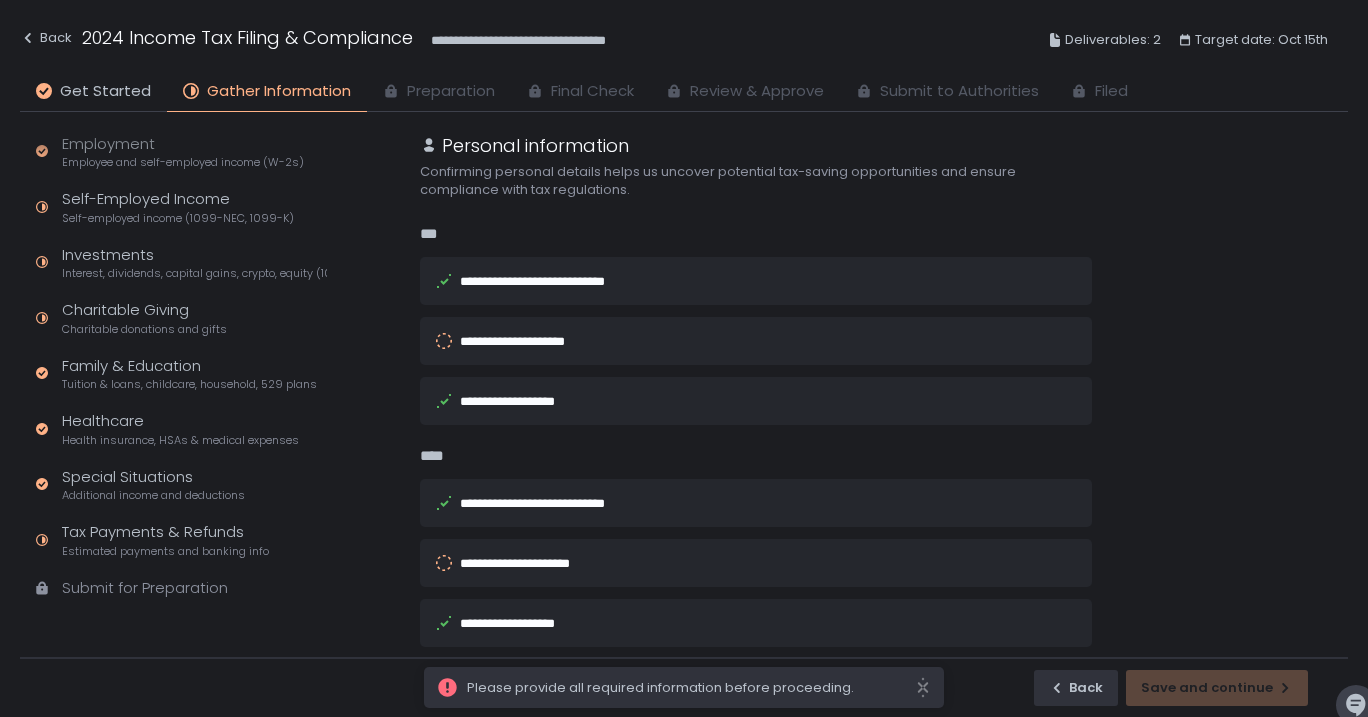 scroll, scrollTop: 304, scrollLeft: 0, axis: vertical 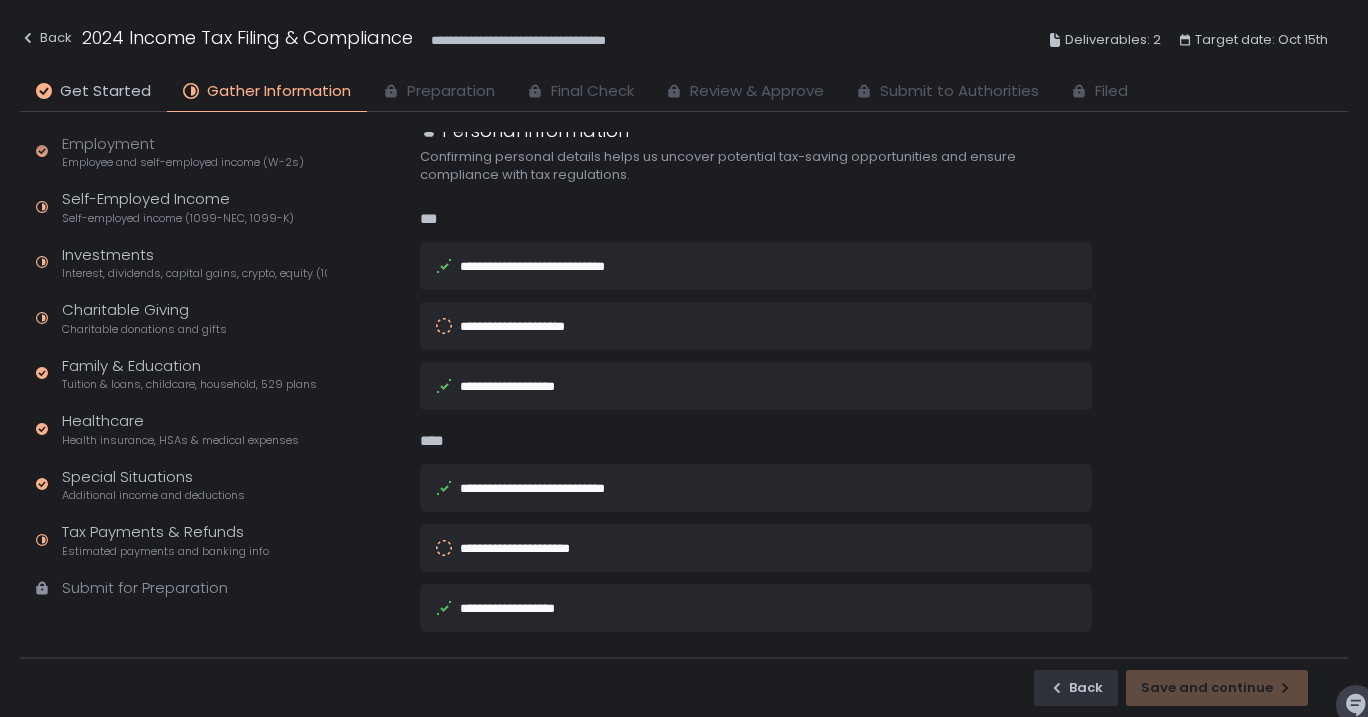 click on "**********" at bounding box center (728, 326) 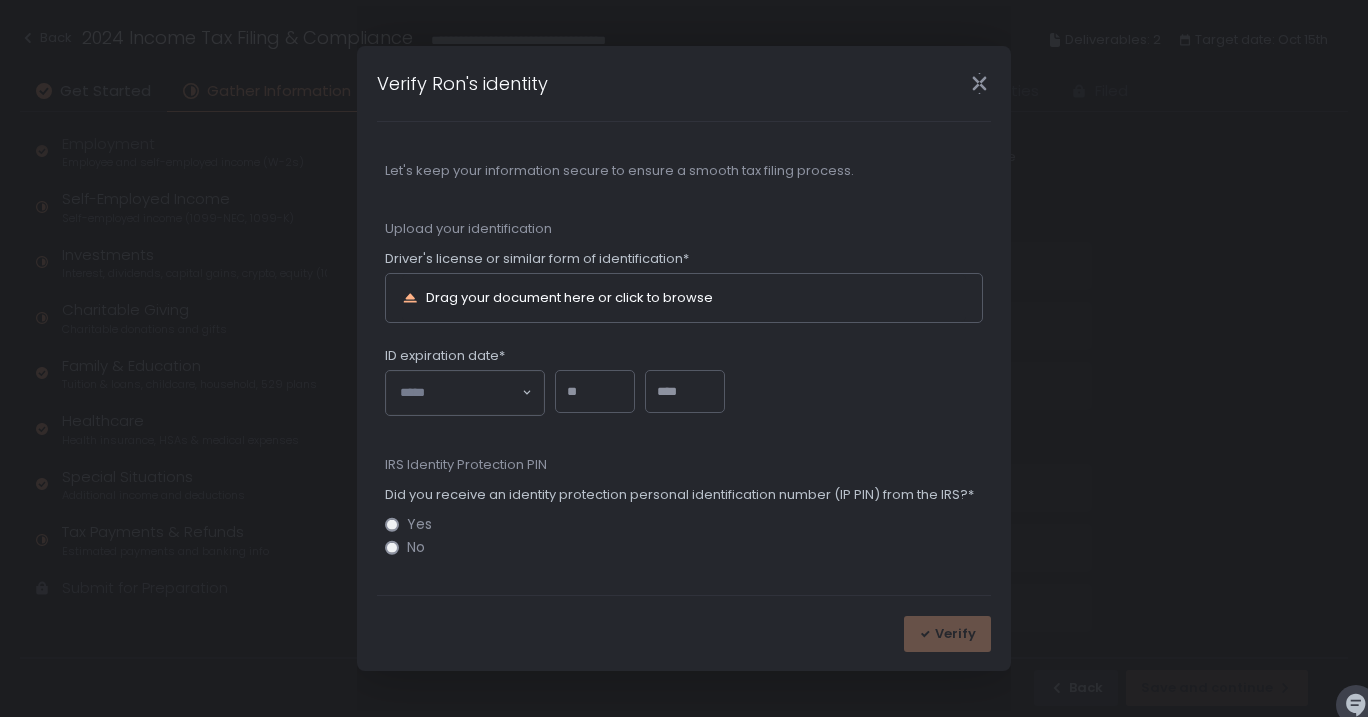 click on "Drag your document here or click to browse" at bounding box center [569, 297] 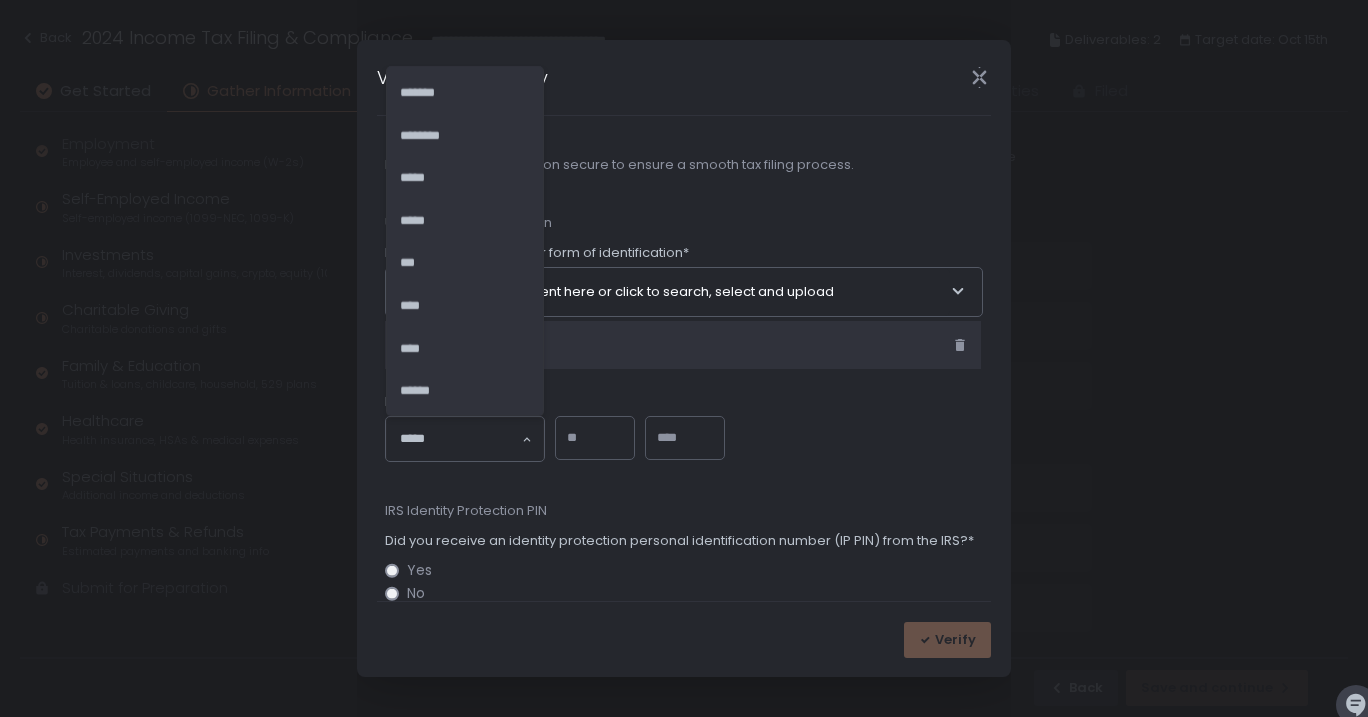 click on "Loading..." 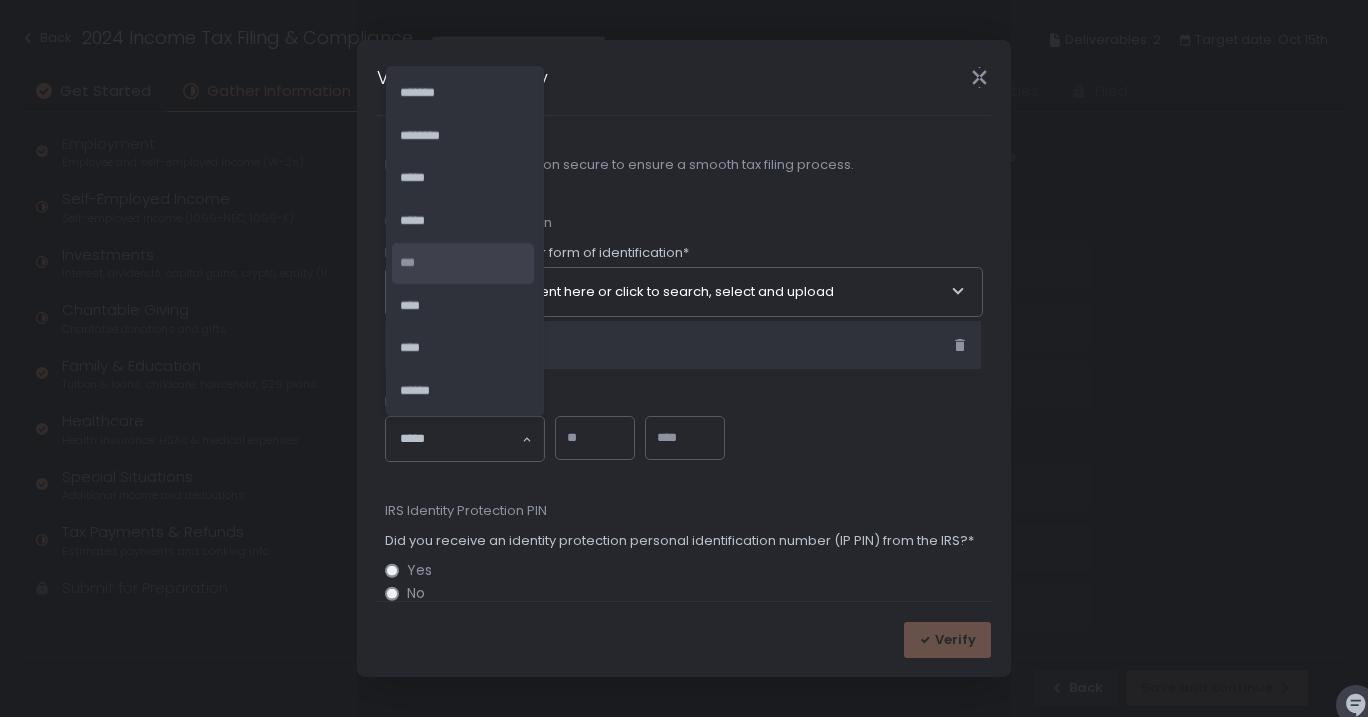 click on "***" 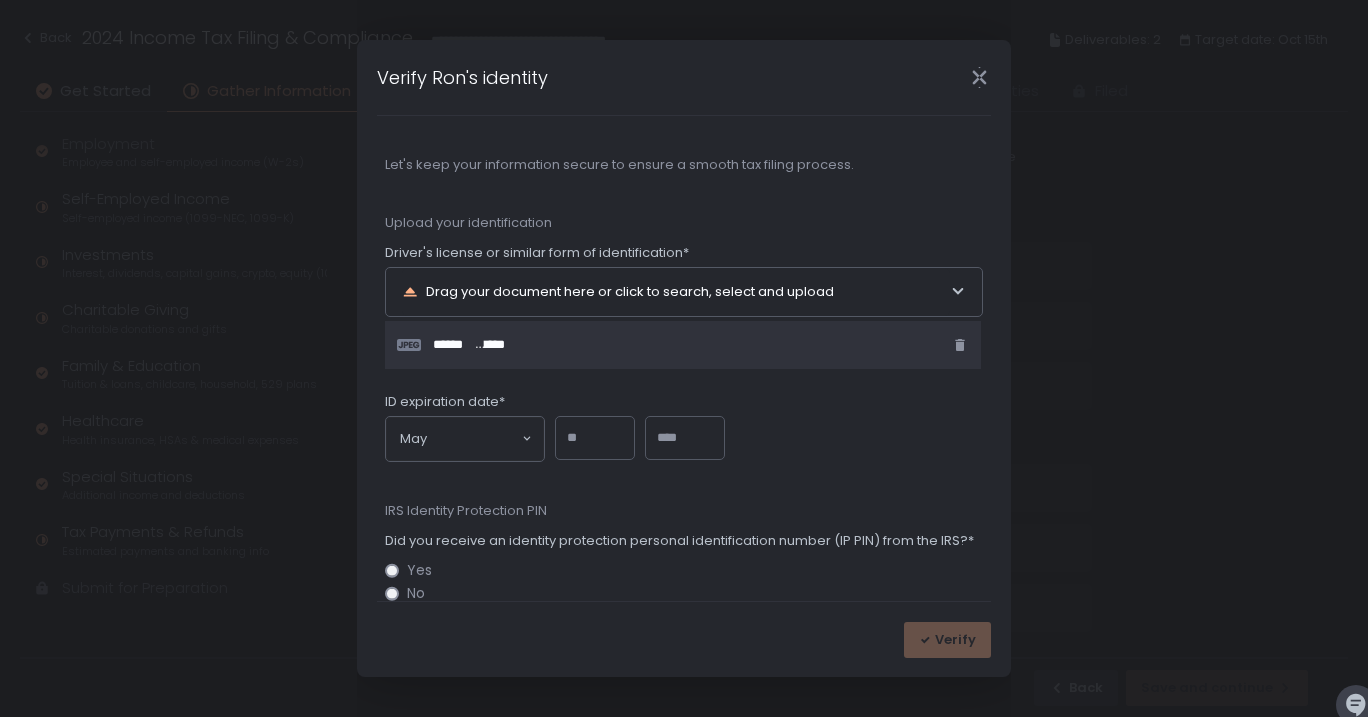 click at bounding box center [595, 438] 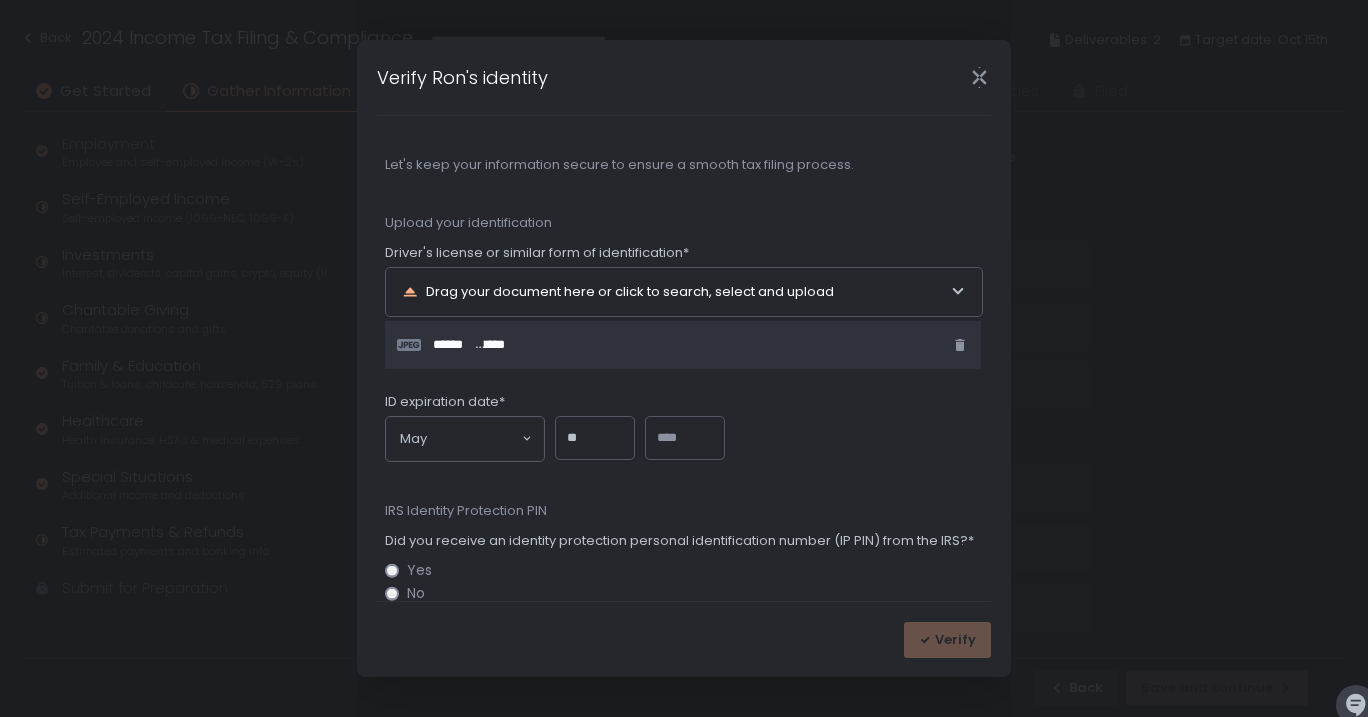 type on "**" 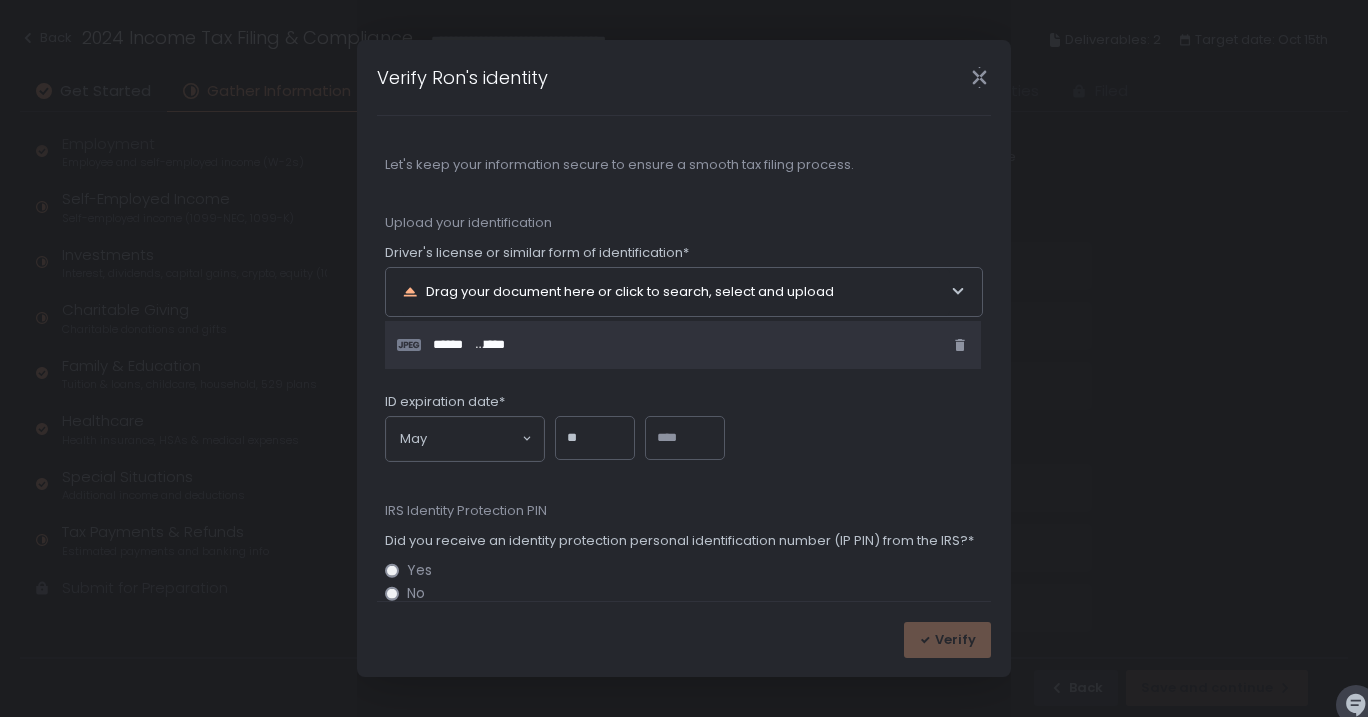 click 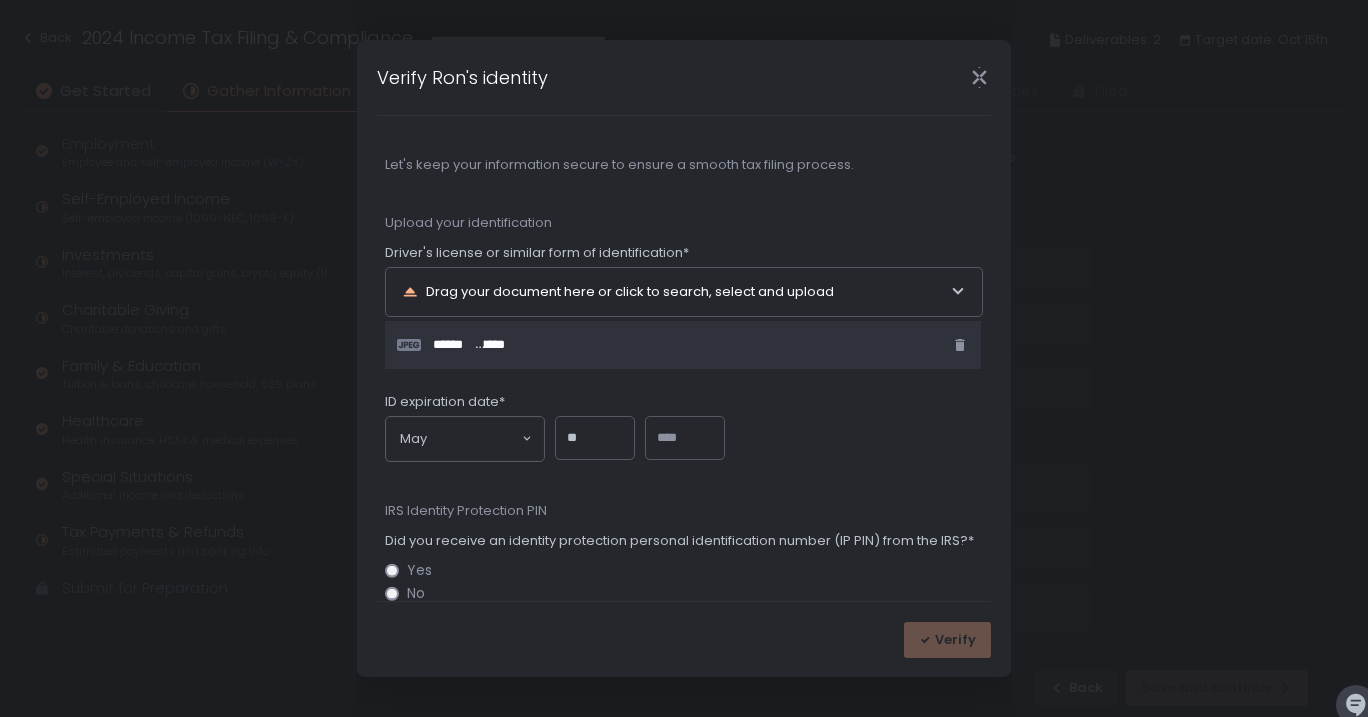 click at bounding box center (685, 438) 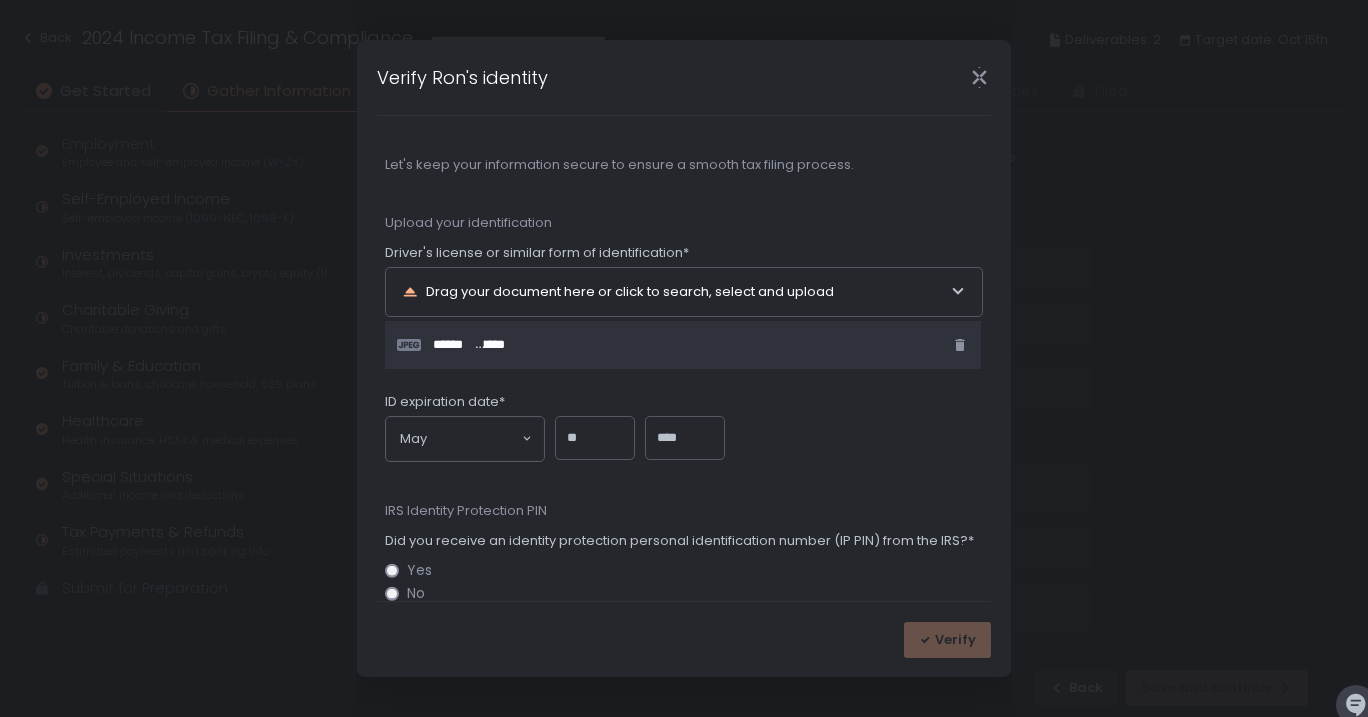 scroll, scrollTop: 39, scrollLeft: 0, axis: vertical 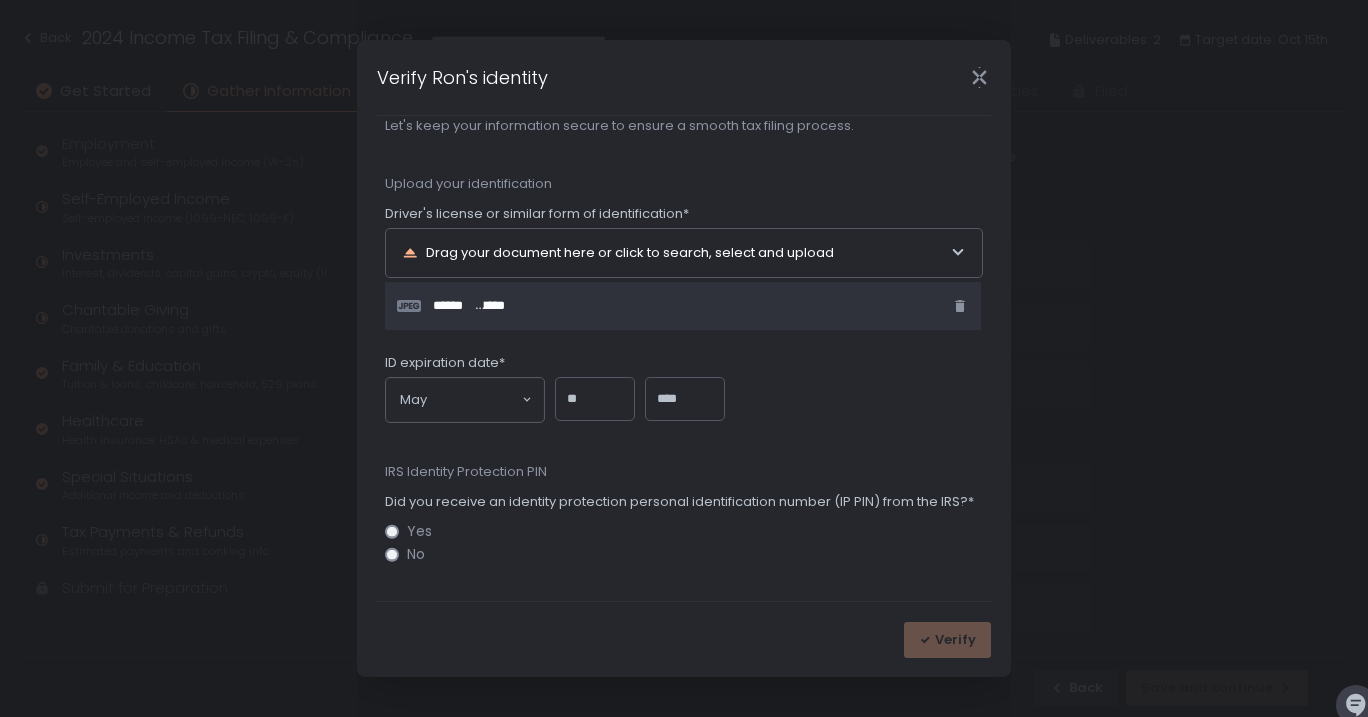 type on "****" 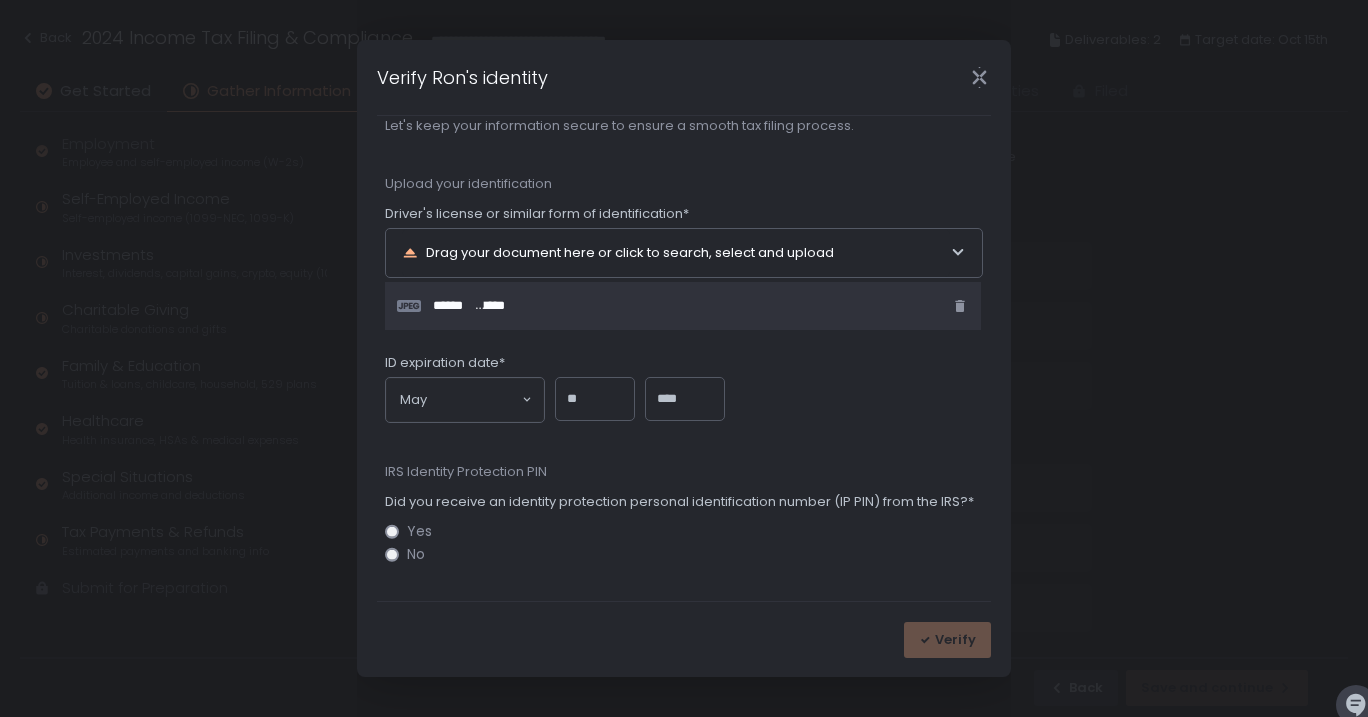 click on "No" 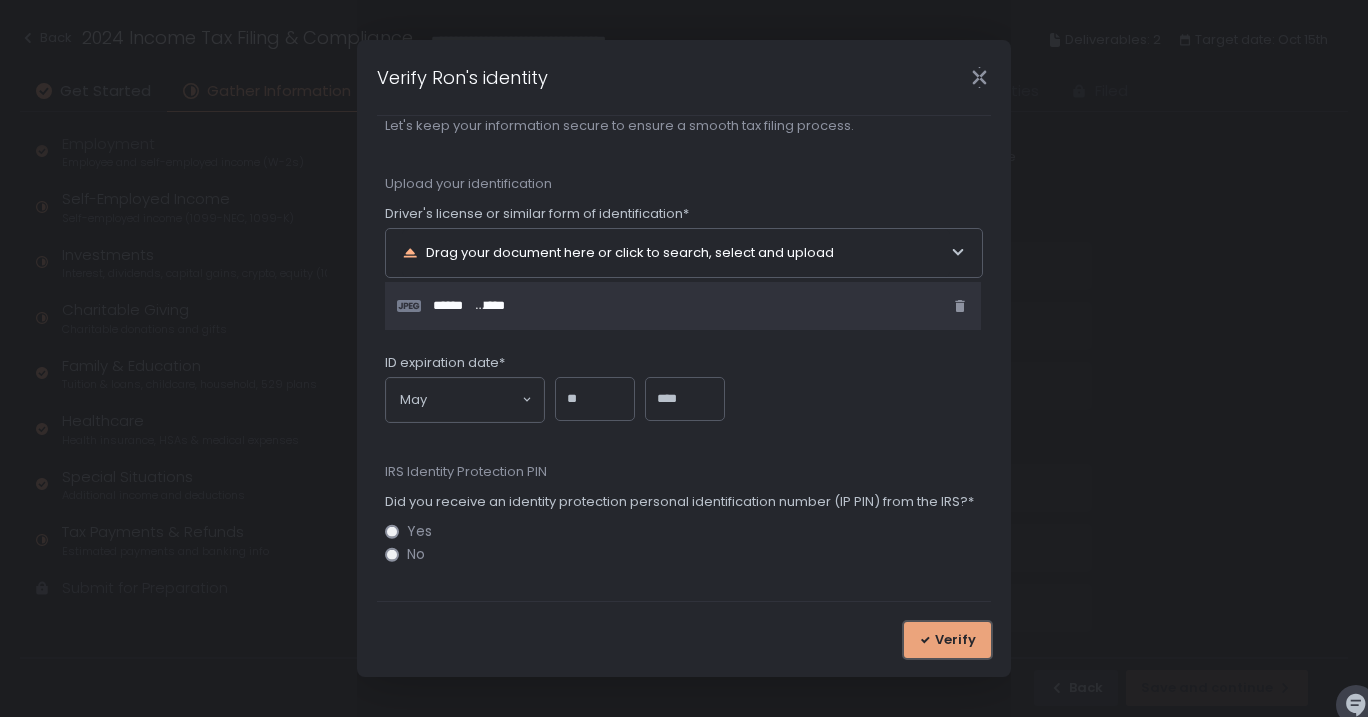 click on "Verify" at bounding box center [955, 640] 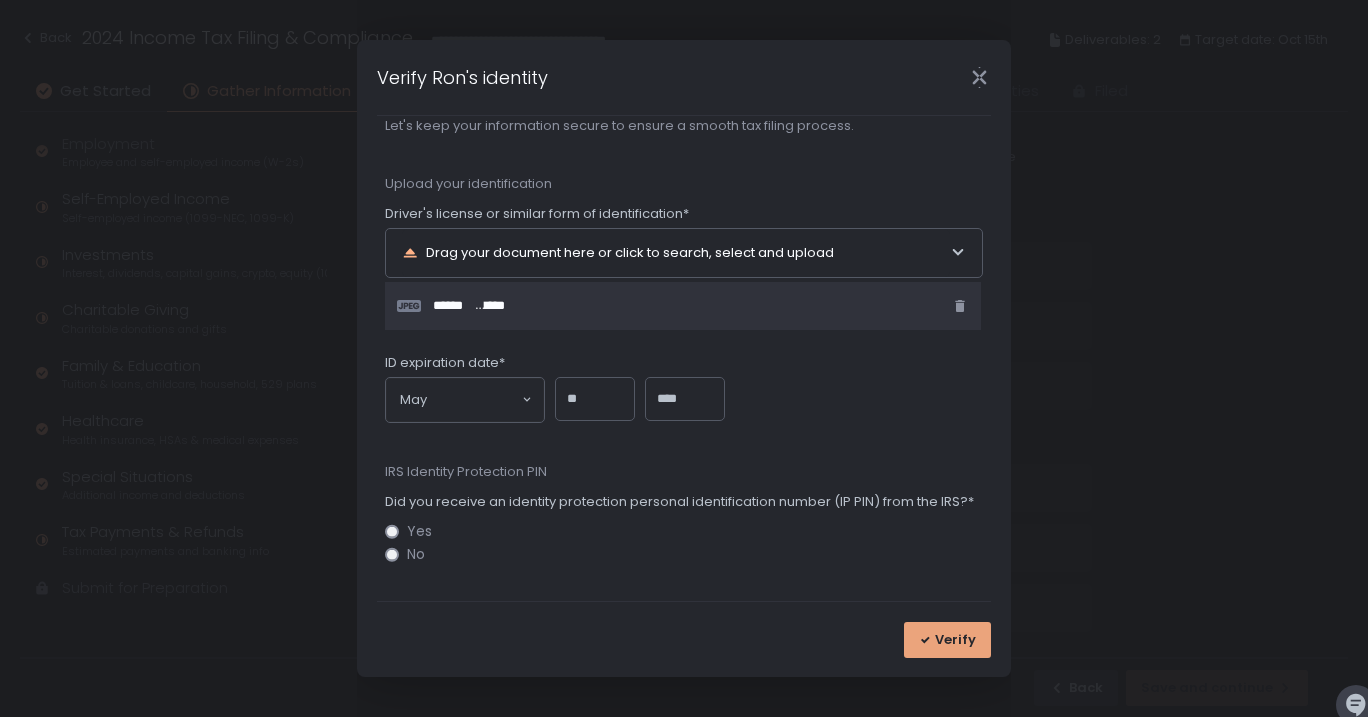 scroll, scrollTop: 0, scrollLeft: 0, axis: both 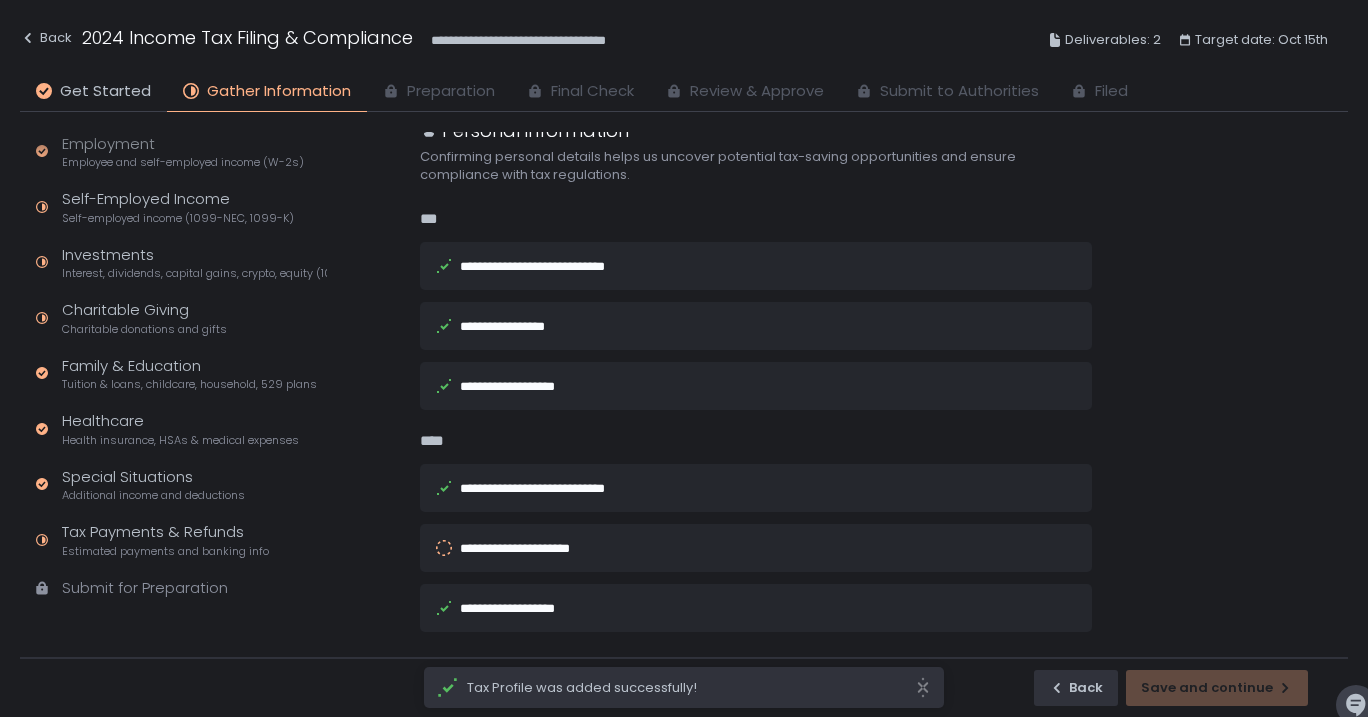 click on "**********" at bounding box center (728, 548) 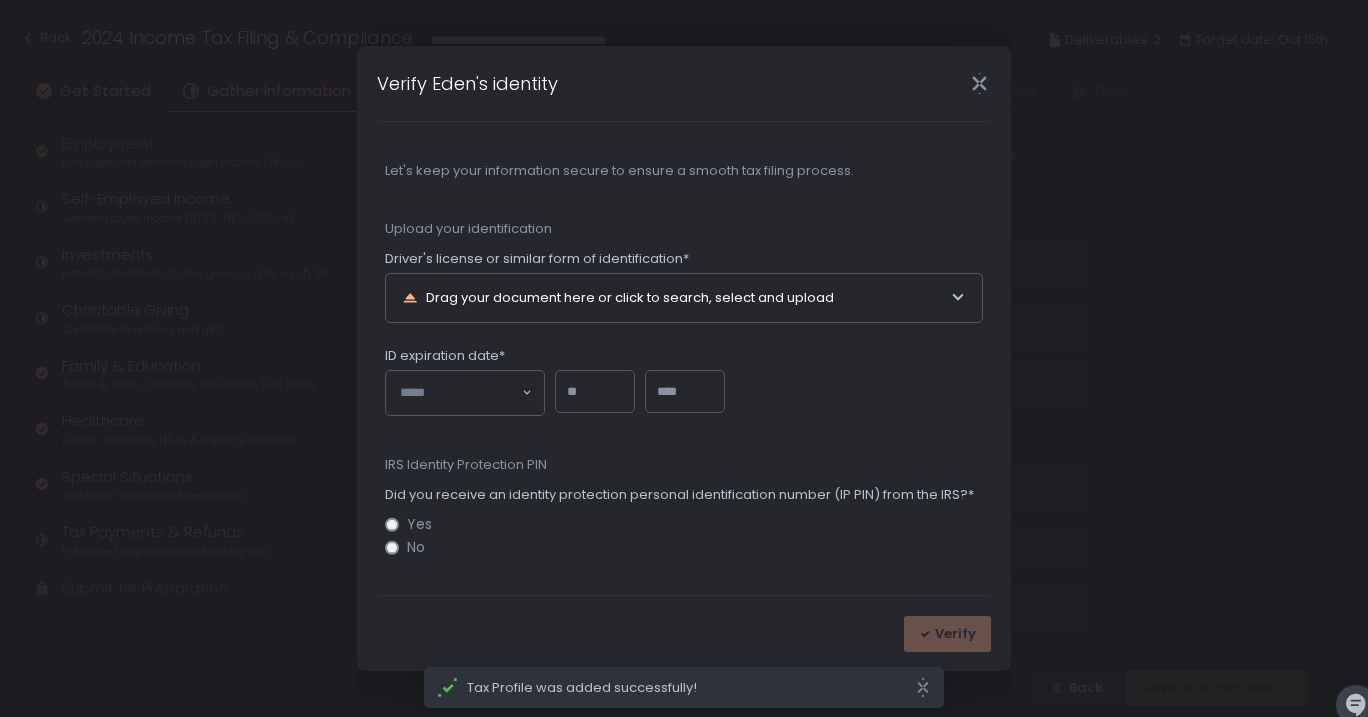 click on "Drag your document here or click to search, select and upload" at bounding box center [676, 298] 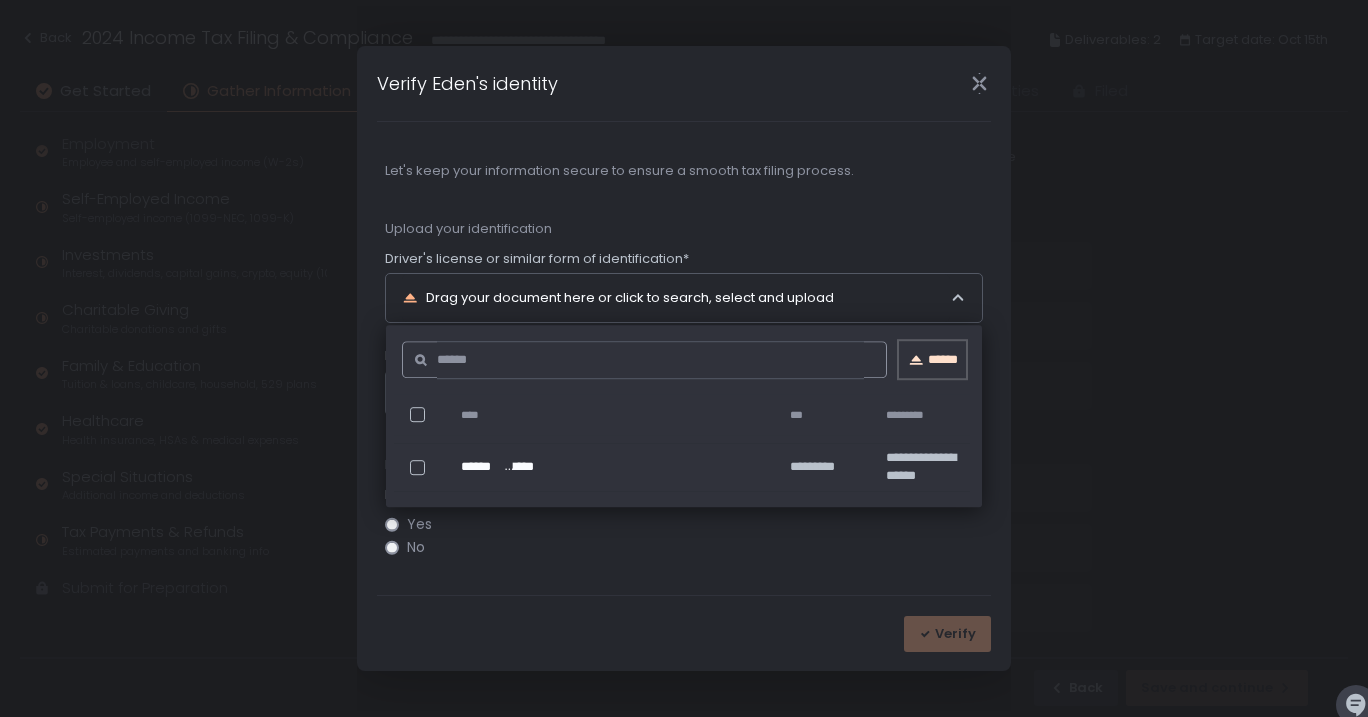 click on "******" 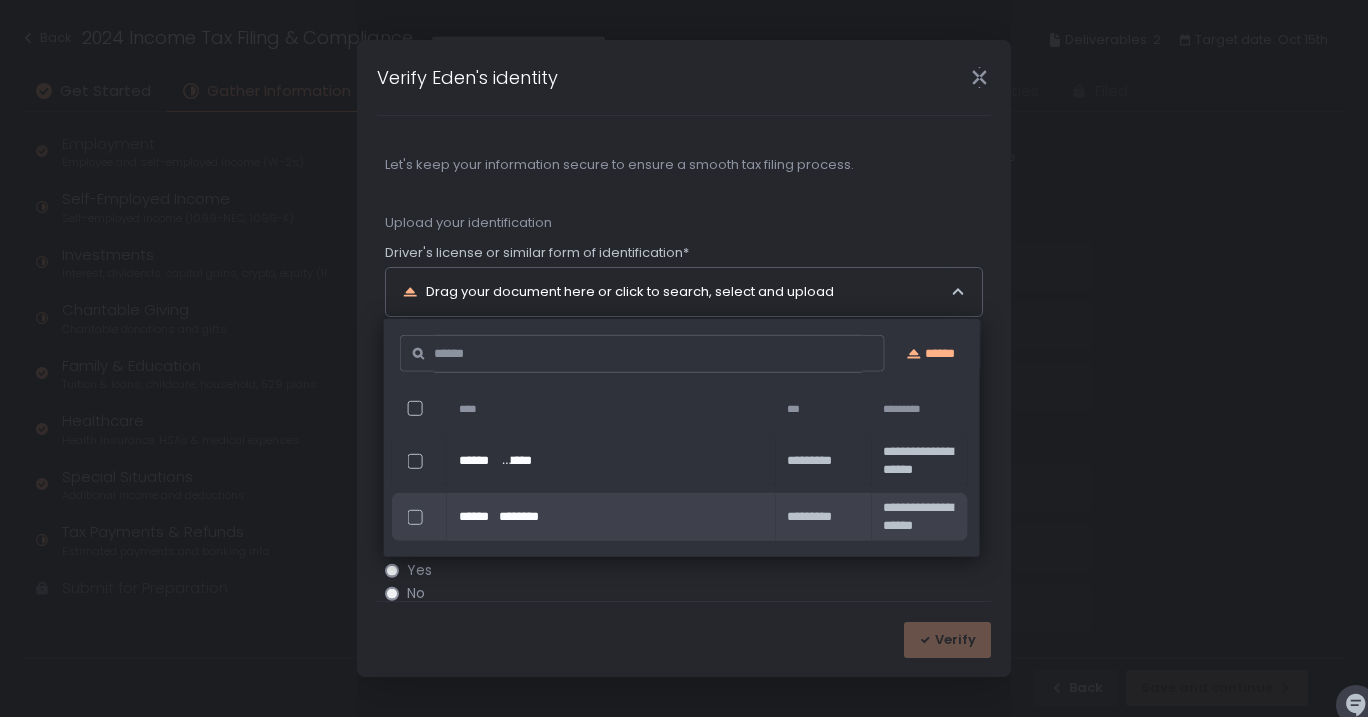 click on "Verify" at bounding box center (684, 639) 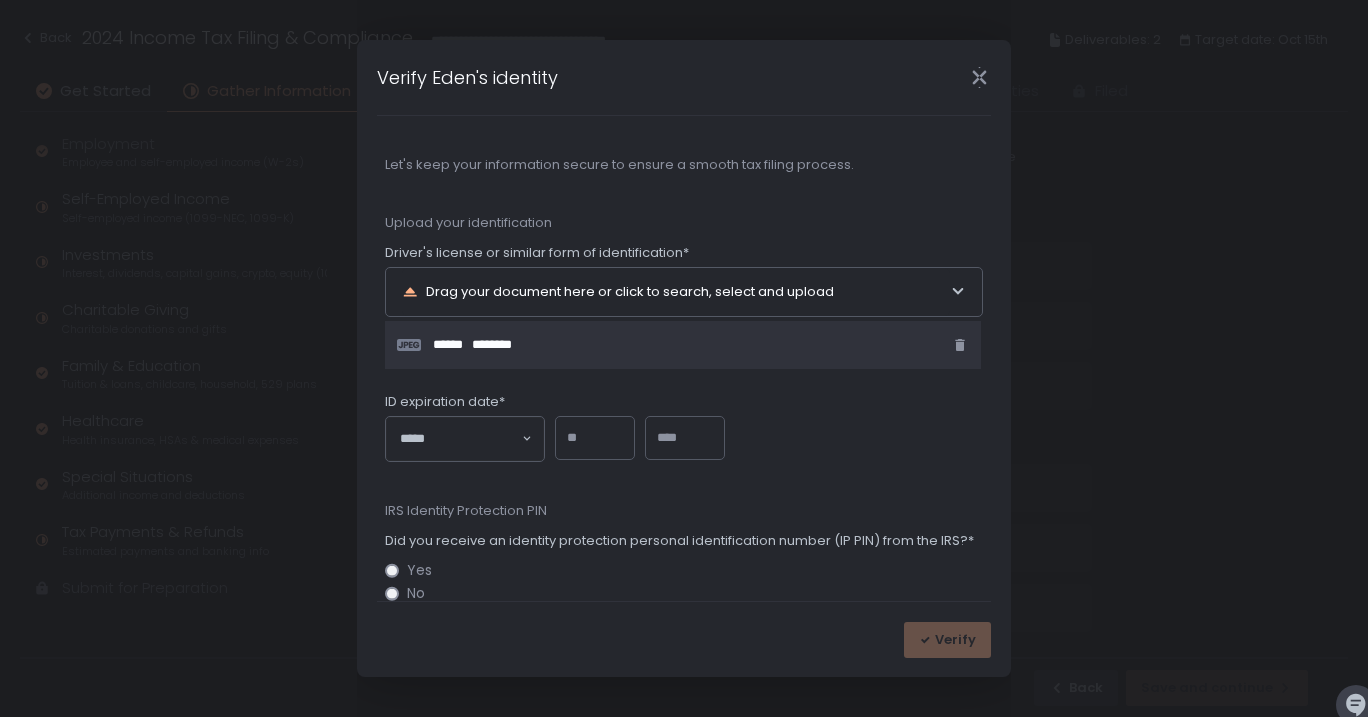 click 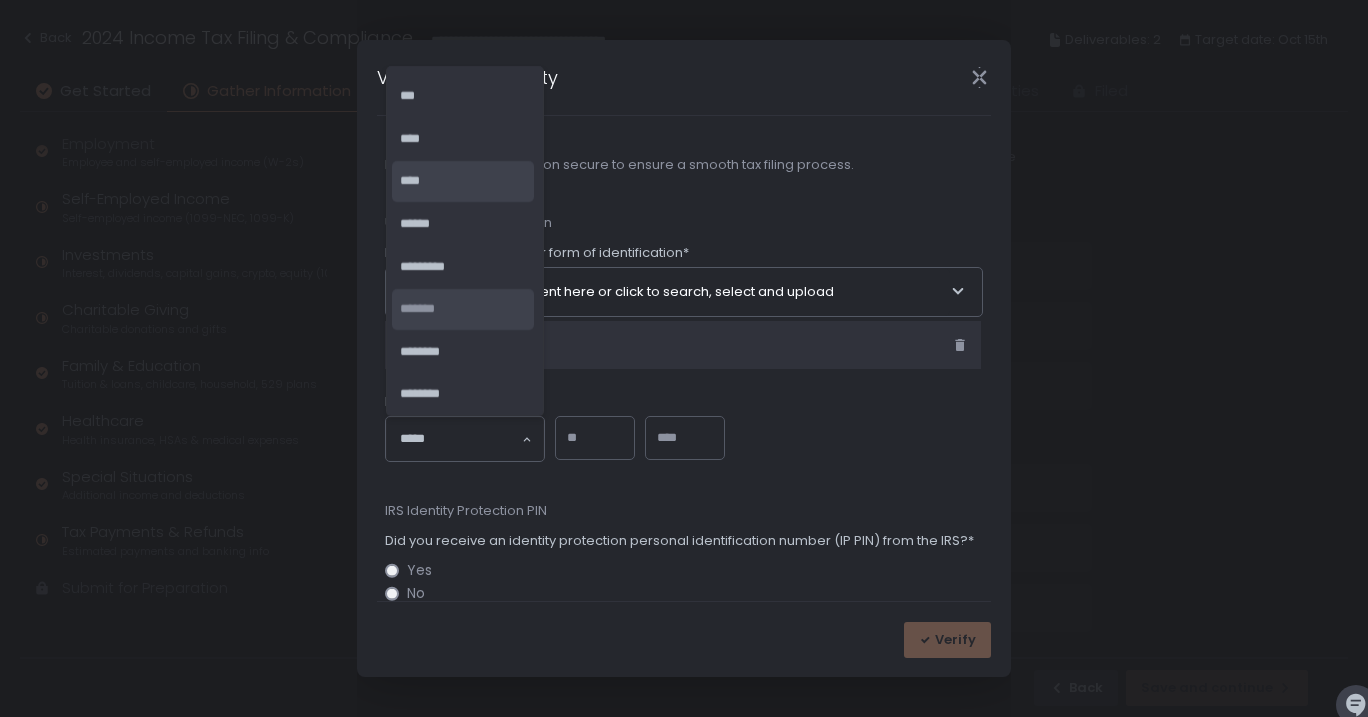 scroll, scrollTop: 174, scrollLeft: 0, axis: vertical 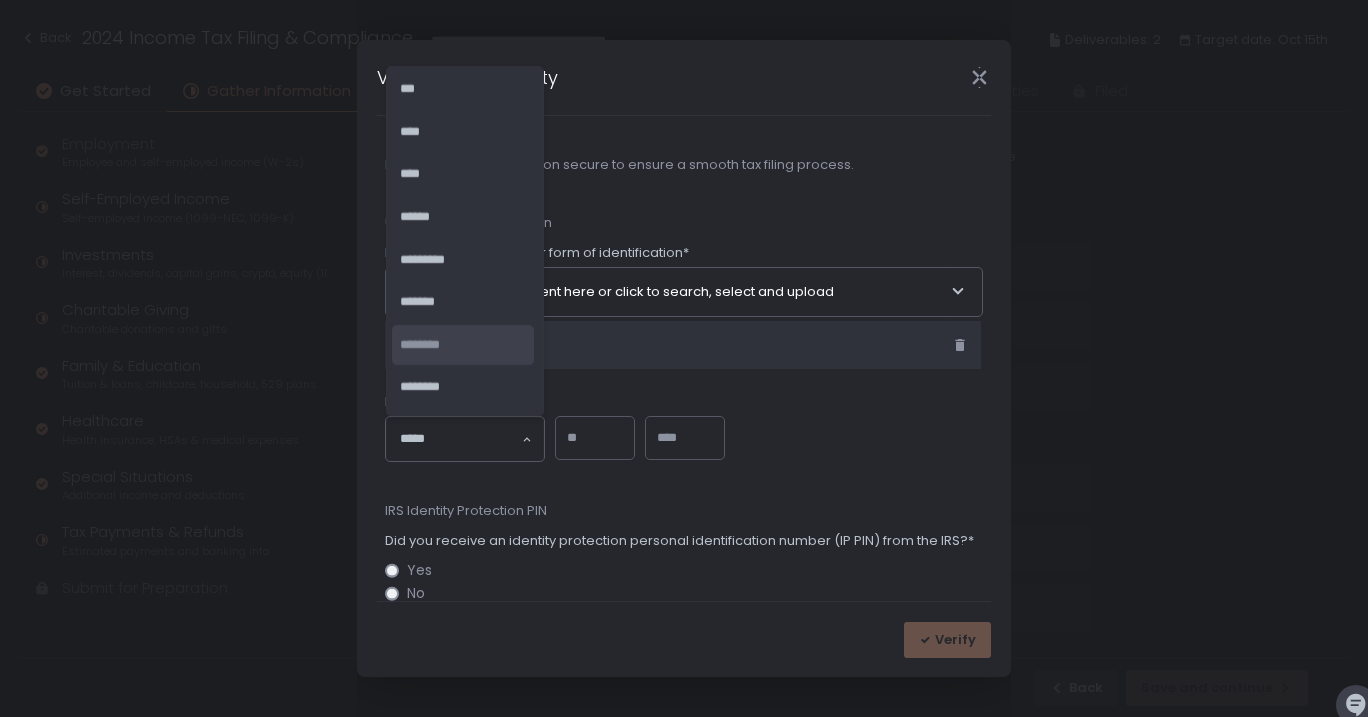 click on "********" 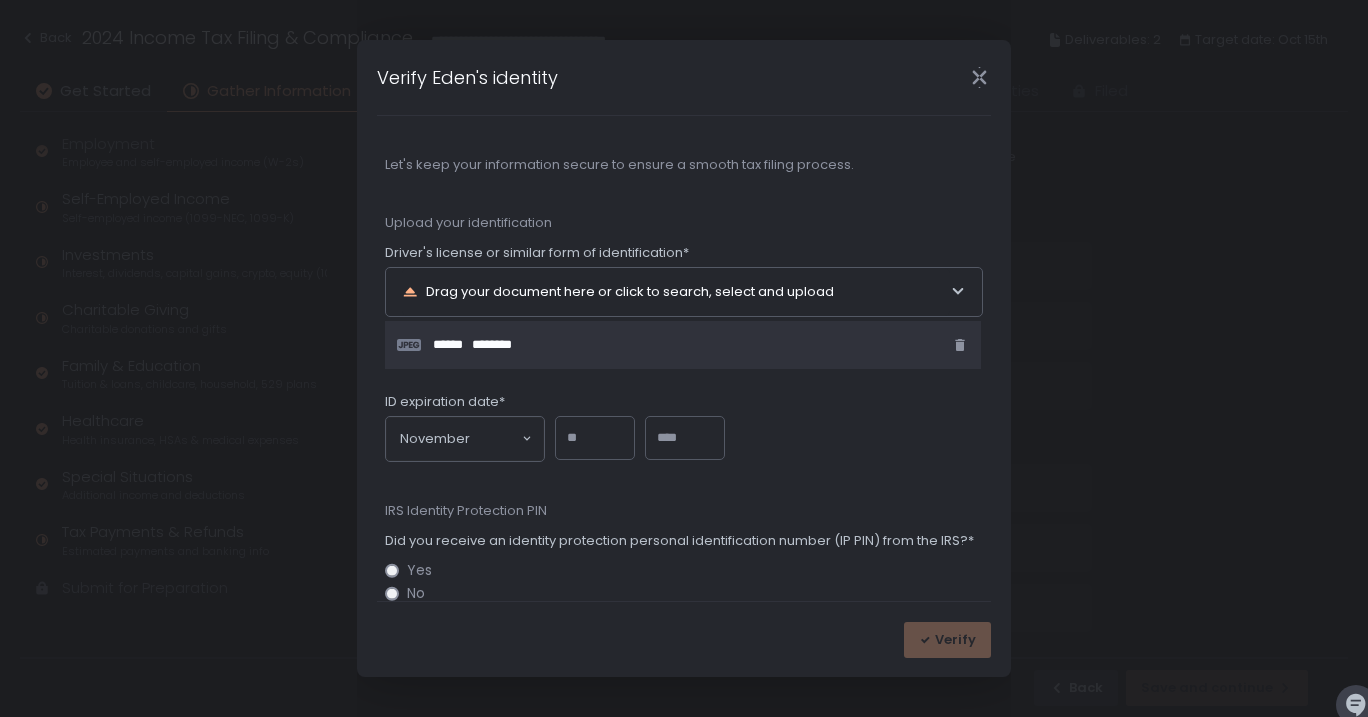 click at bounding box center [595, 438] 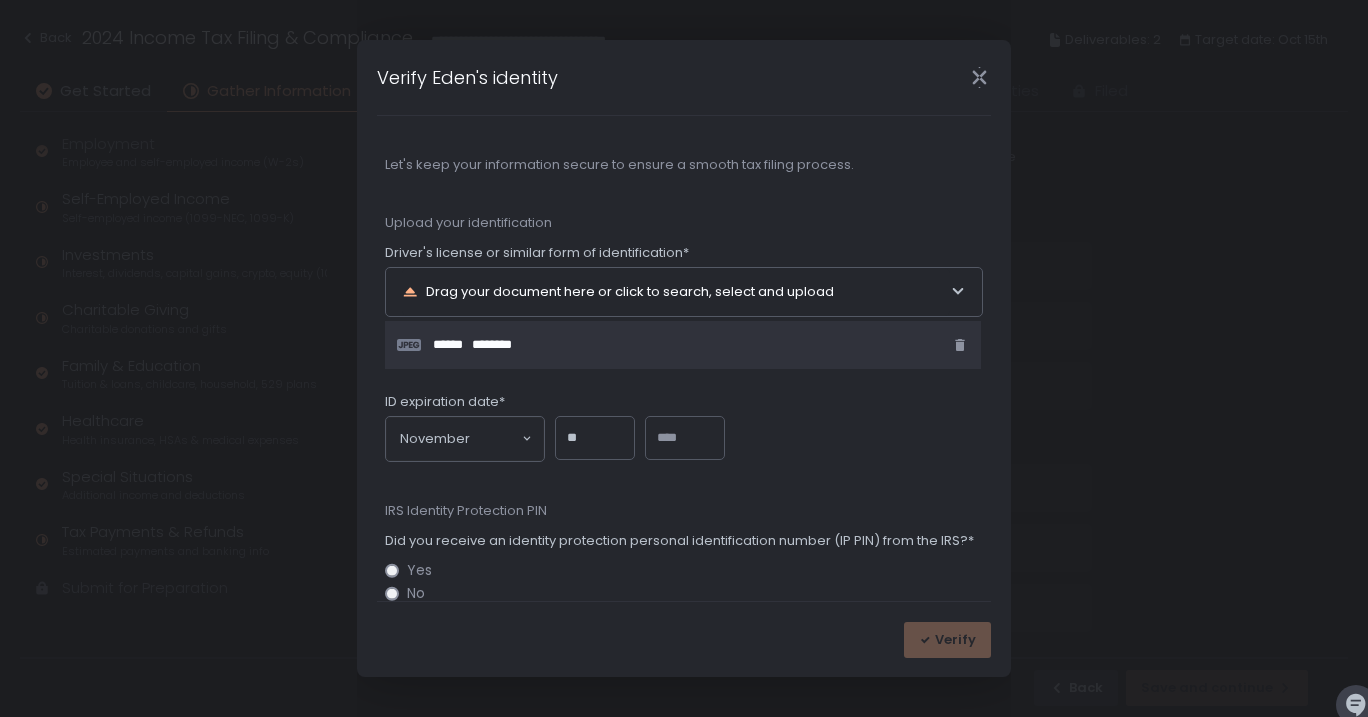 type on "**" 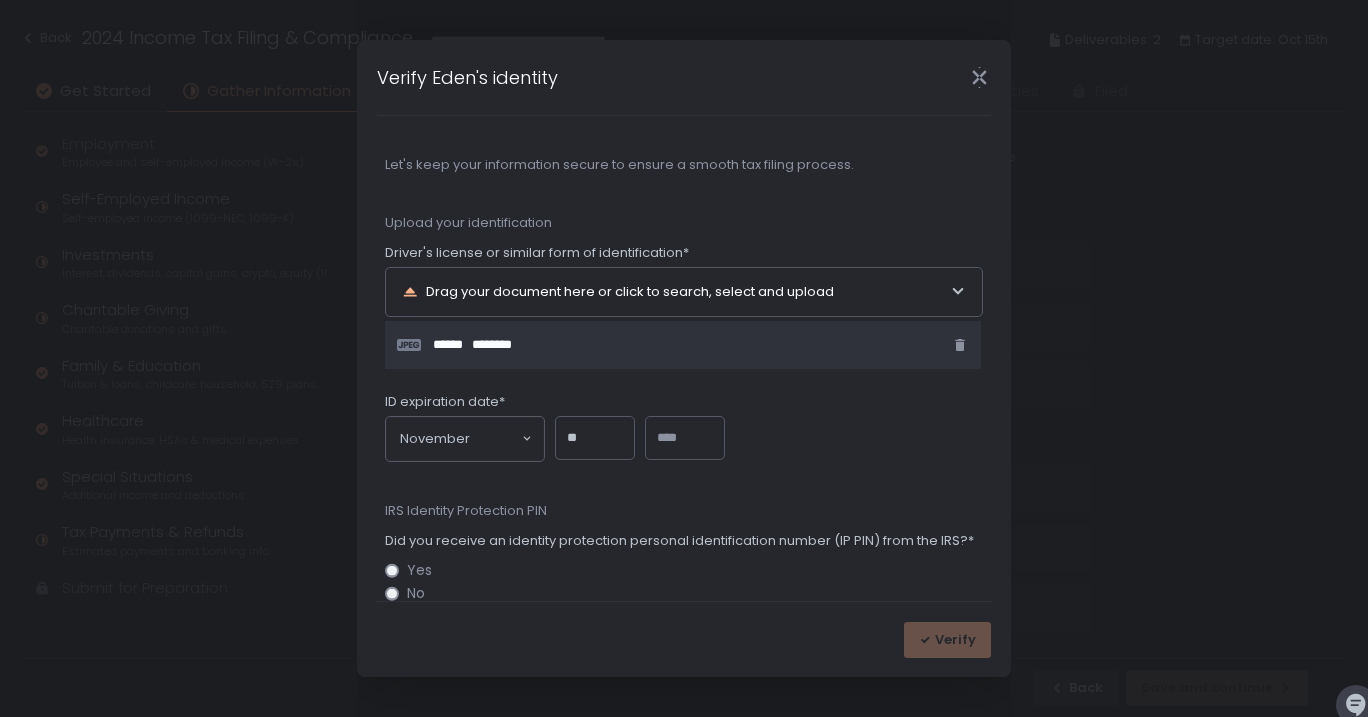 click at bounding box center [685, 438] 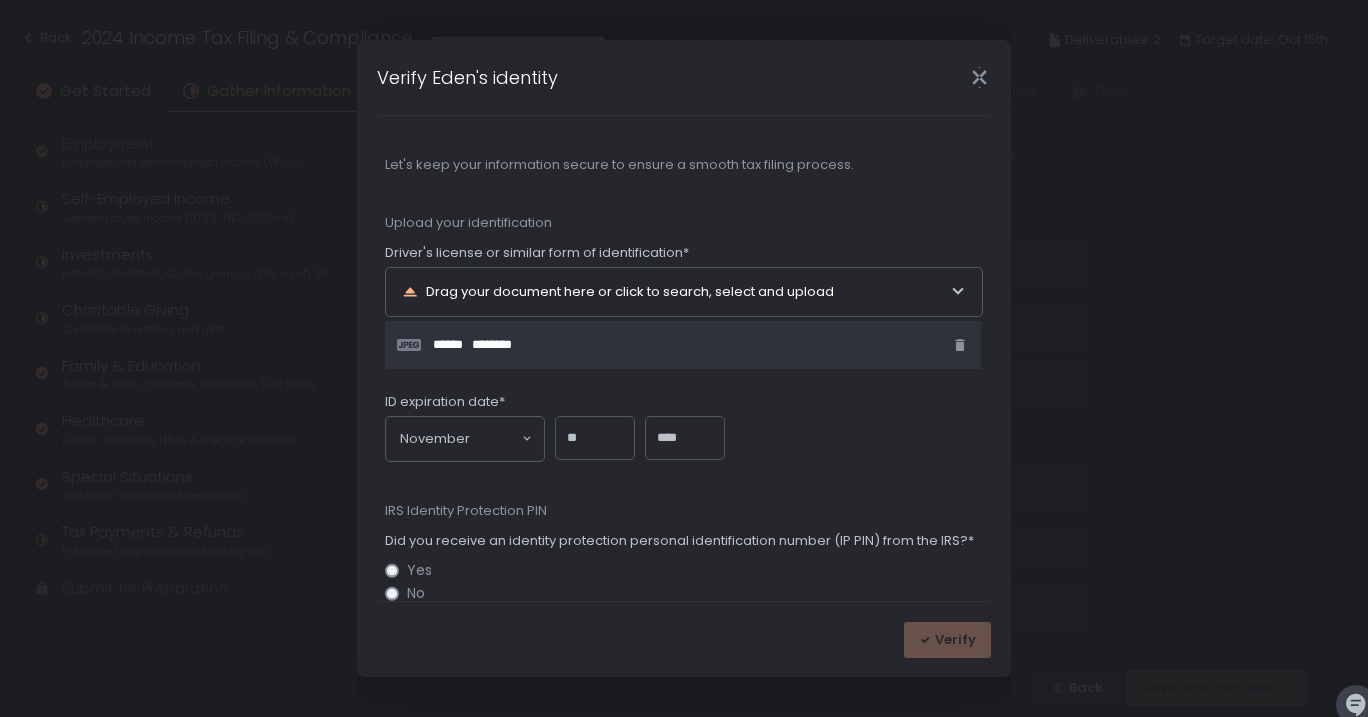 scroll, scrollTop: 39, scrollLeft: 0, axis: vertical 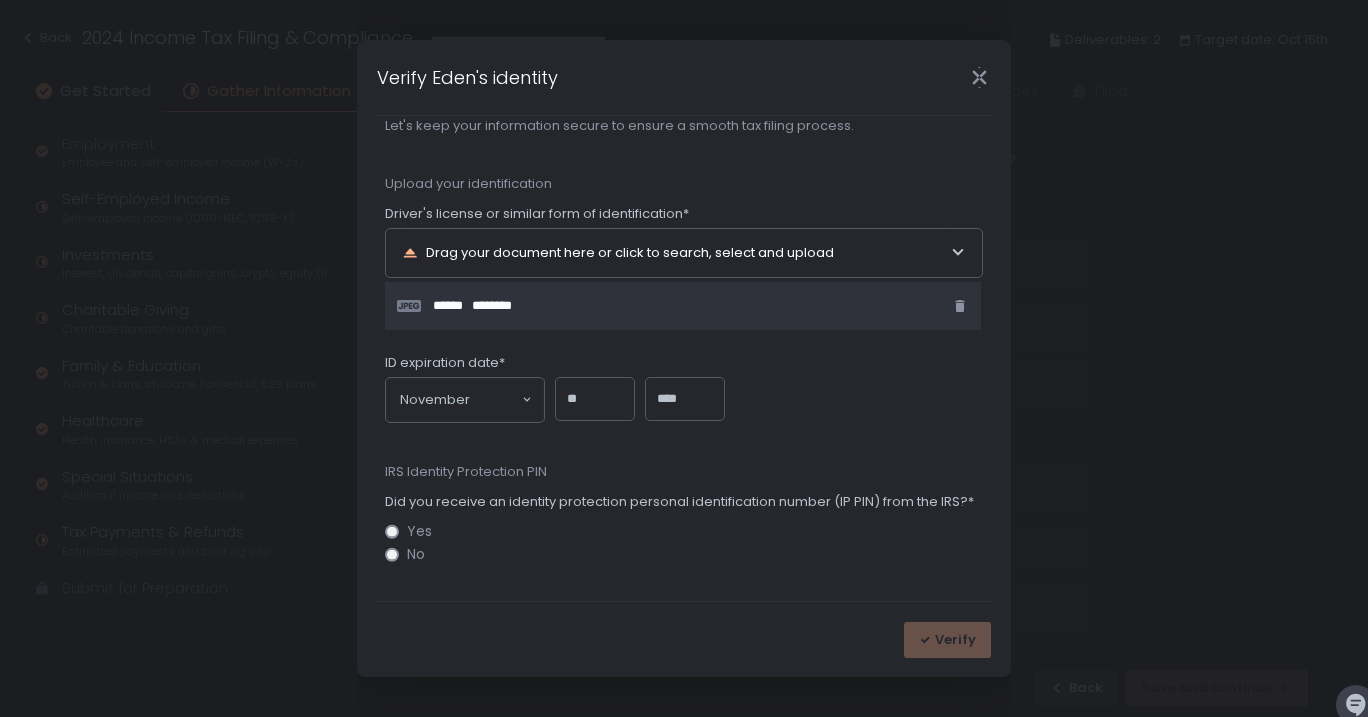 type on "****" 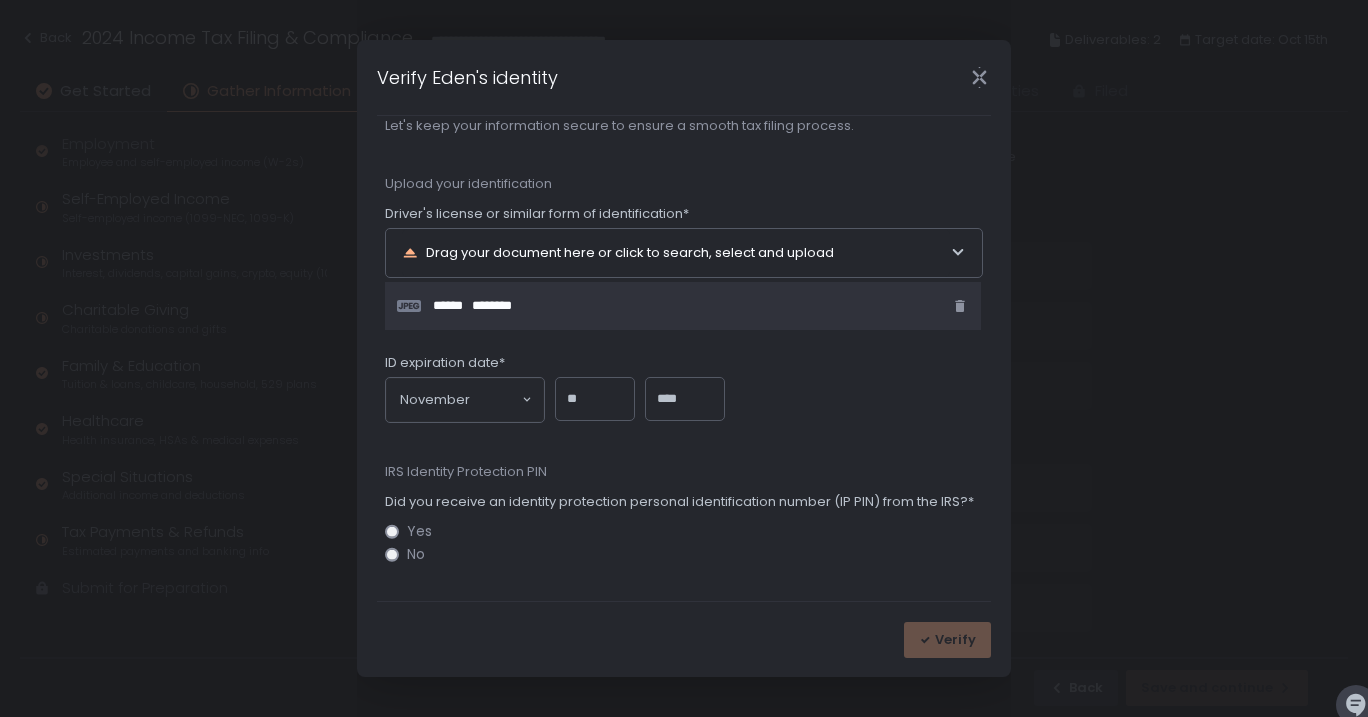 click on "Let's keep your information secure to ensure a smooth tax filing process. Upload your identification Driver's license or similar form of identification*  Drag your document here or click to search, select and upload ****** ******** ID expiration date*    November Loading...   **   **** IRS Identity Protection PIN Did you receive an identity protection personal identification number (IP PIN) from the IRS?*  Yes No" at bounding box center [684, 340] 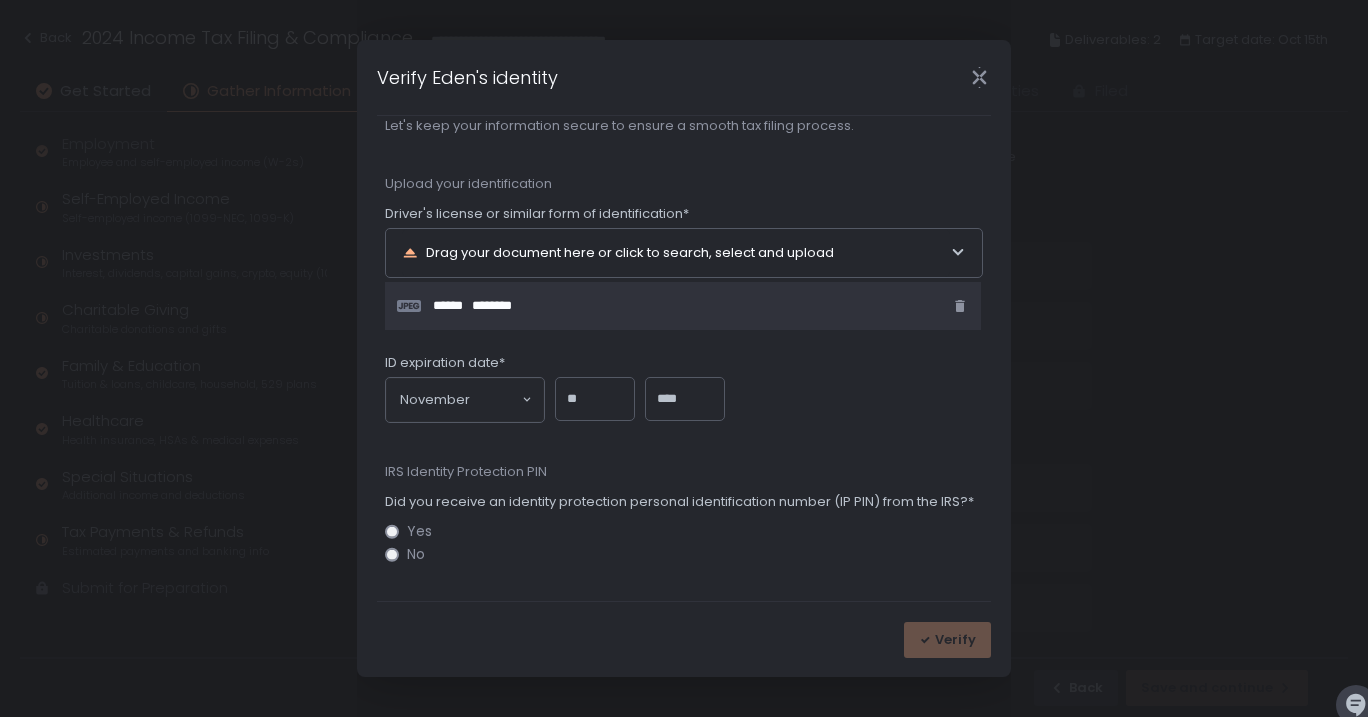 click on "No" 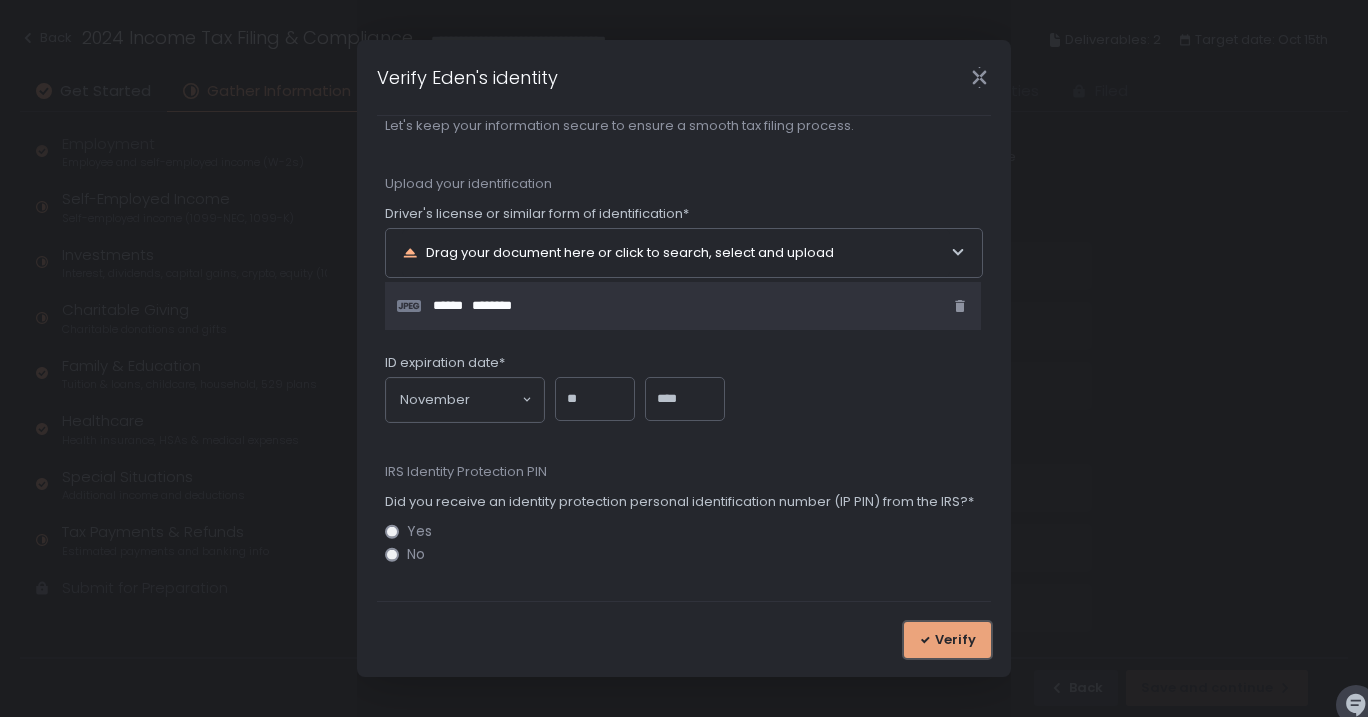 click on "Verify" at bounding box center (955, 640) 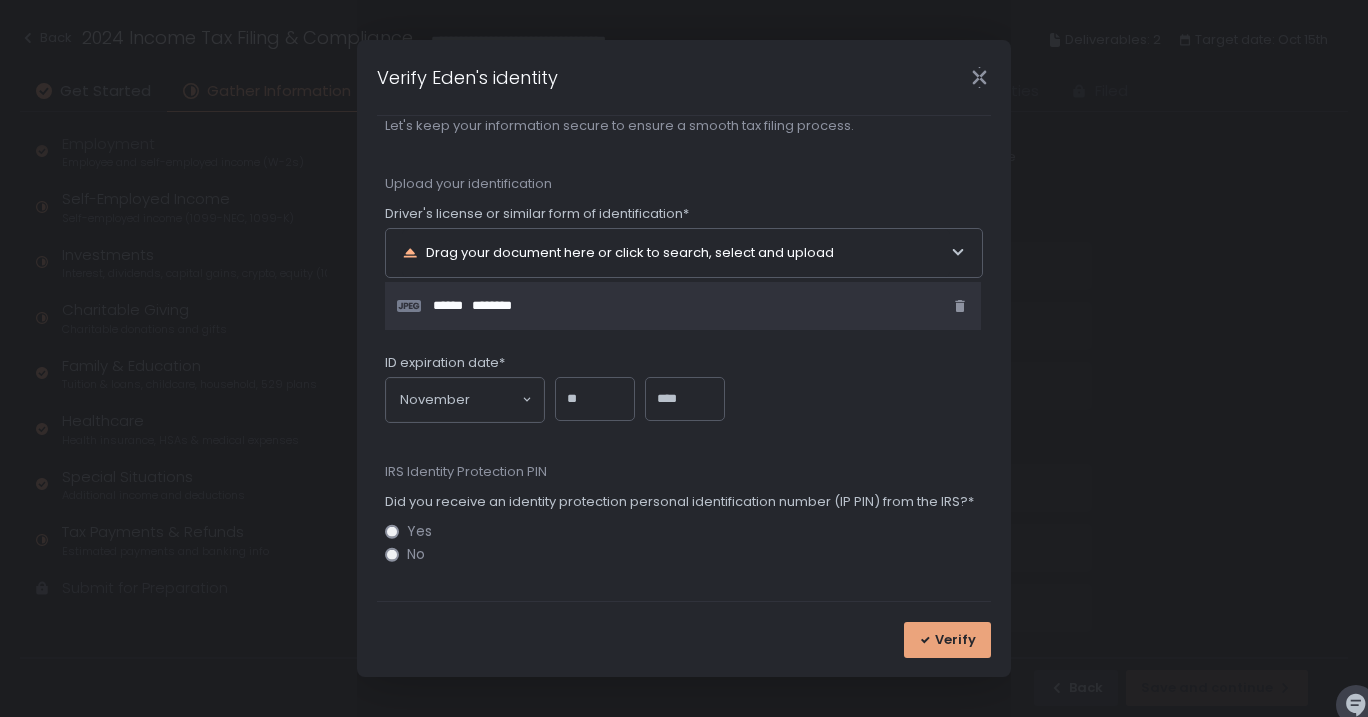 scroll, scrollTop: 0, scrollLeft: 0, axis: both 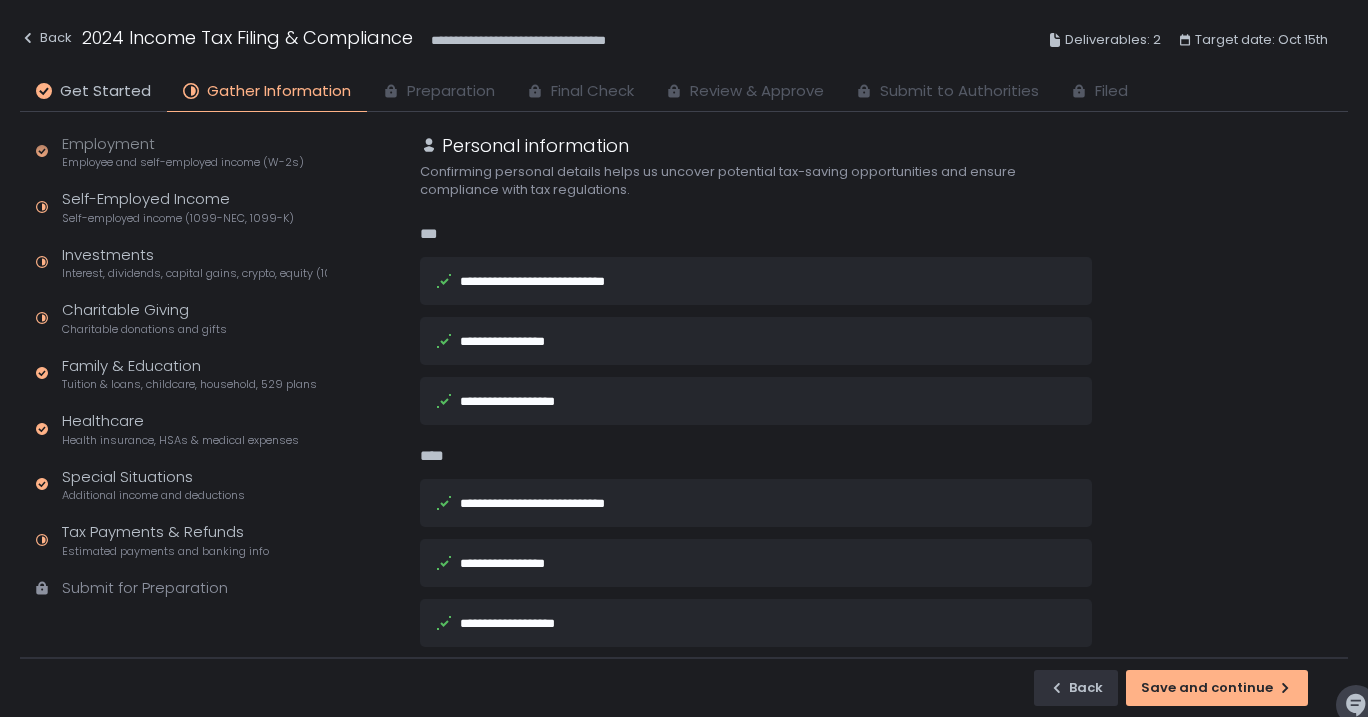click on "Submit for Preparation" 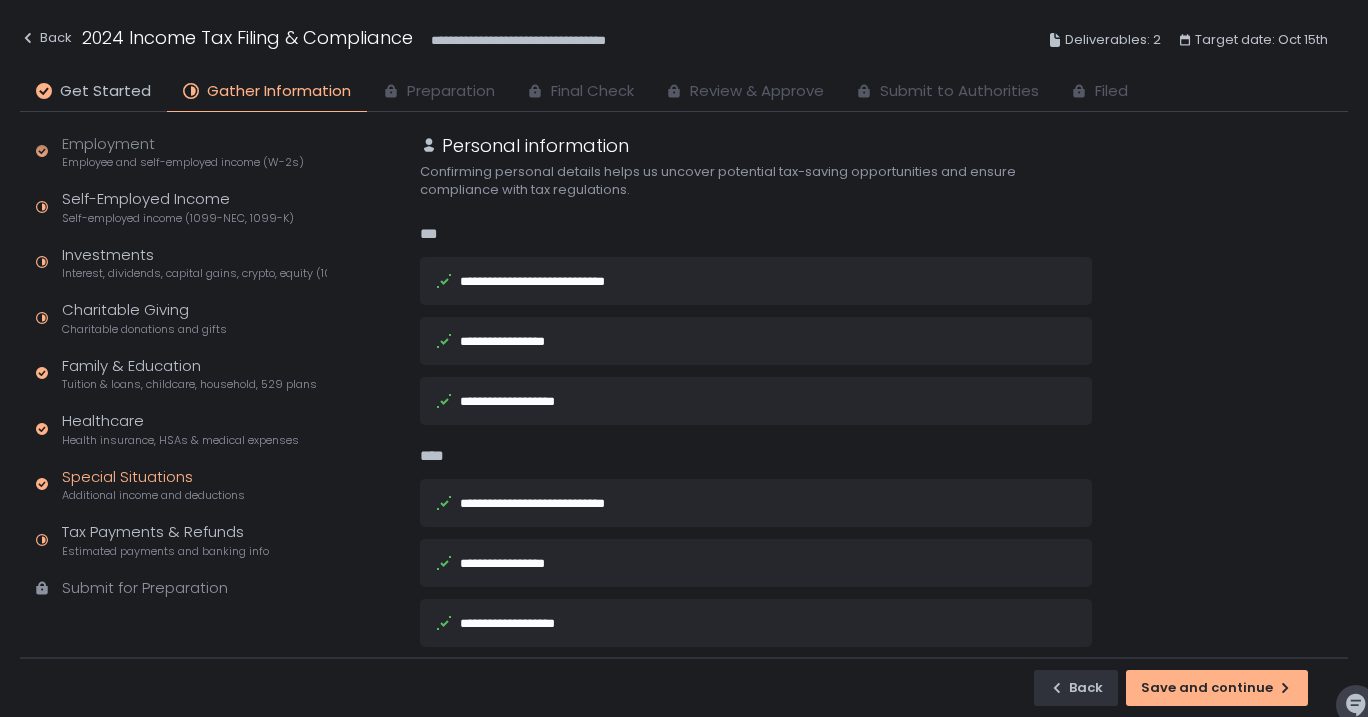 scroll, scrollTop: 0, scrollLeft: 0, axis: both 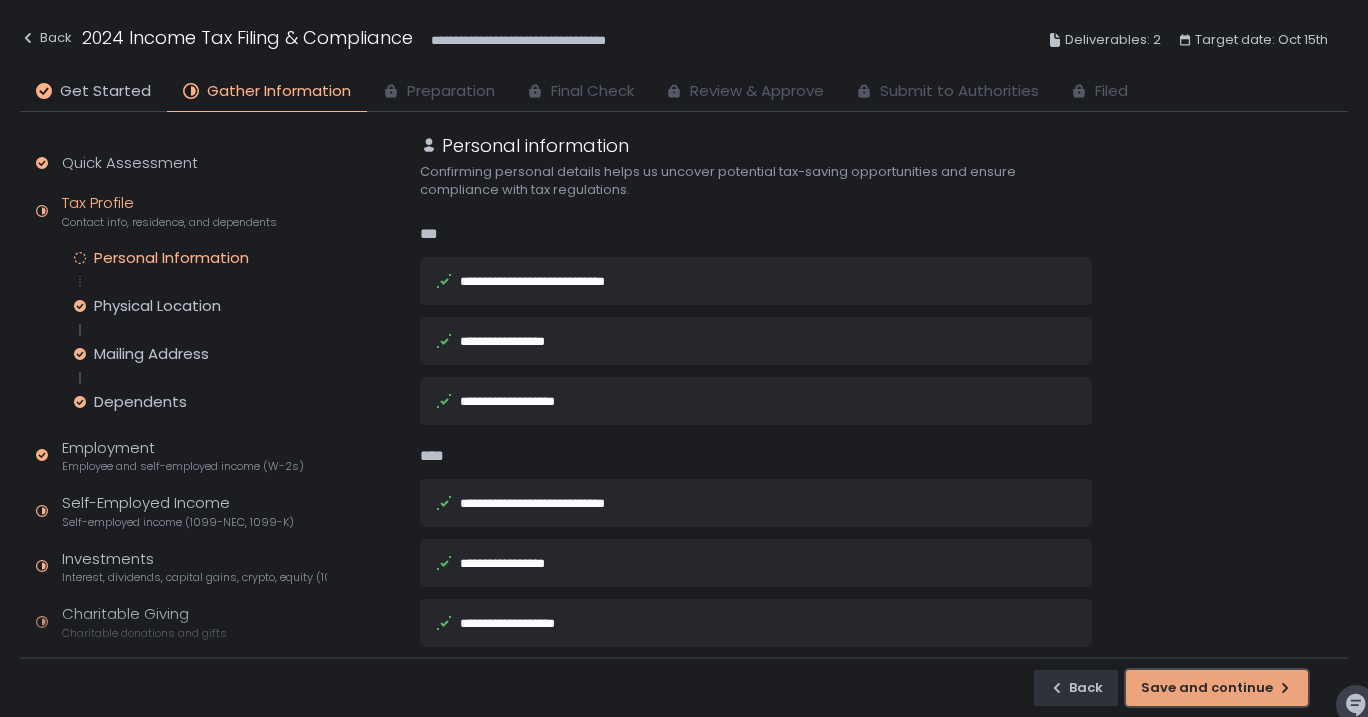 click on "Save and continue" 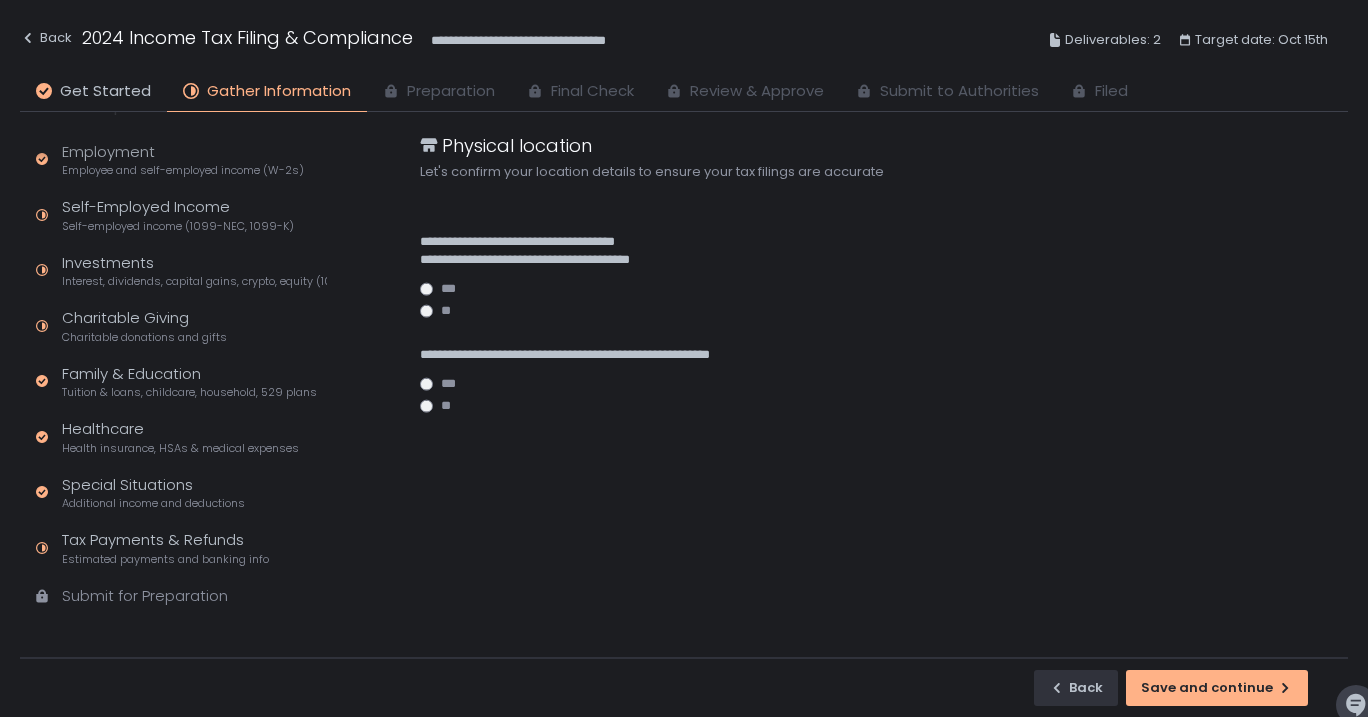 scroll, scrollTop: 304, scrollLeft: 0, axis: vertical 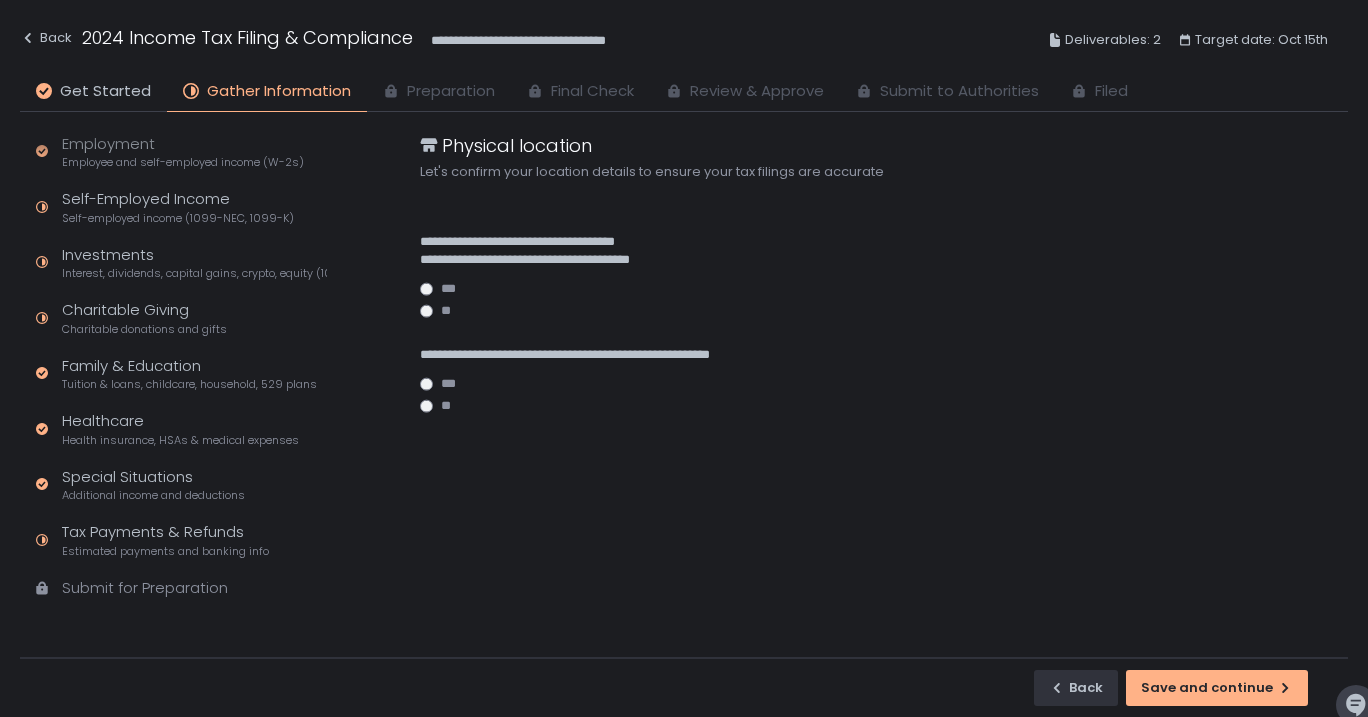 click on "Quick Assessment Tax Profile Contact info, residence, and dependents Personal Information Physical Location Mailing Address Dependents Employment Employee and self-employed income (W-2s) Self-Employed Income Self-employed income (1099-NEC, 1099-K) Investments Interest, dividends, capital gains, crypto, equity (1099s, K-1s) Charitable Giving Charitable donations and gifts Family & Education Tuition & loans, childcare, household, 529 plans Healthcare Health insurance, HSAs & medical expenses Special Situations Additional income and deductions Tax Payments & Refunds Estimated payments and banking info Submit for Preparation" 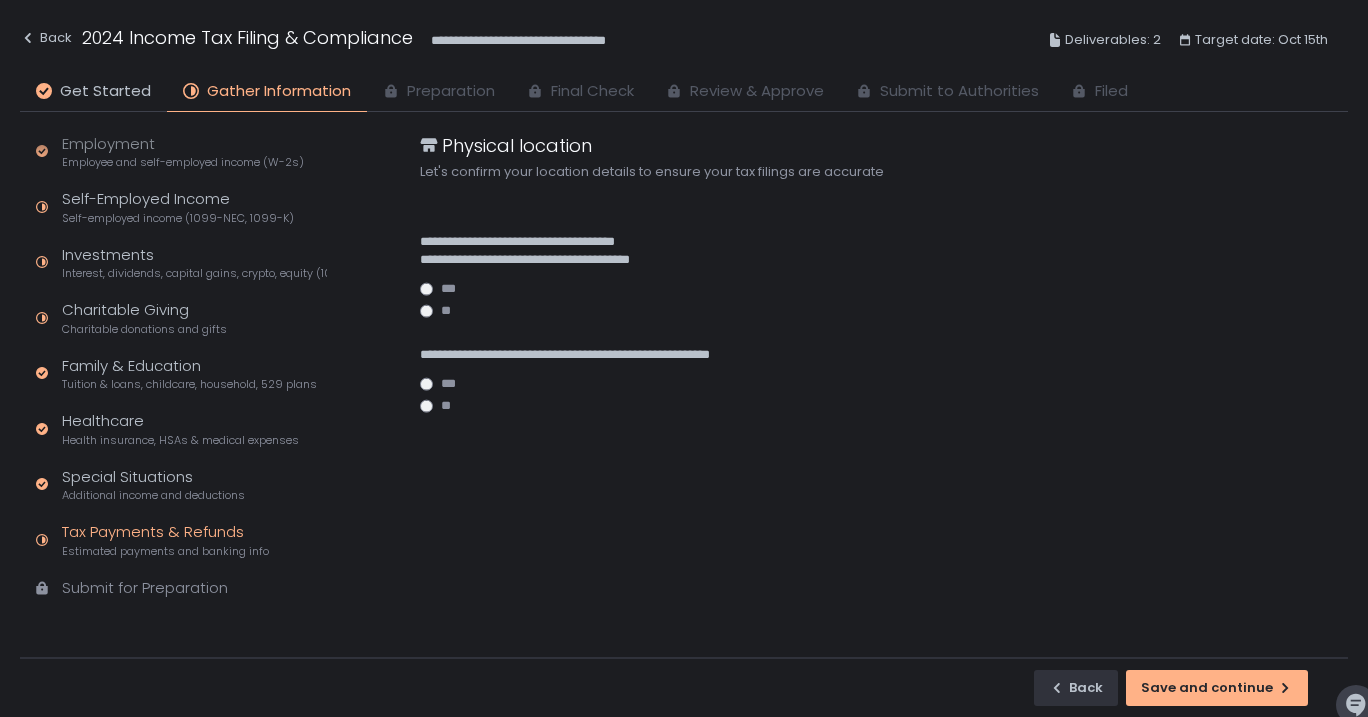 click on "Tax Payments & Refunds Estimated payments and banking info" 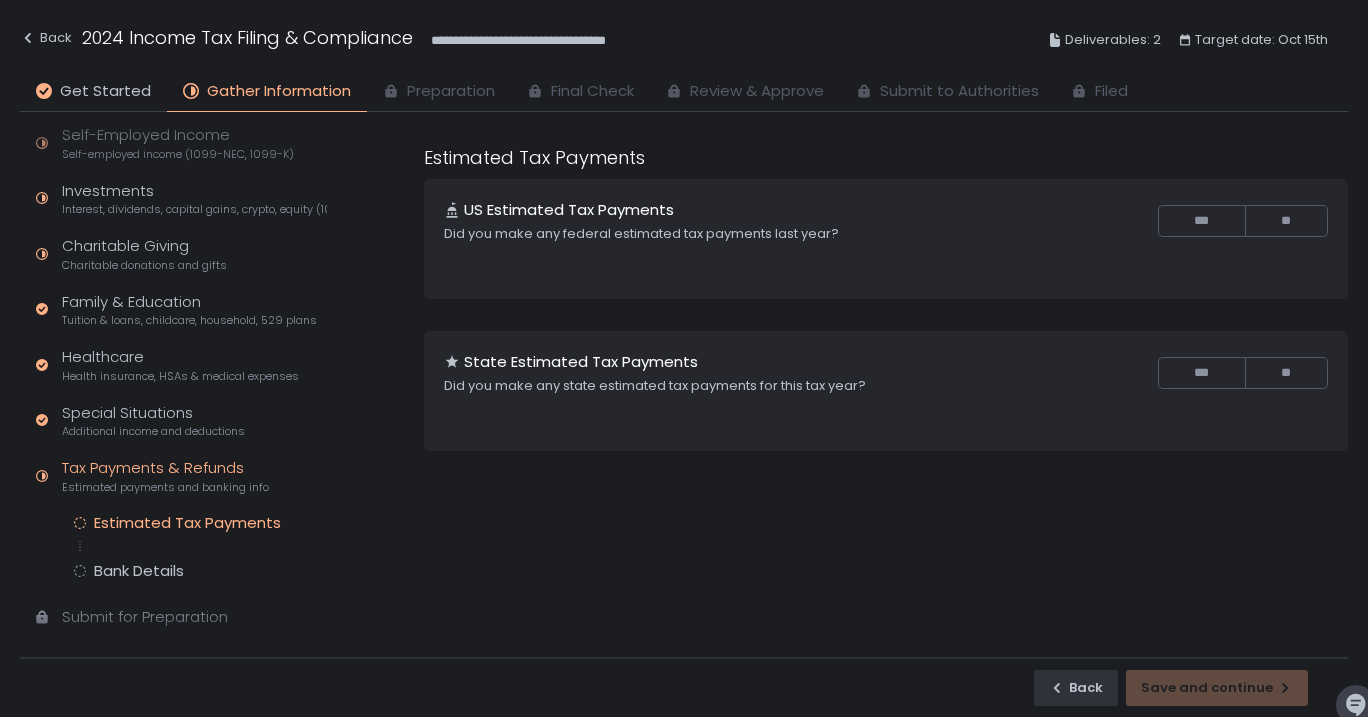 scroll, scrollTop: 208, scrollLeft: 0, axis: vertical 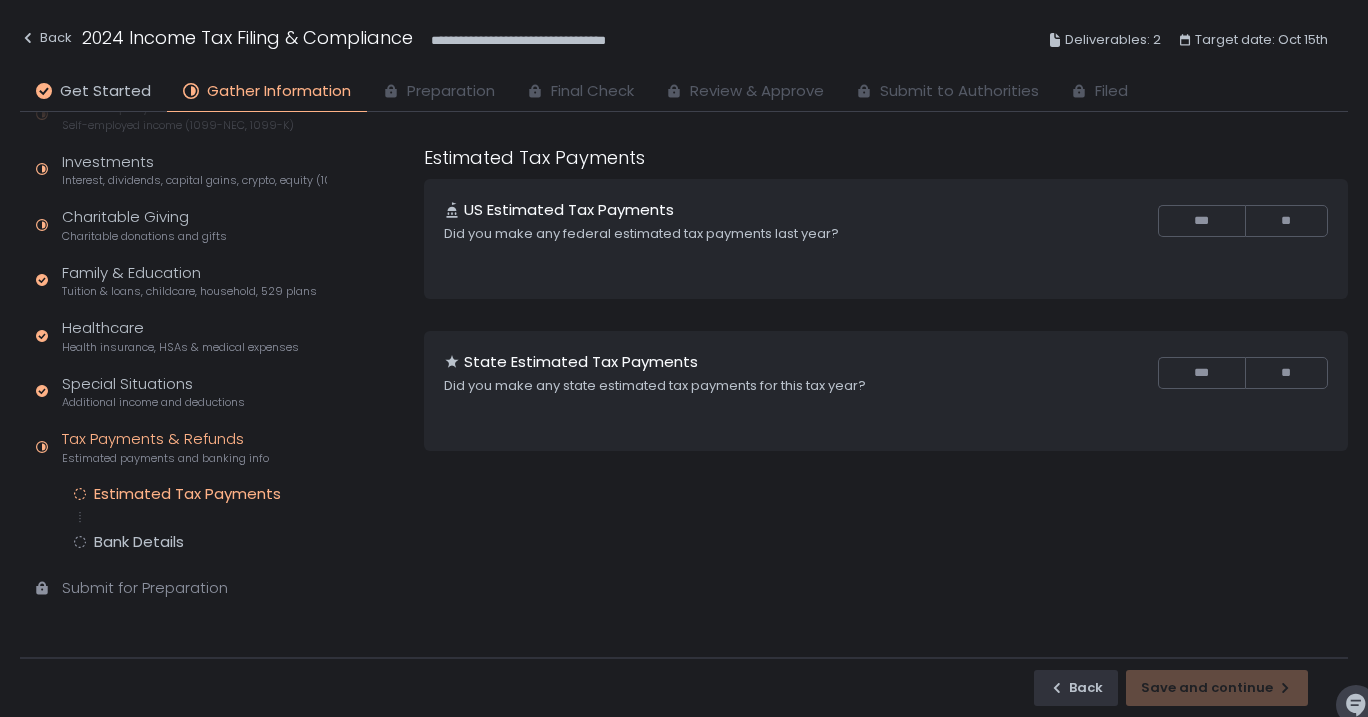 click on "Quick Assessment Tax Profile Contact info, residence, and dependents Employment Employee and self-employed income (W-2s) Self-Employed Income Self-employed income (1099-NEC, 1099-K) Investments Interest, dividends, capital gains, crypto, equity (1099s, K-1s) Charitable Giving Charitable donations and gifts Family & Education Tuition & loans, childcare, household, 529 plans Healthcare Health insurance, HSAs & medical expenses Special Situations Additional income and deductions Tax Payments & Refunds Estimated payments and banking info Estimated Tax Payments Bank Details Submit for Preparation" 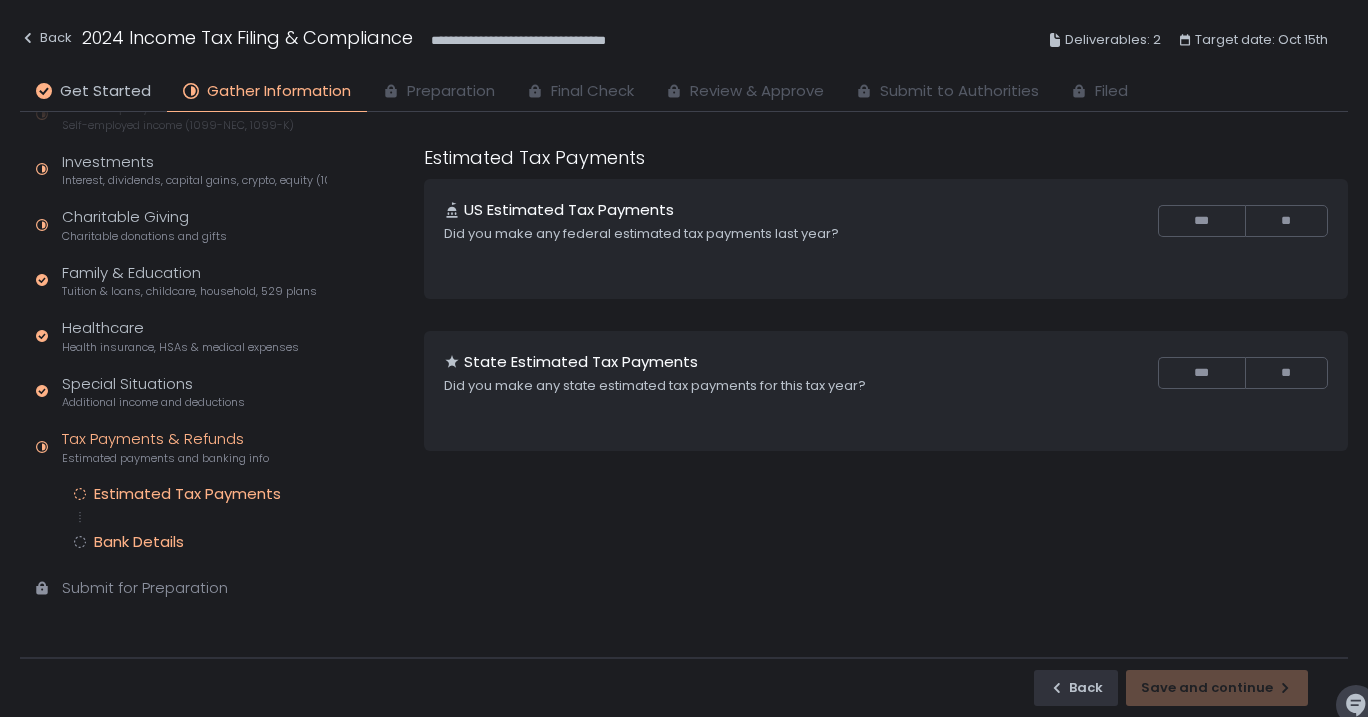 click on "Bank Details" 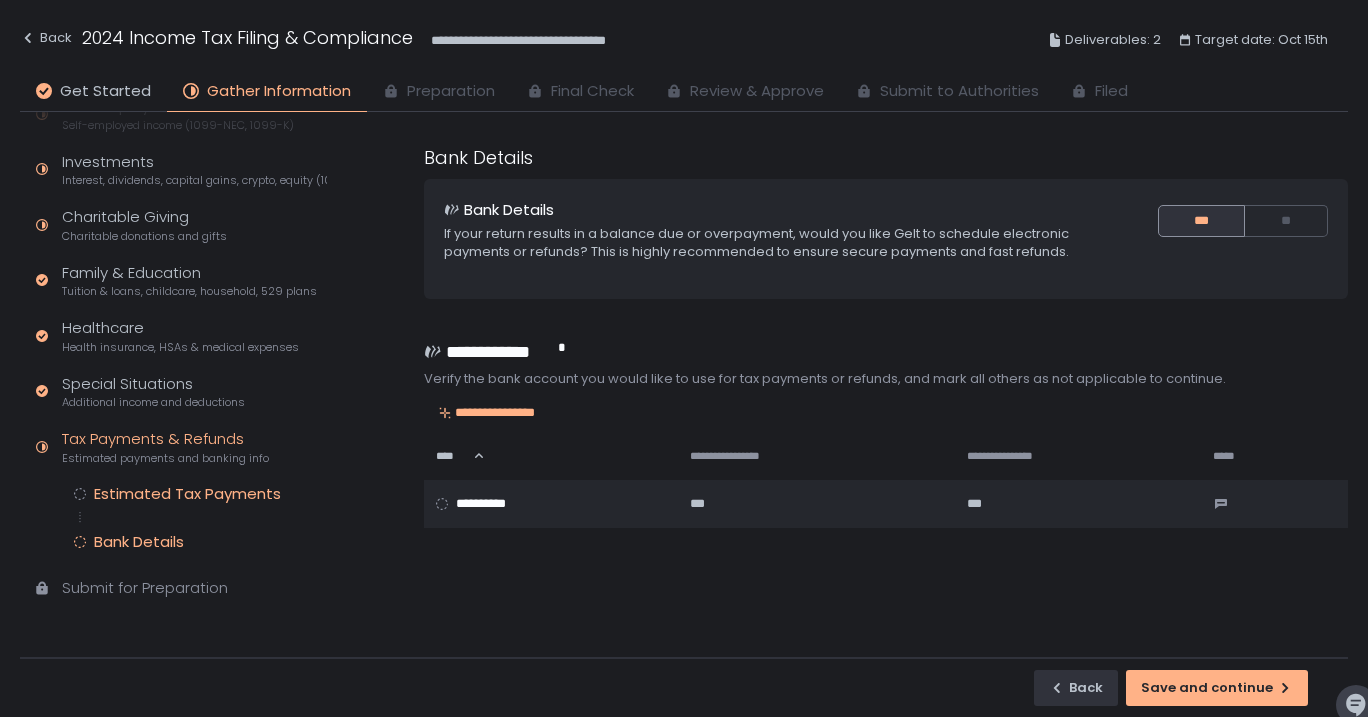 click on "Estimated Tax Payments" 